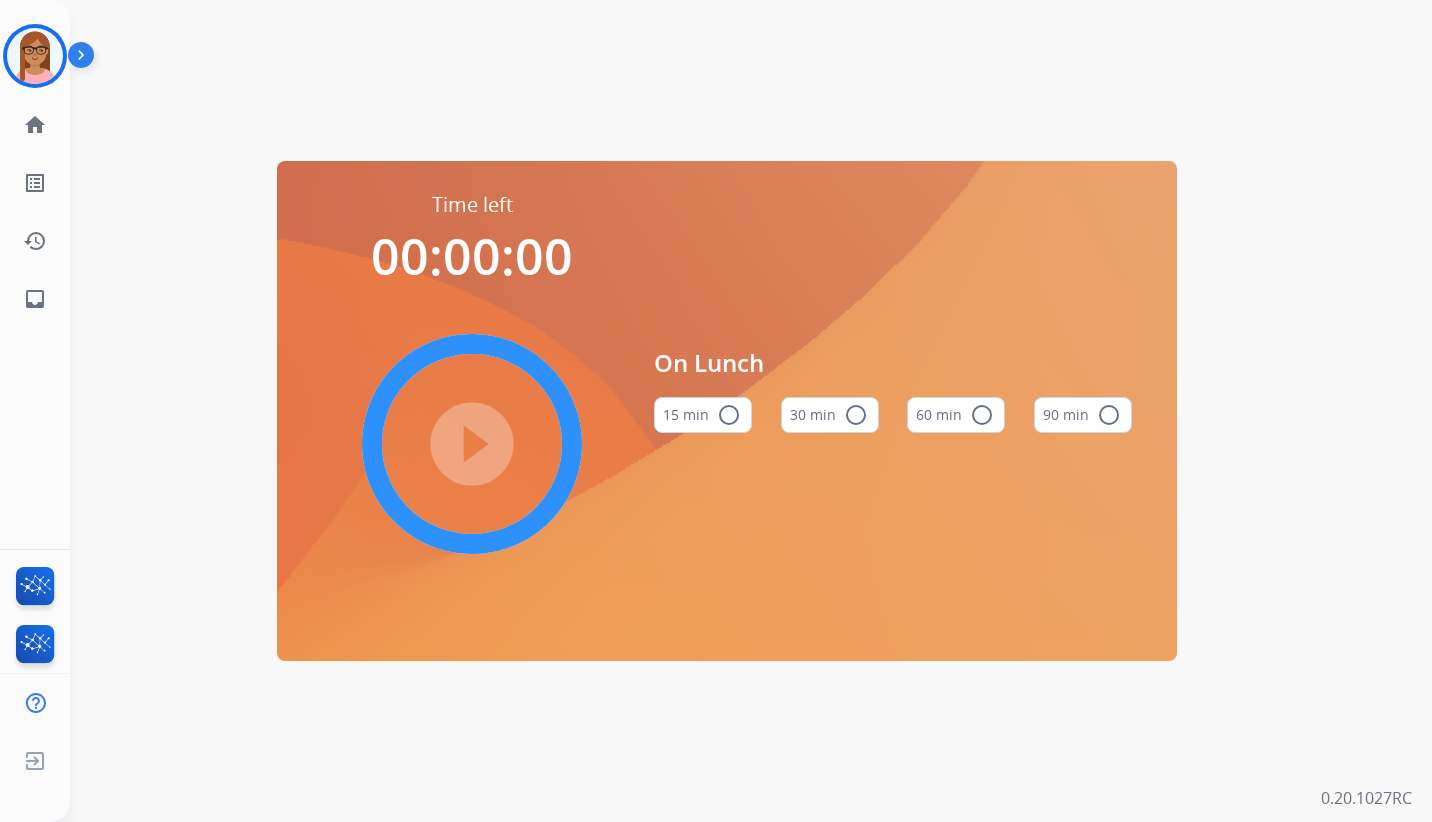 scroll, scrollTop: 0, scrollLeft: 0, axis: both 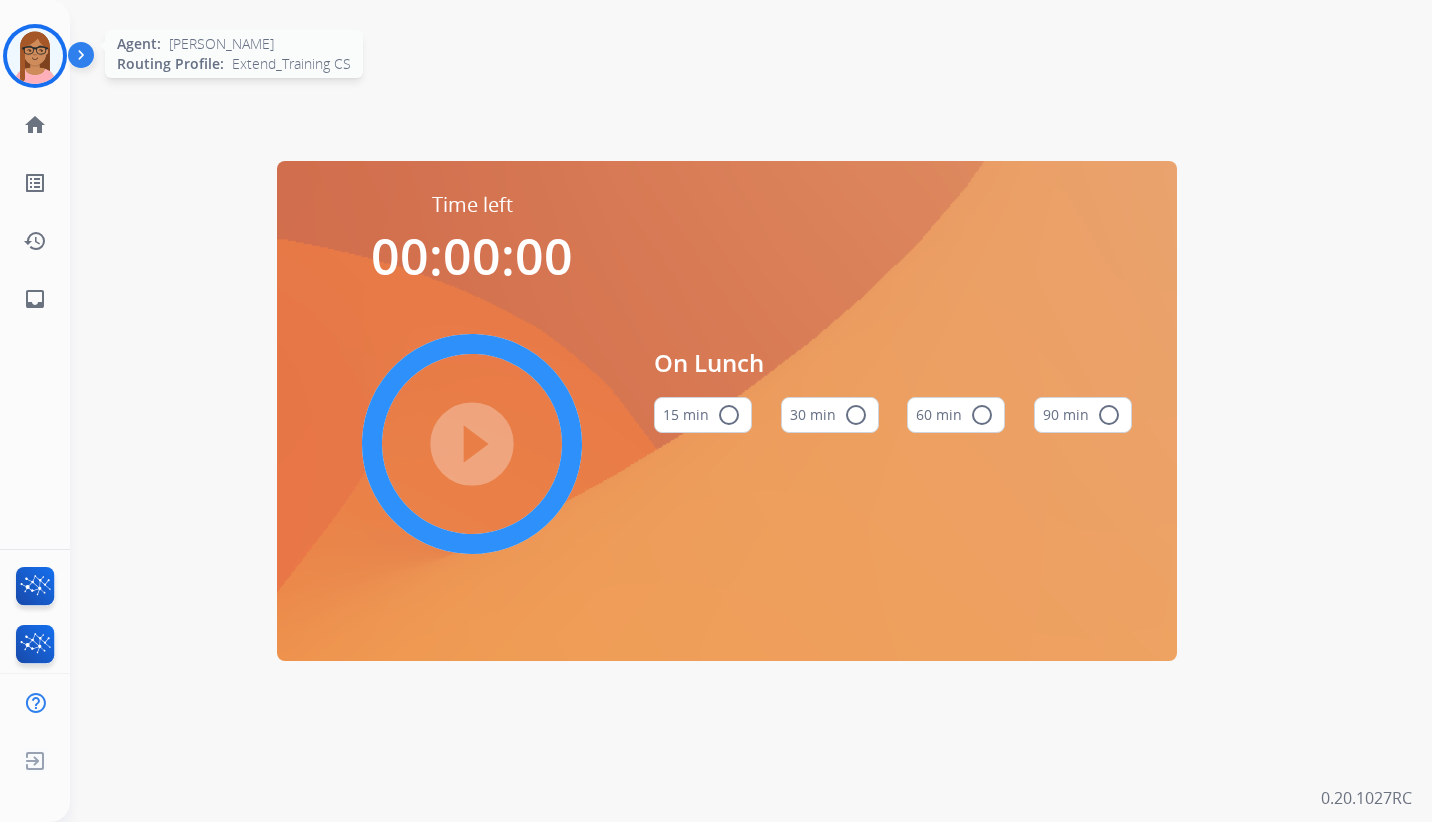 click at bounding box center (35, 56) 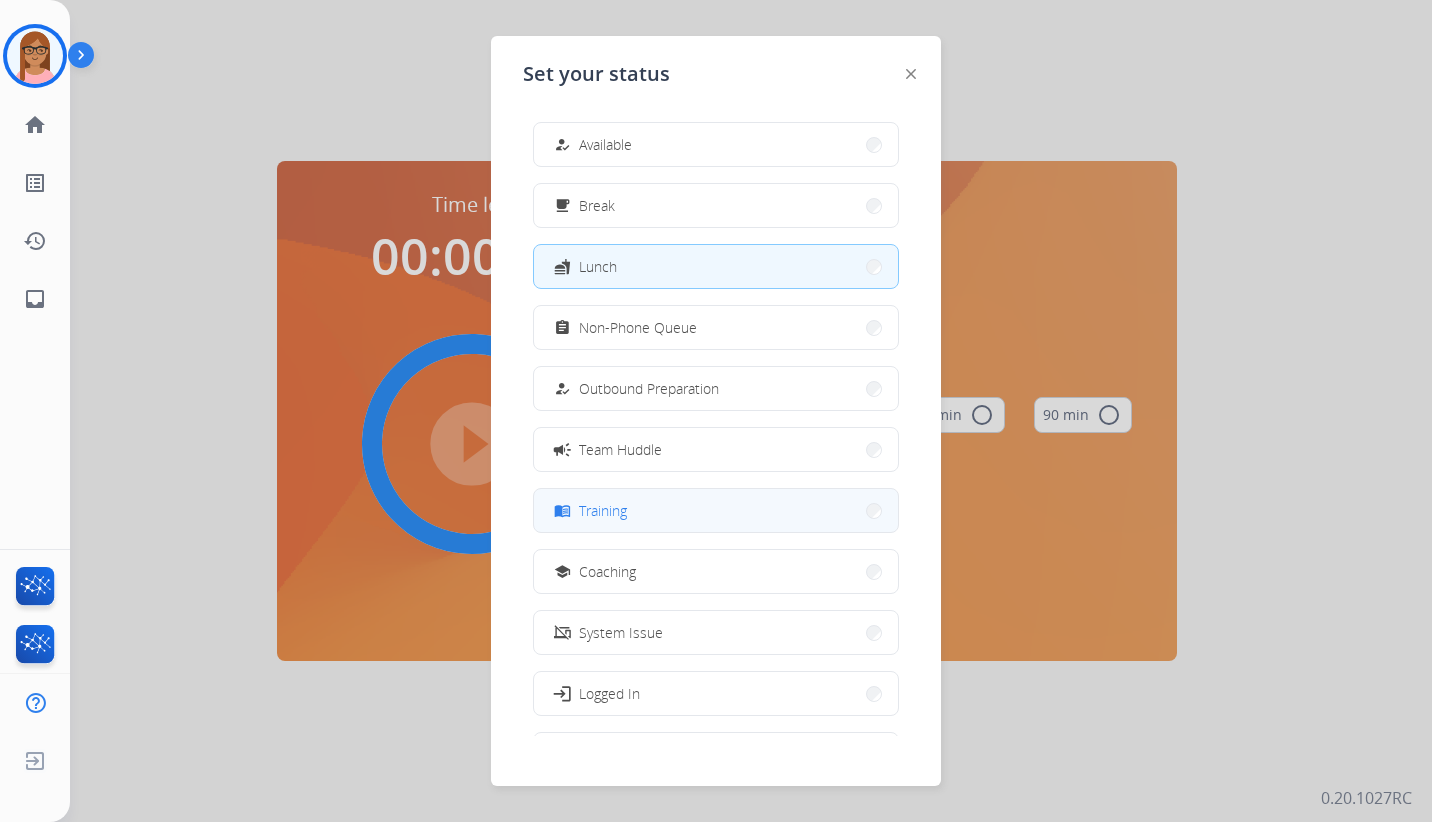 click on "menu_book Training" at bounding box center (716, 510) 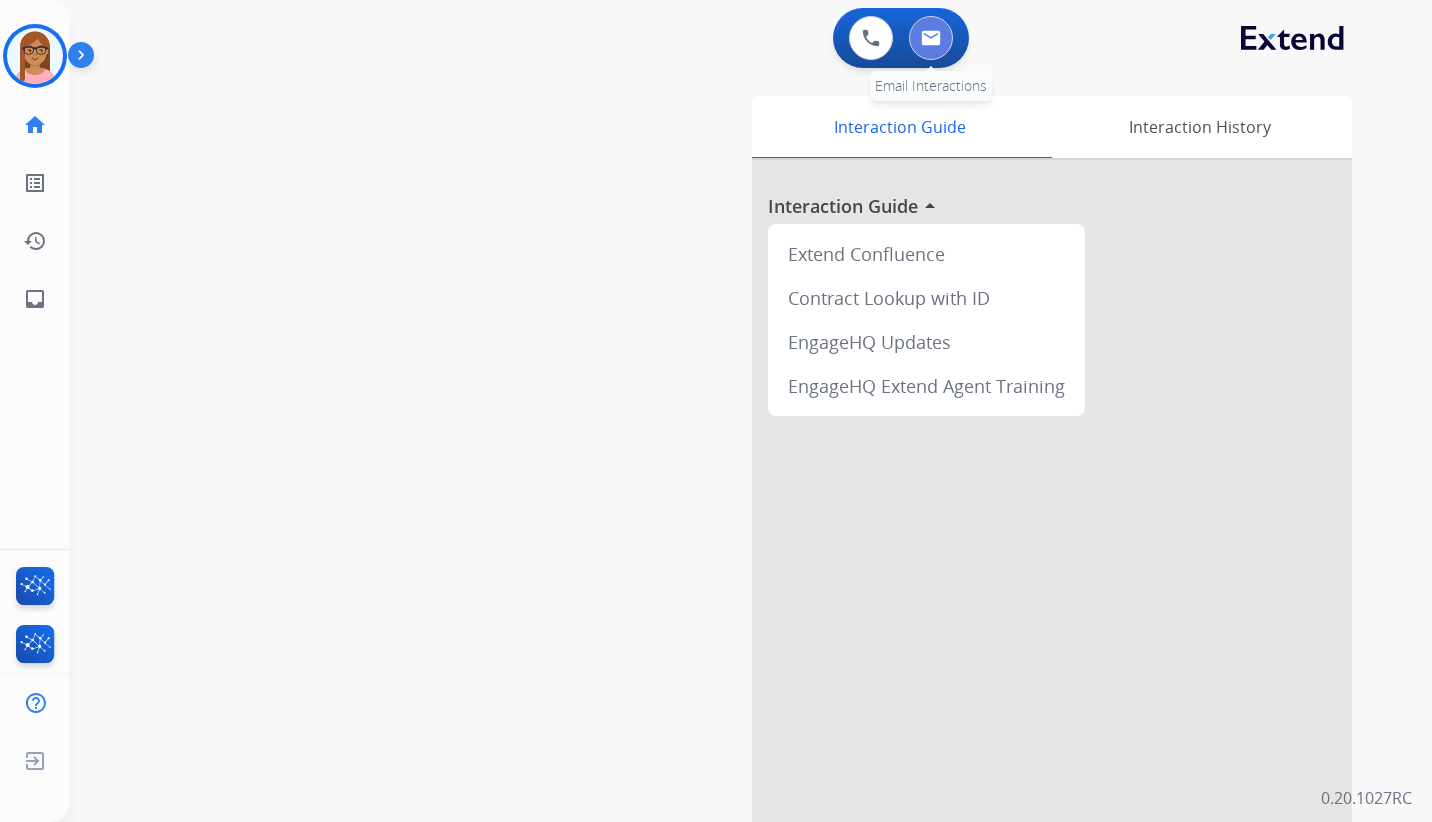 click at bounding box center [931, 38] 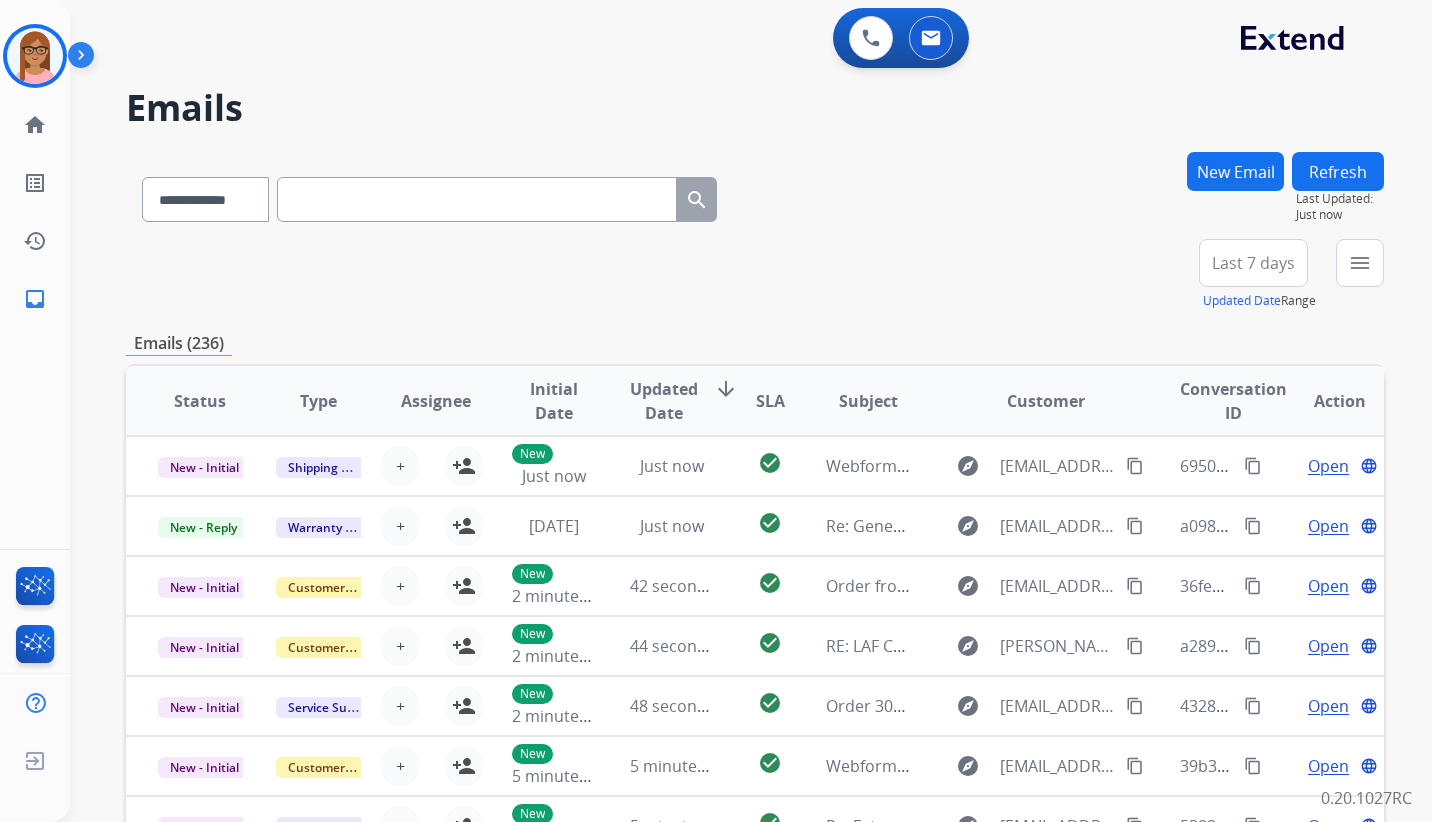 click on "New Email" at bounding box center (1235, 171) 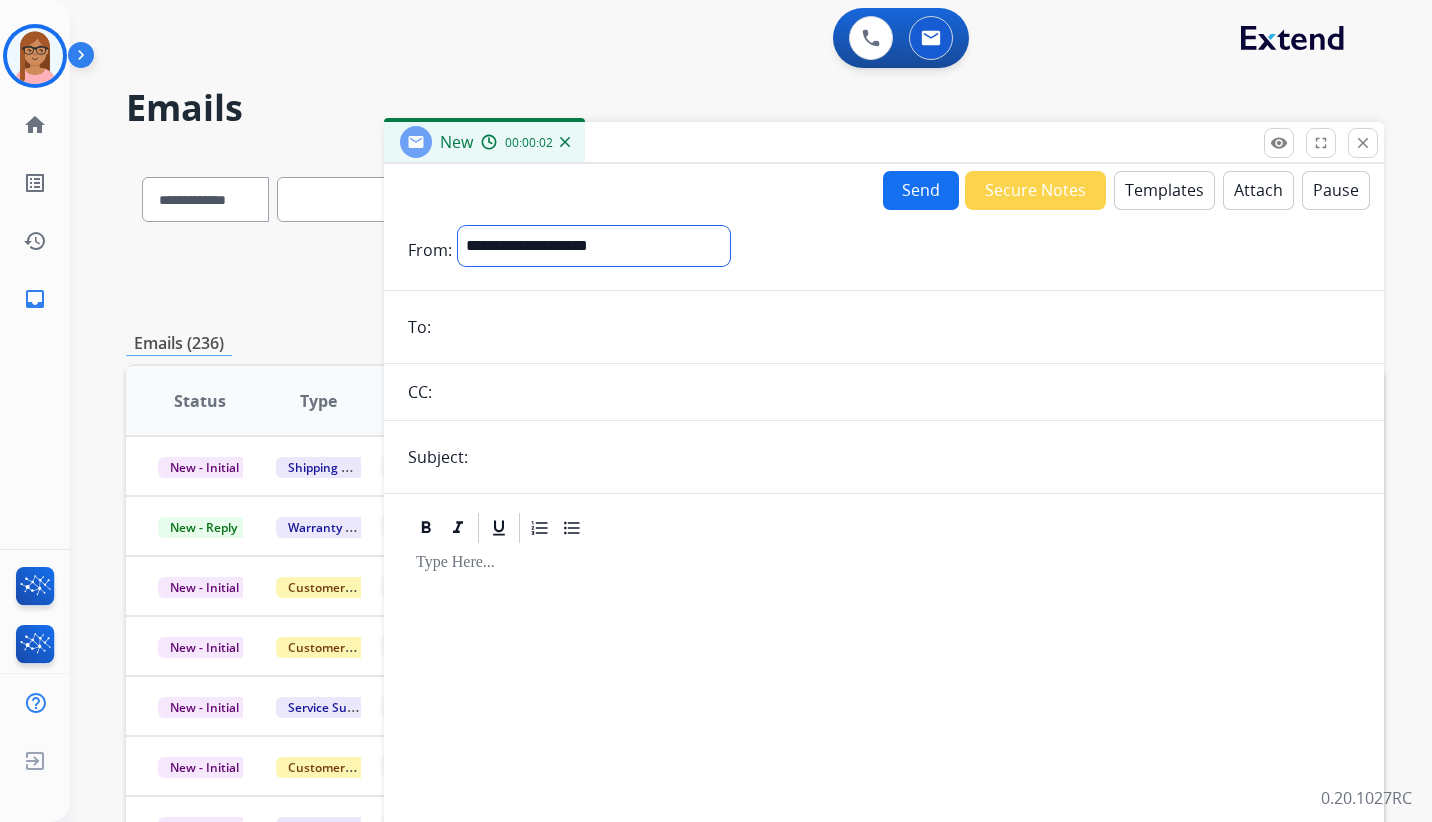 click on "**********" at bounding box center [594, 246] 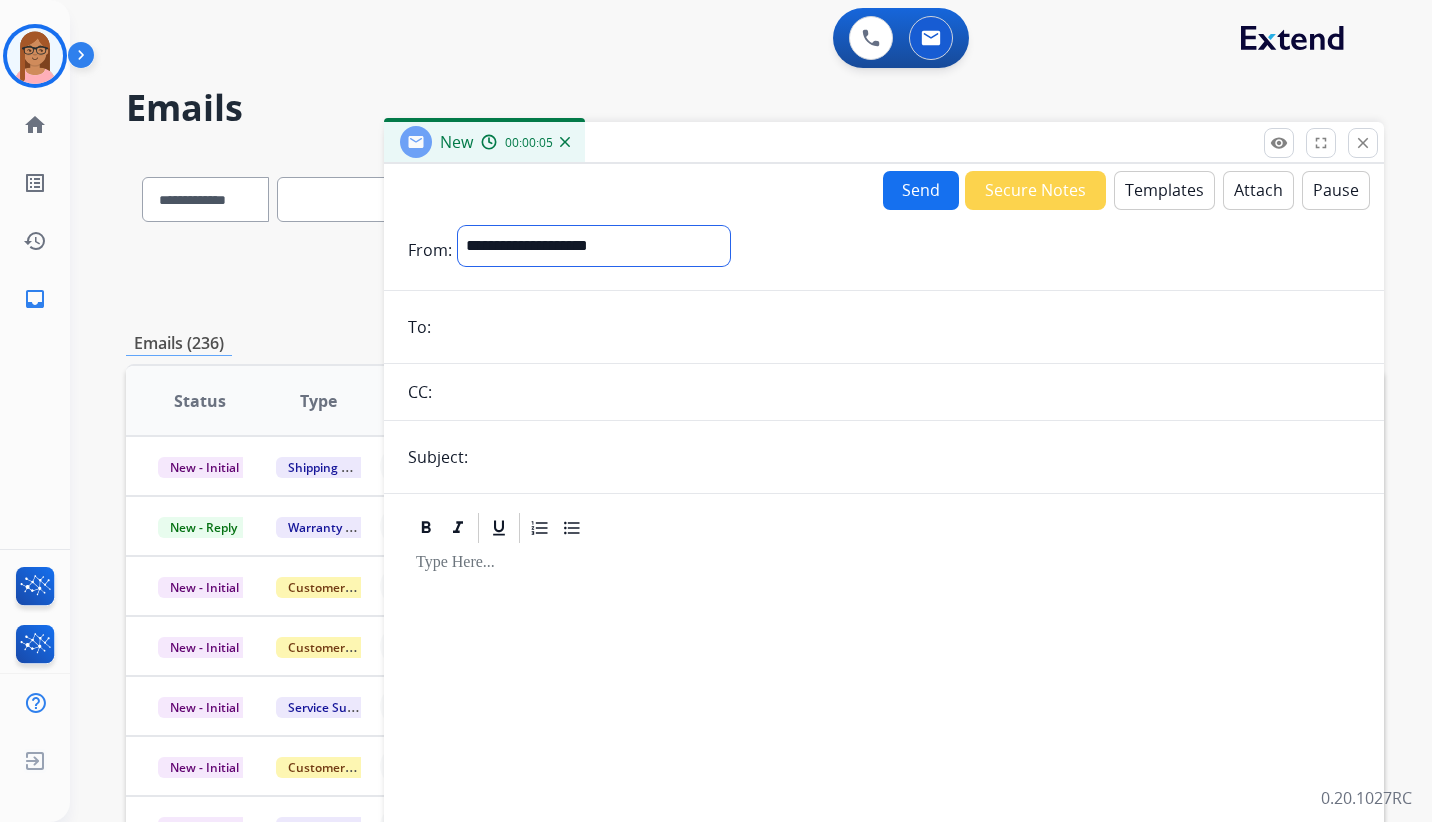 select on "**********" 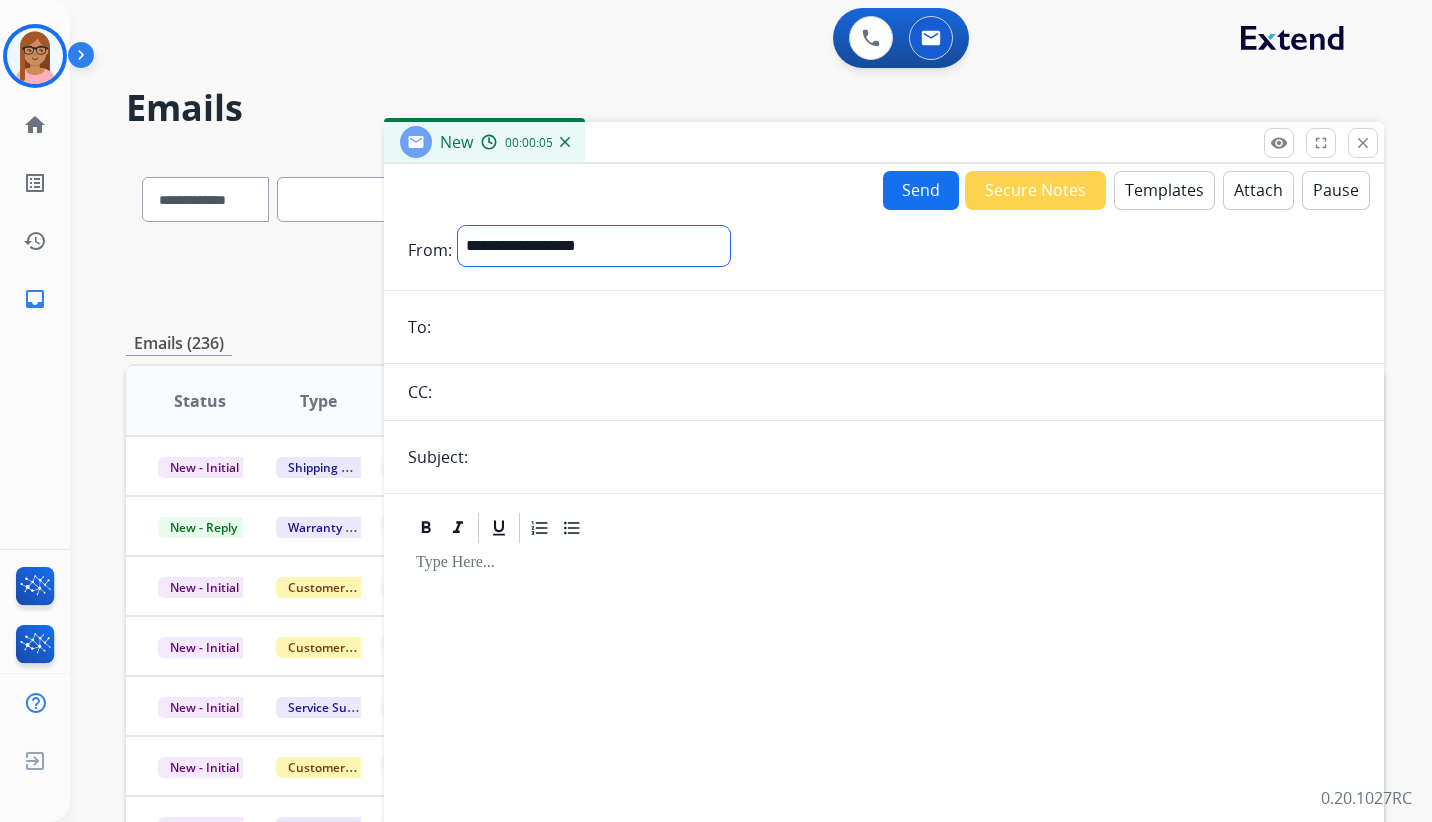 click on "**********" at bounding box center (594, 246) 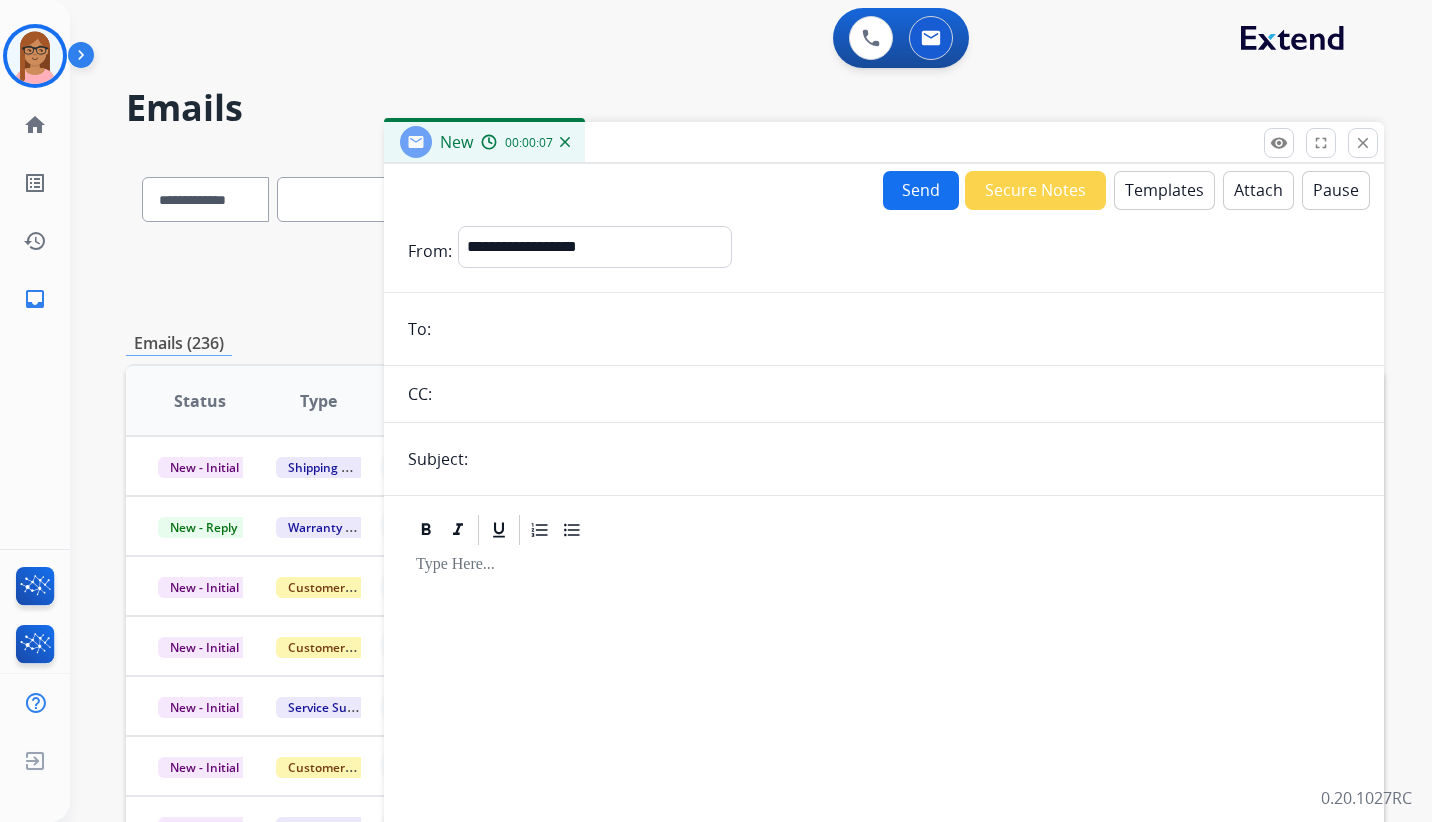 click at bounding box center (898, 329) 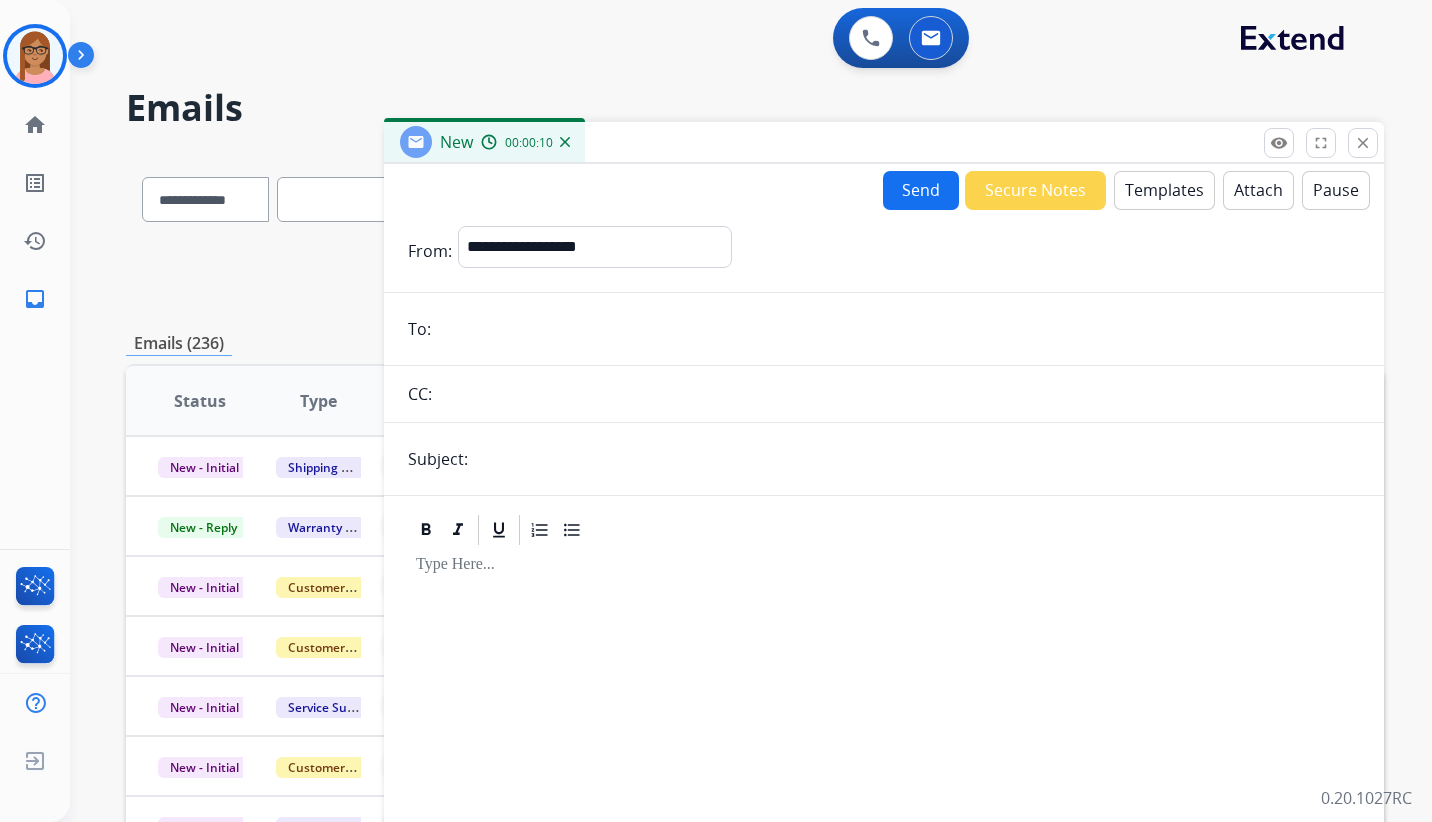 drag, startPoint x: 650, startPoint y: 331, endPoint x: 590, endPoint y: 331, distance: 60 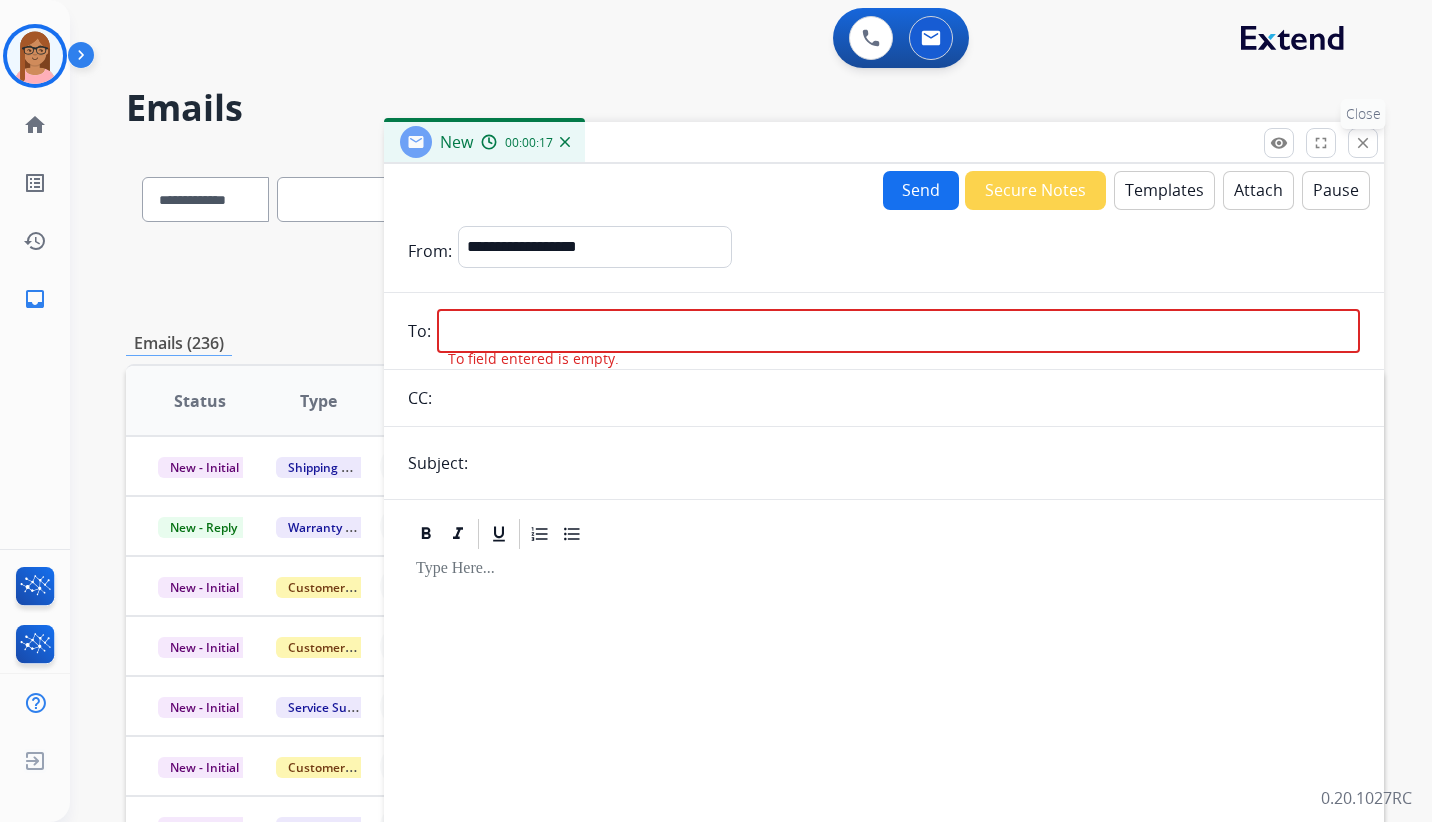 click on "close" at bounding box center (1363, 143) 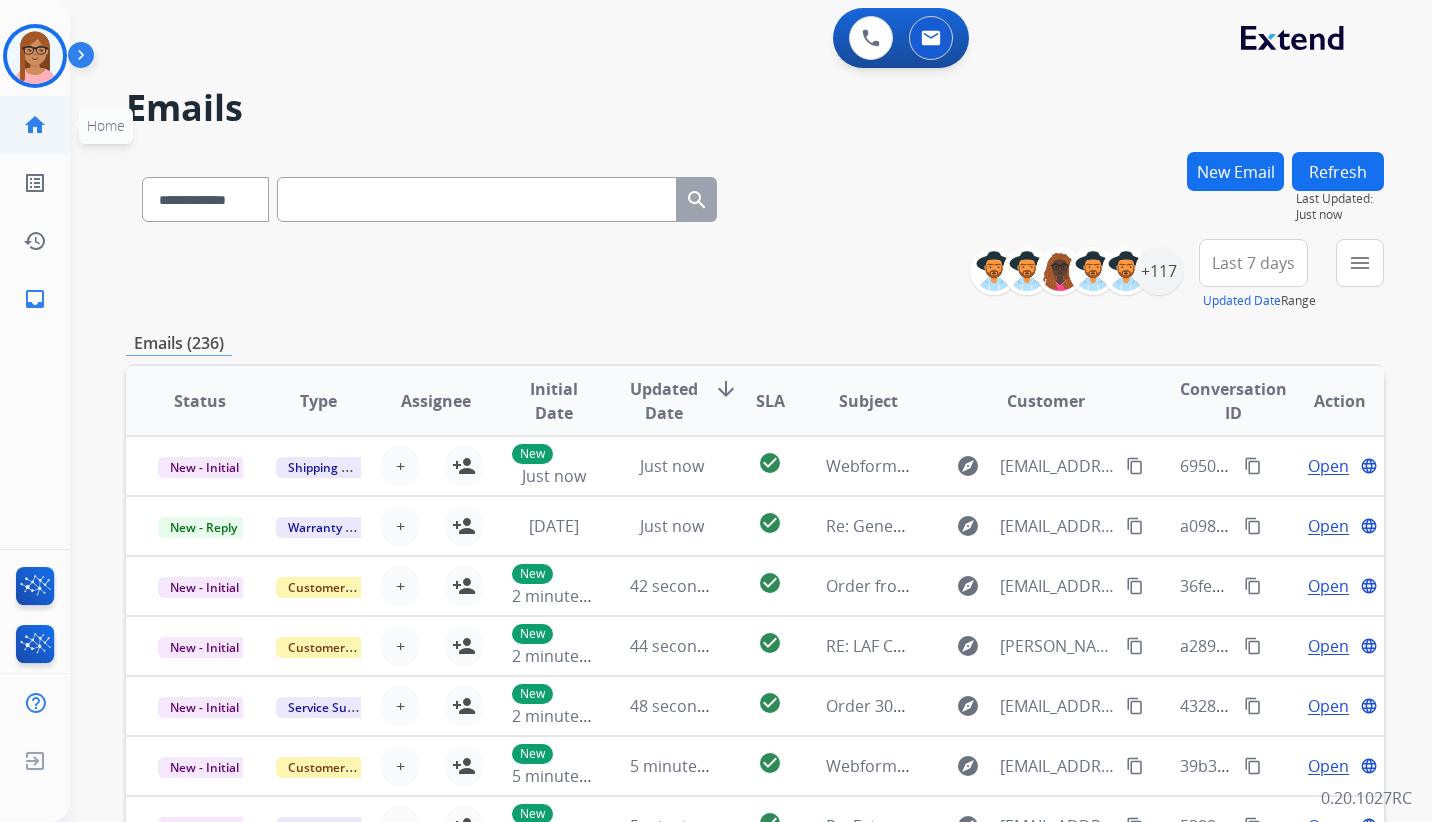 click on "home  Home" 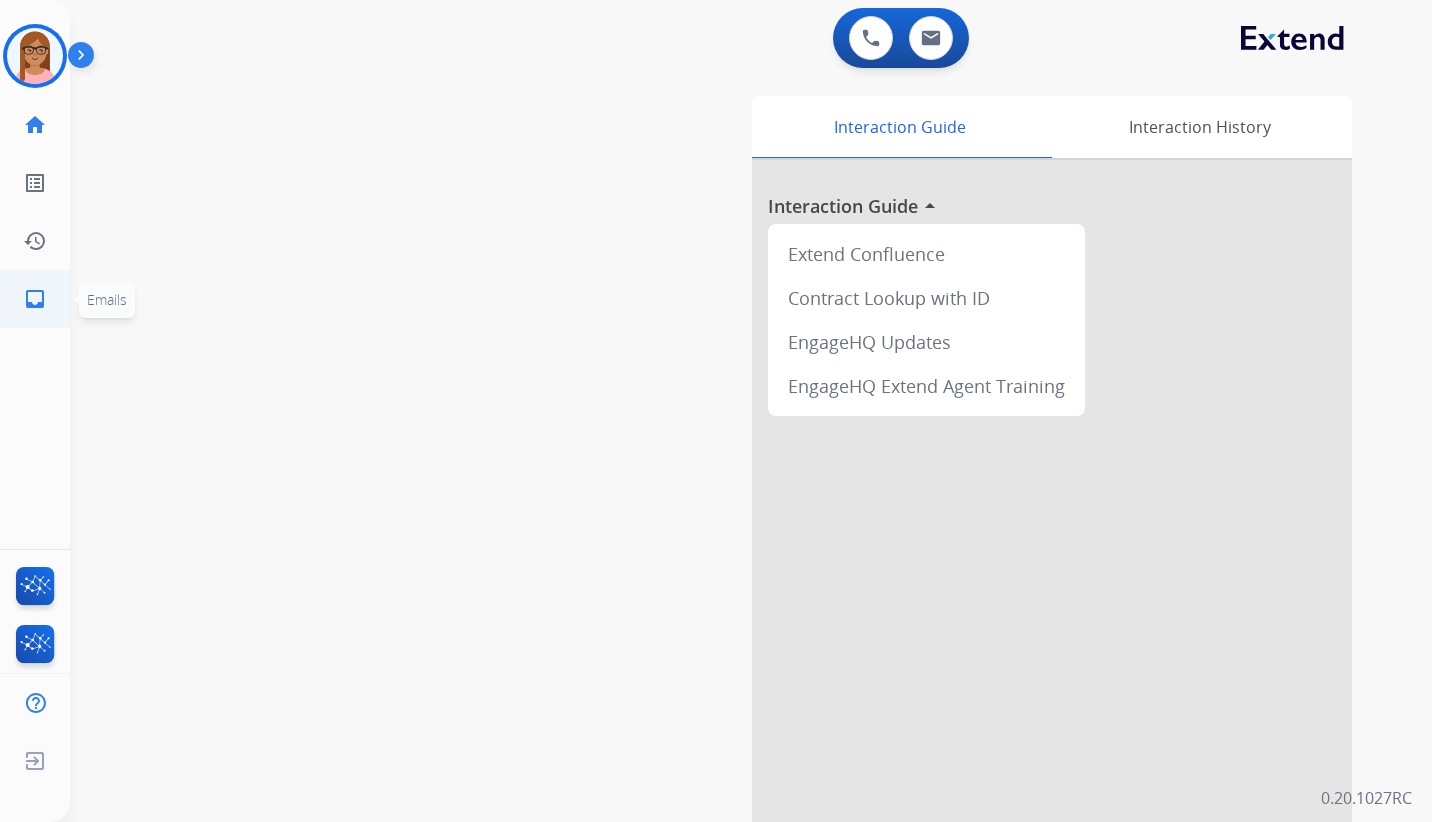 click on "inbox  Emails" 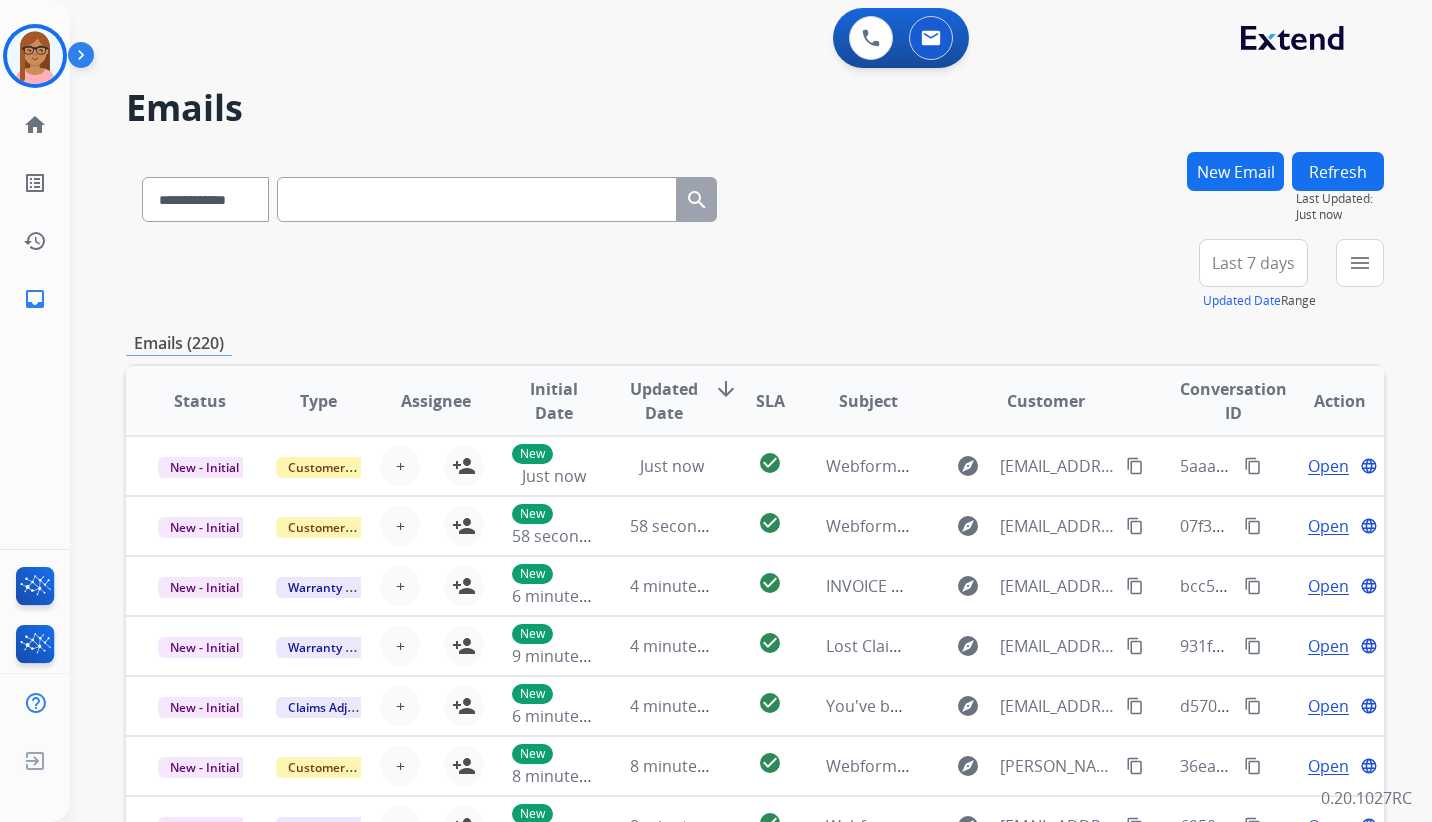 click on "Last 7 days" at bounding box center [1253, 263] 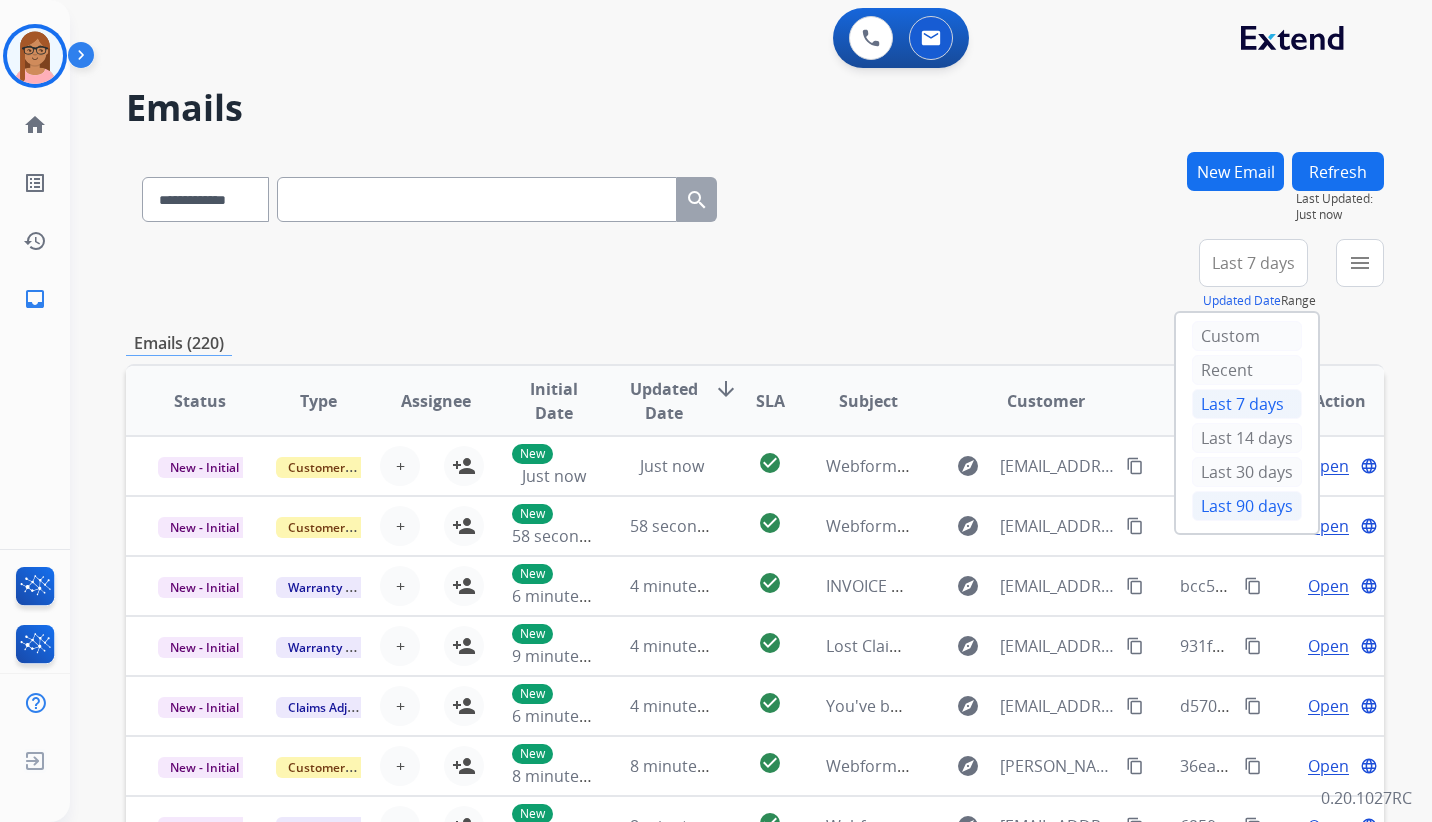 click on "Last 90 days" at bounding box center [1247, 506] 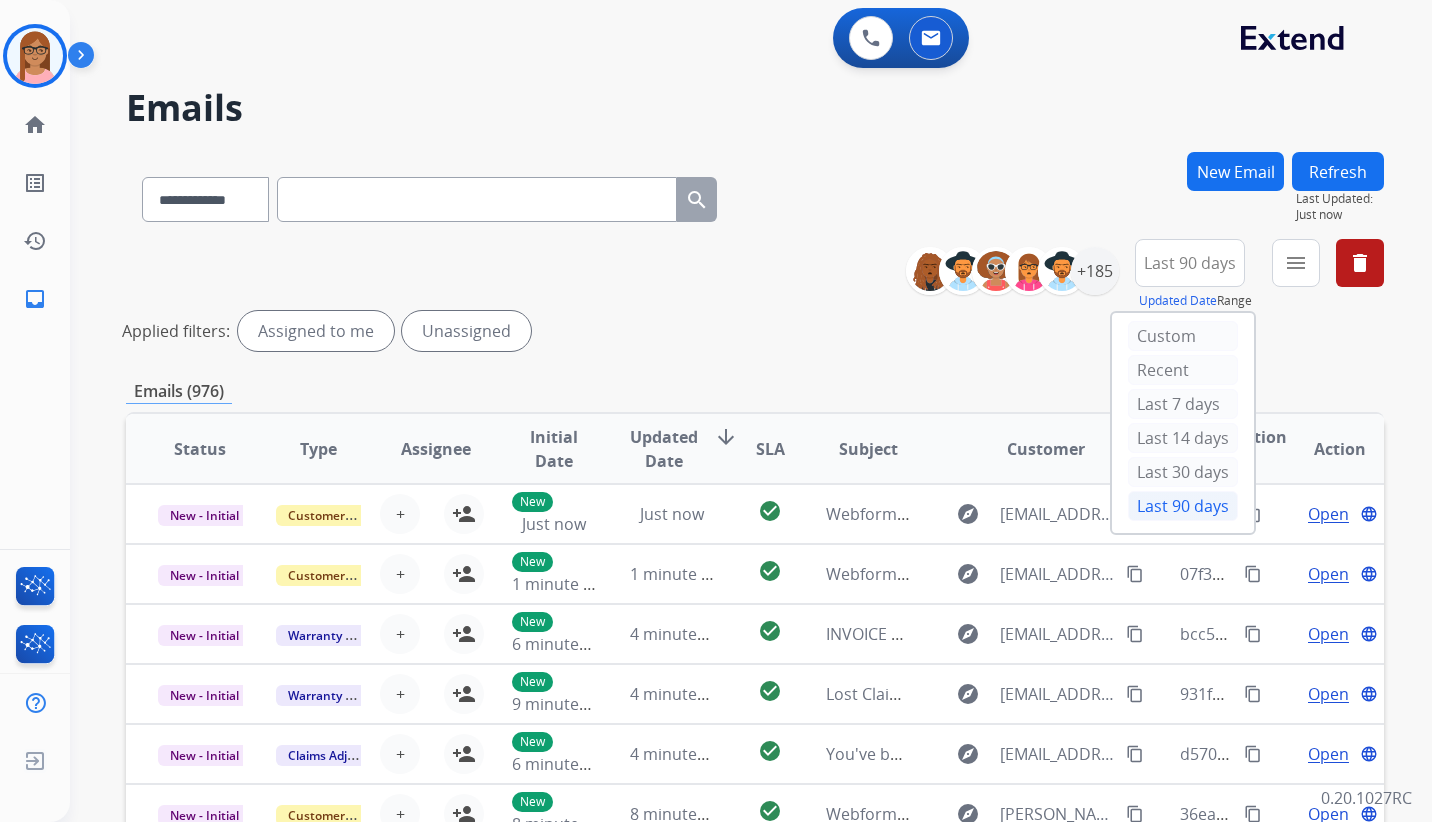 click at bounding box center [477, 199] 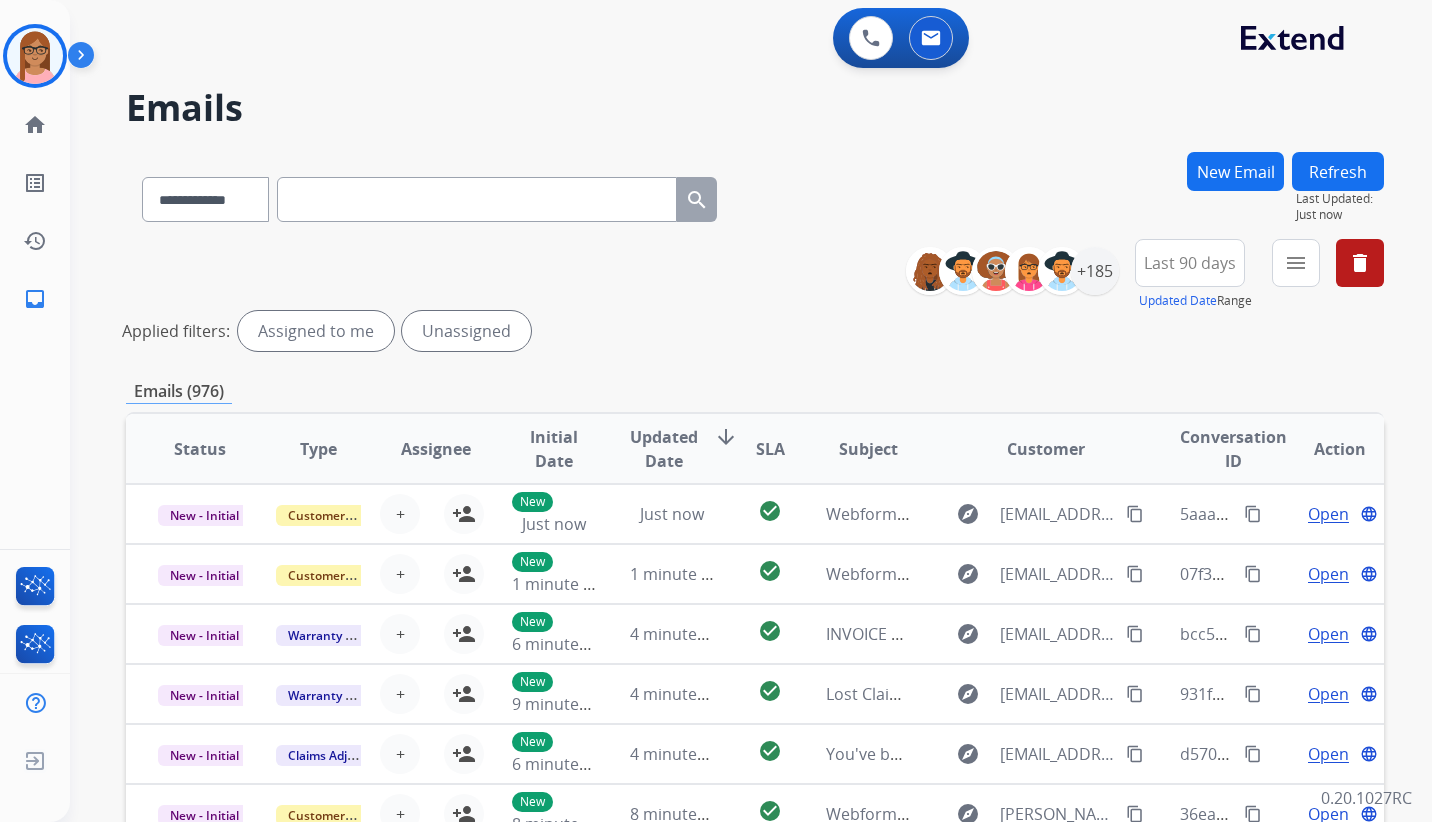 paste on "**********" 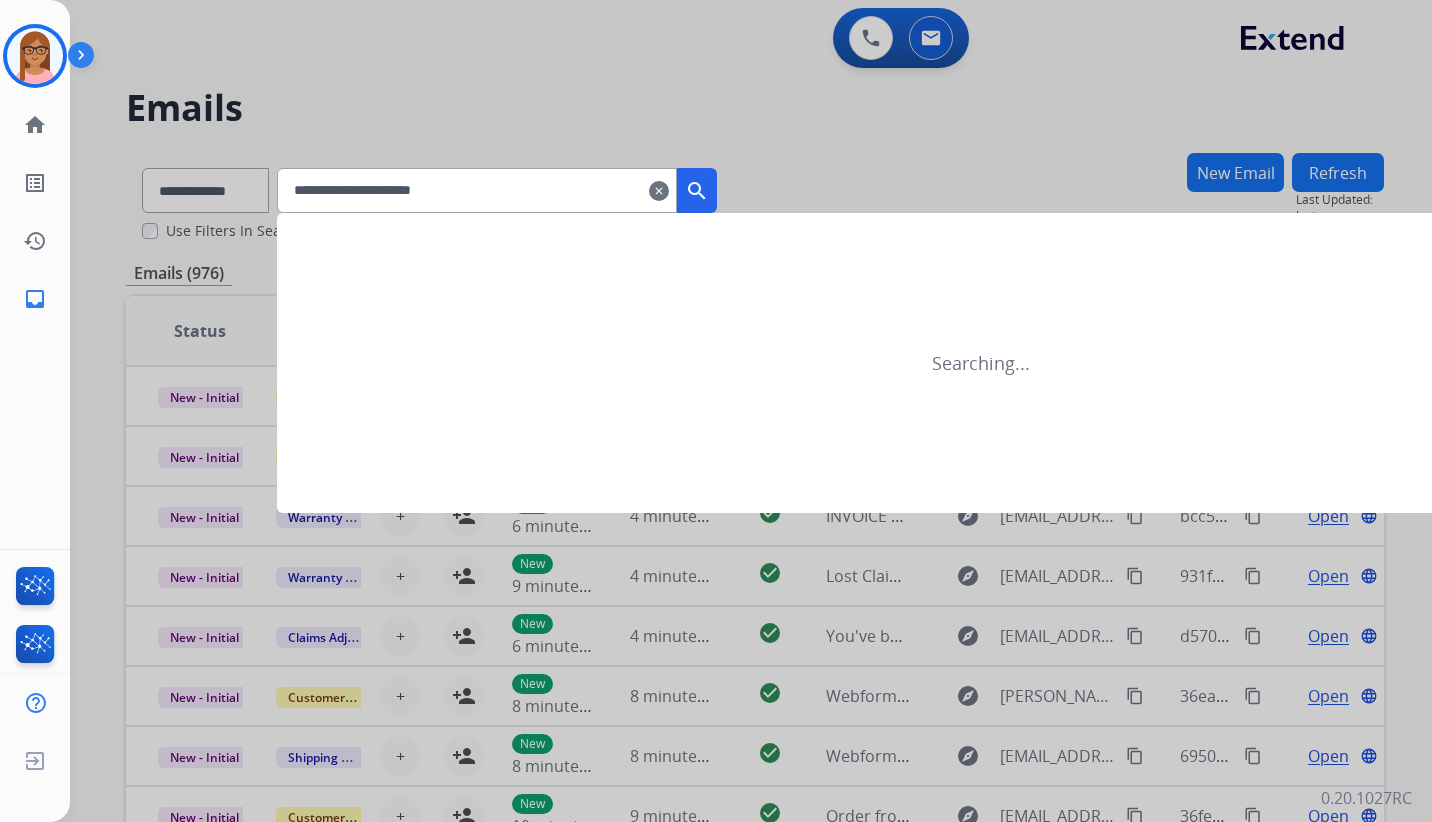 type on "**********" 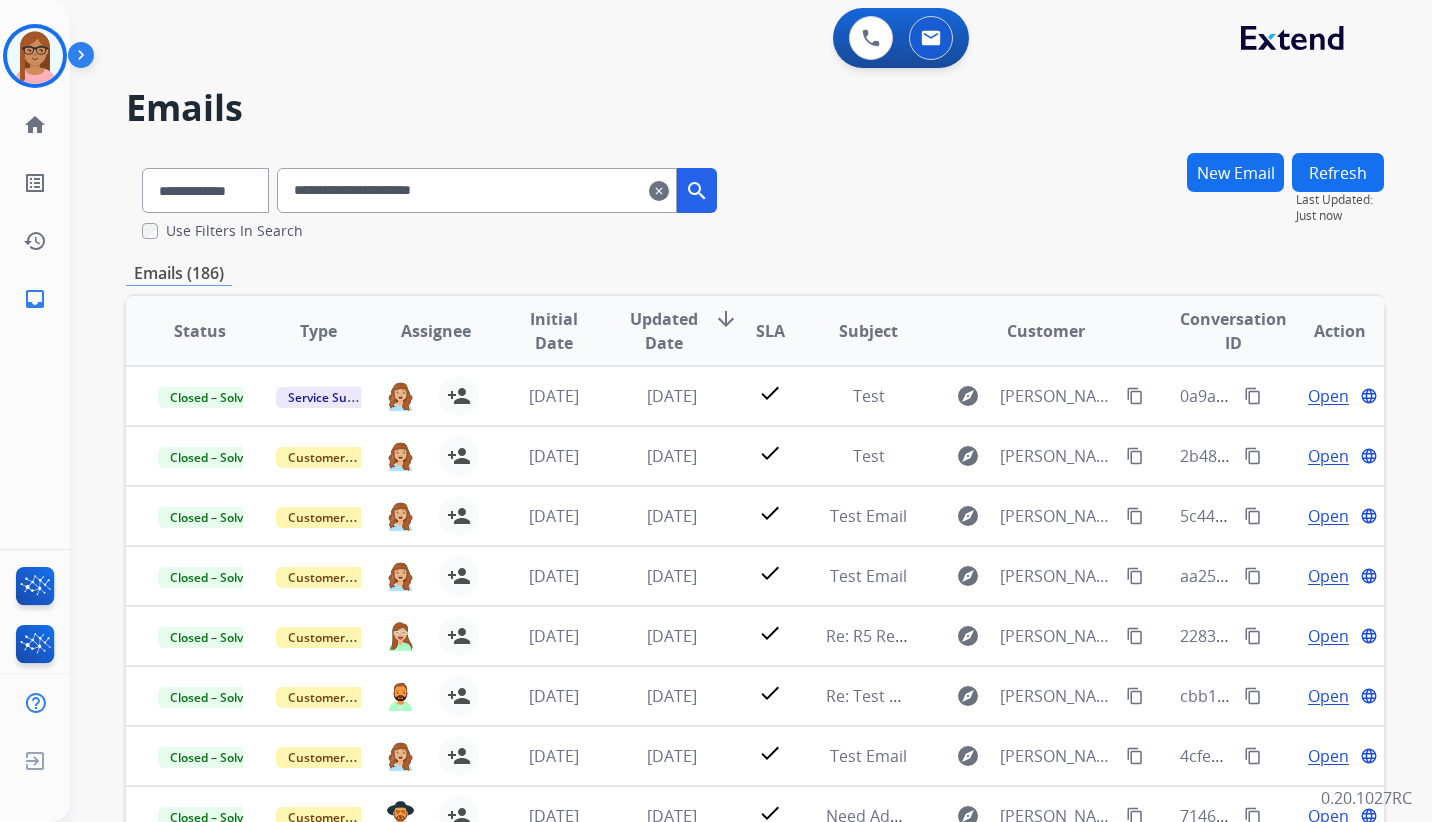 scroll, scrollTop: 2, scrollLeft: 0, axis: vertical 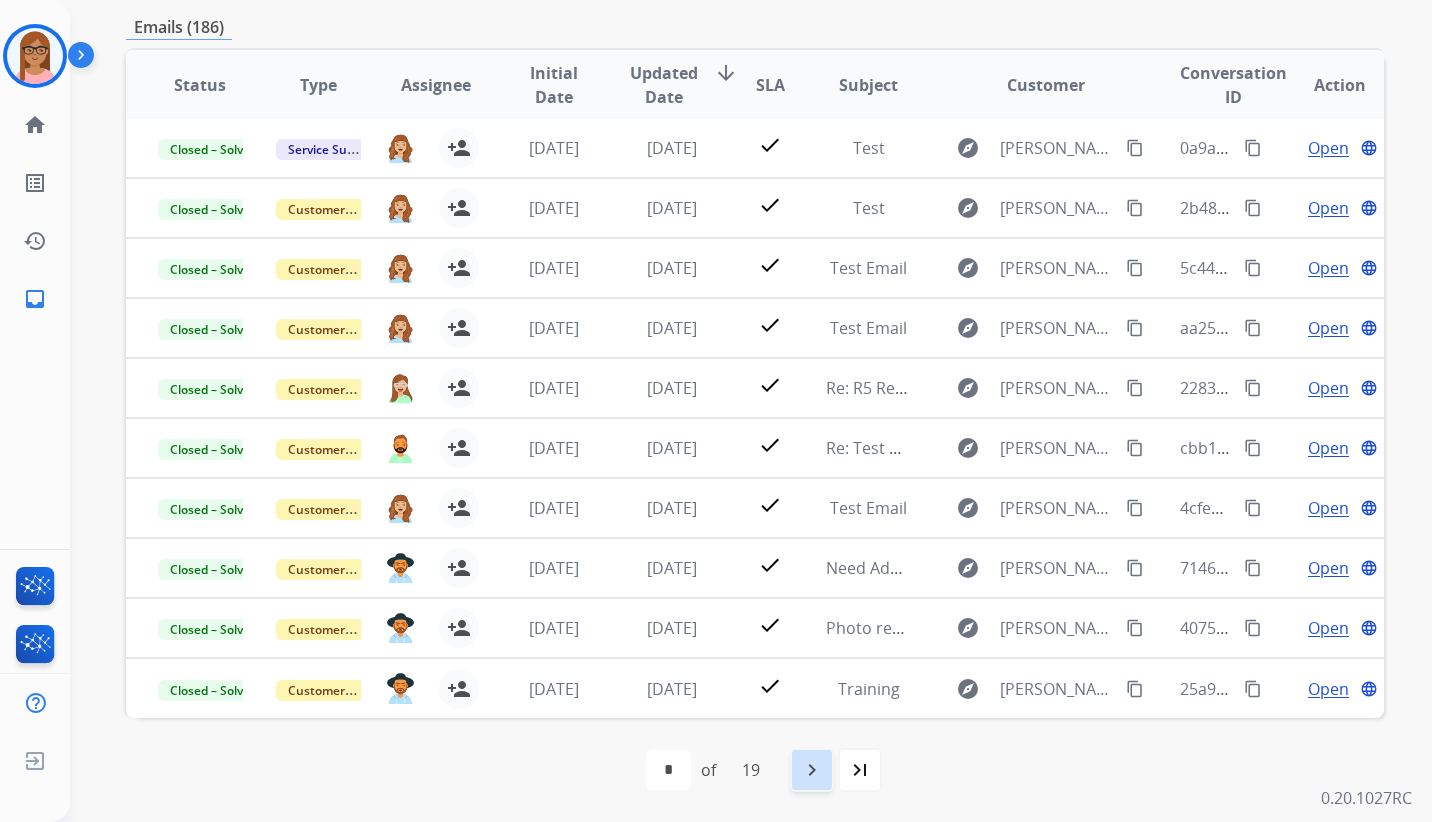 click on "navigate_next" at bounding box center [812, 770] 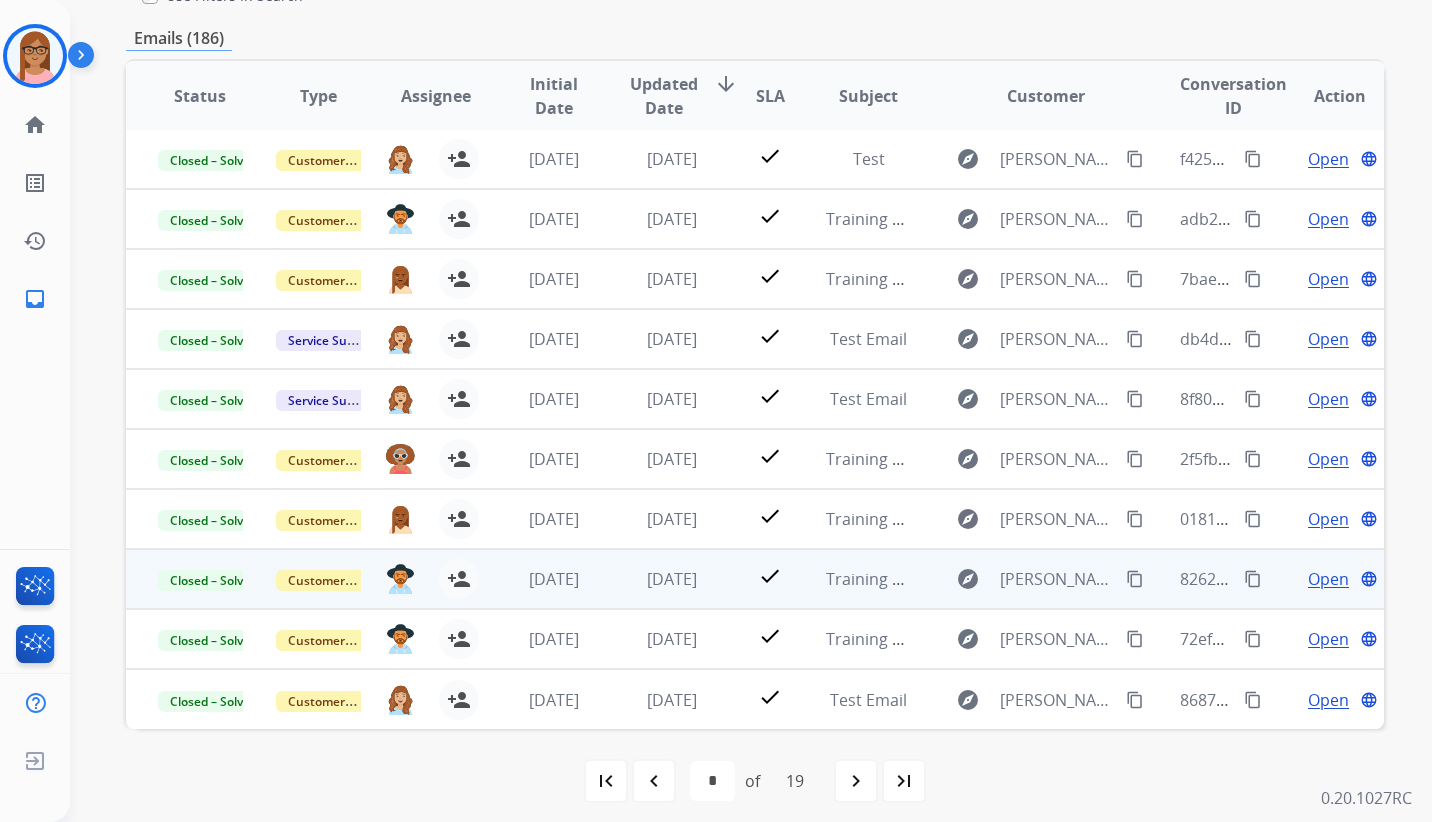 scroll, scrollTop: 246, scrollLeft: 0, axis: vertical 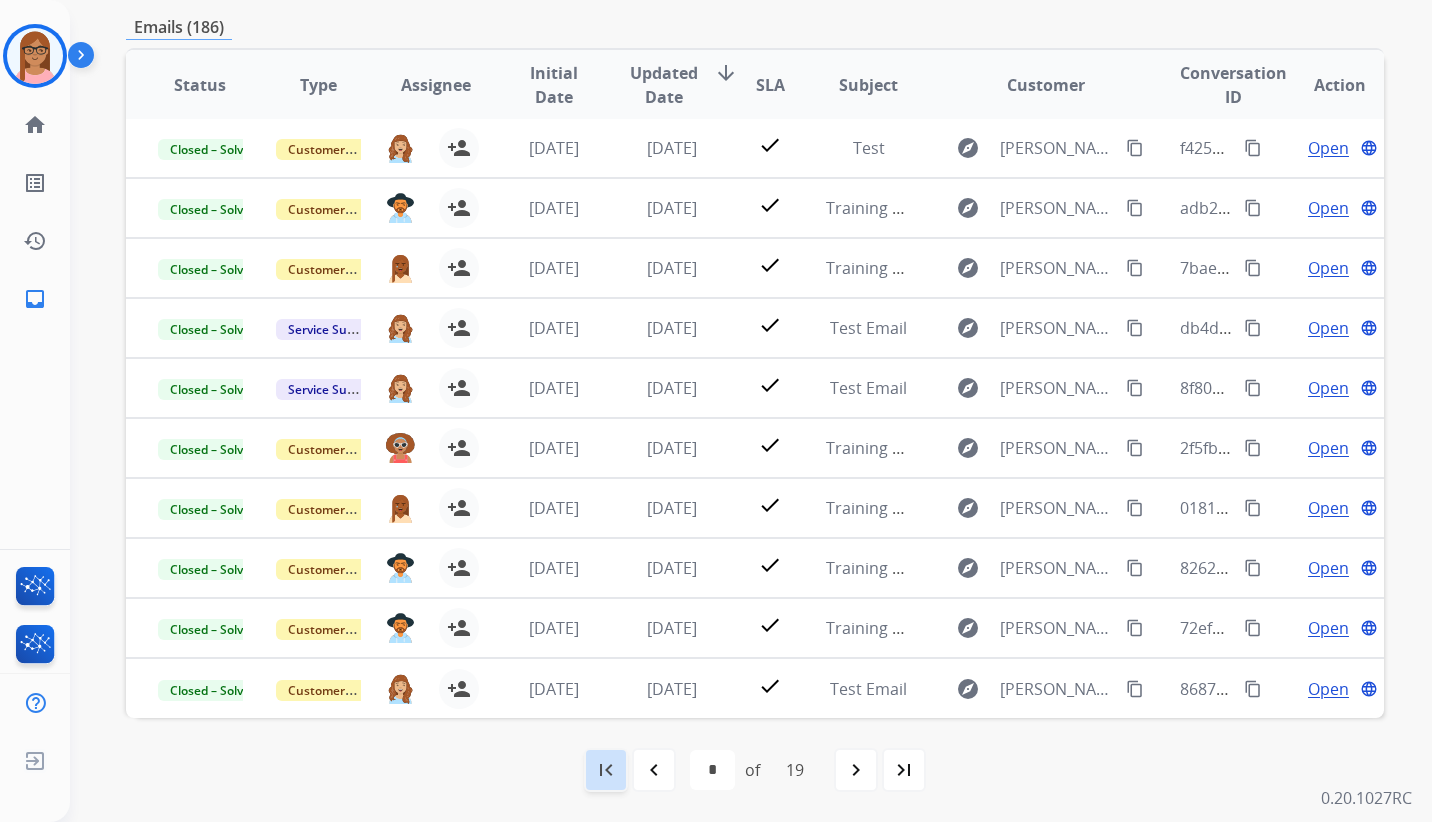 click on "first_page" at bounding box center [606, 770] 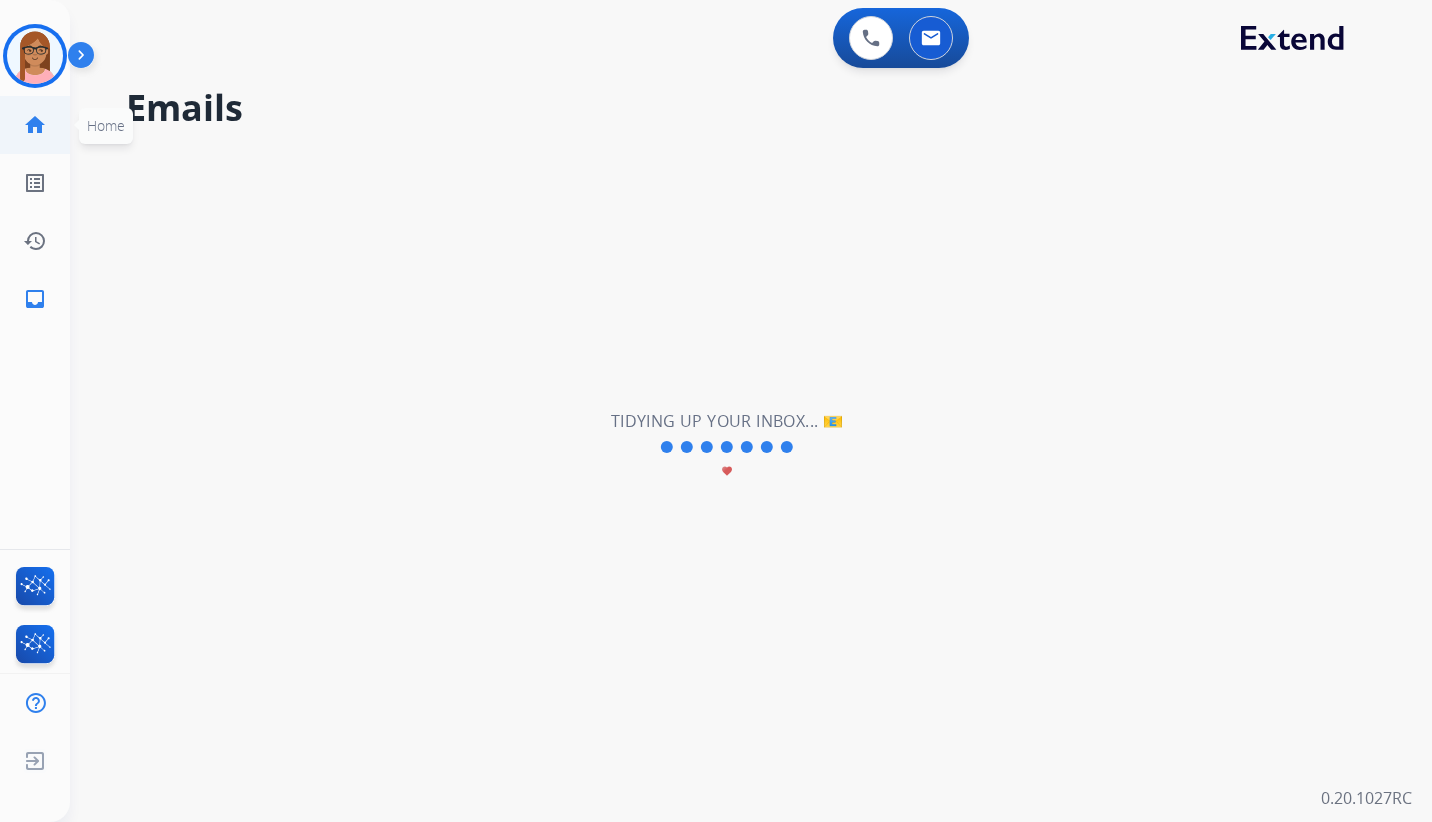 click on "home" 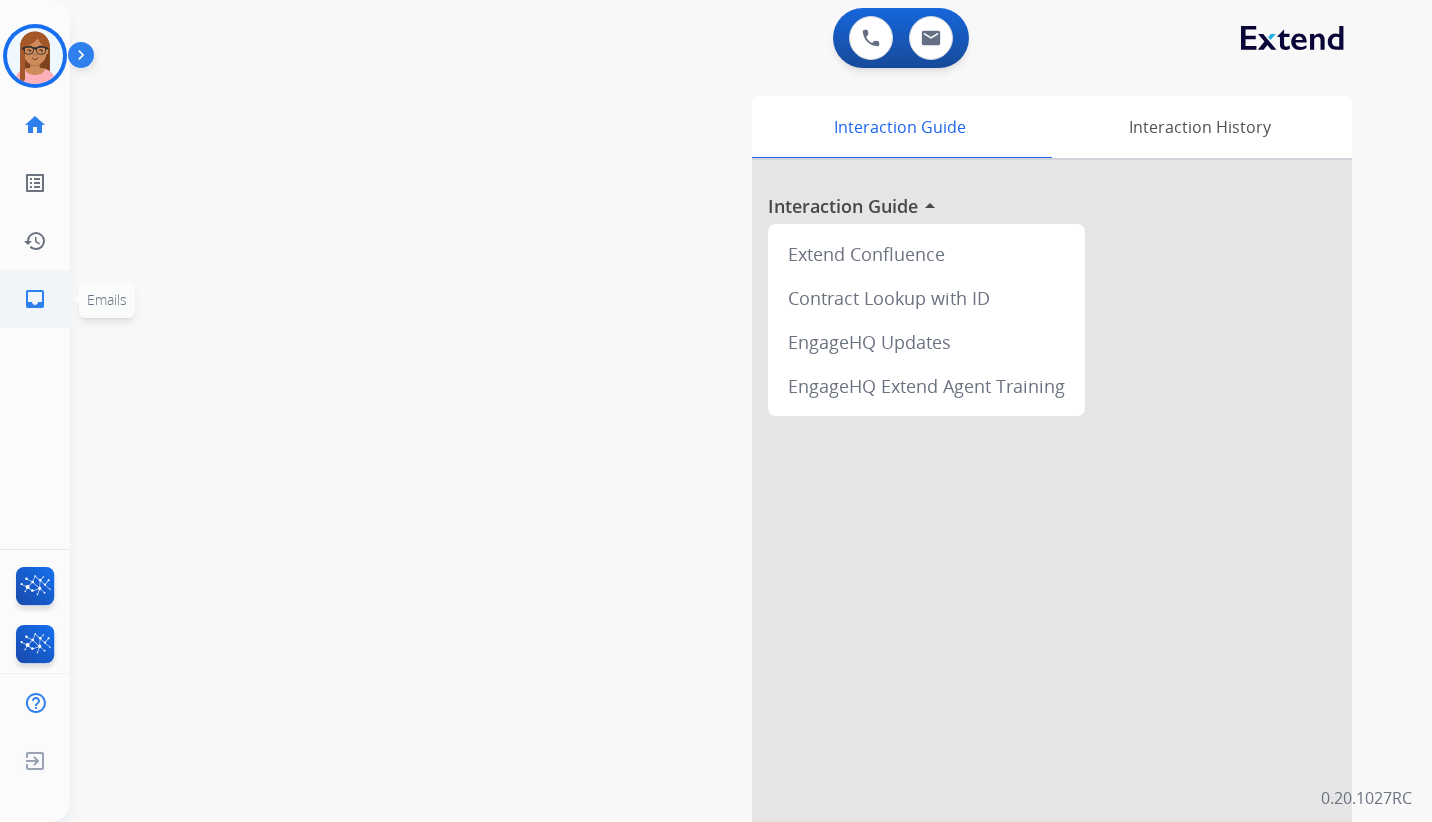 click on "inbox" 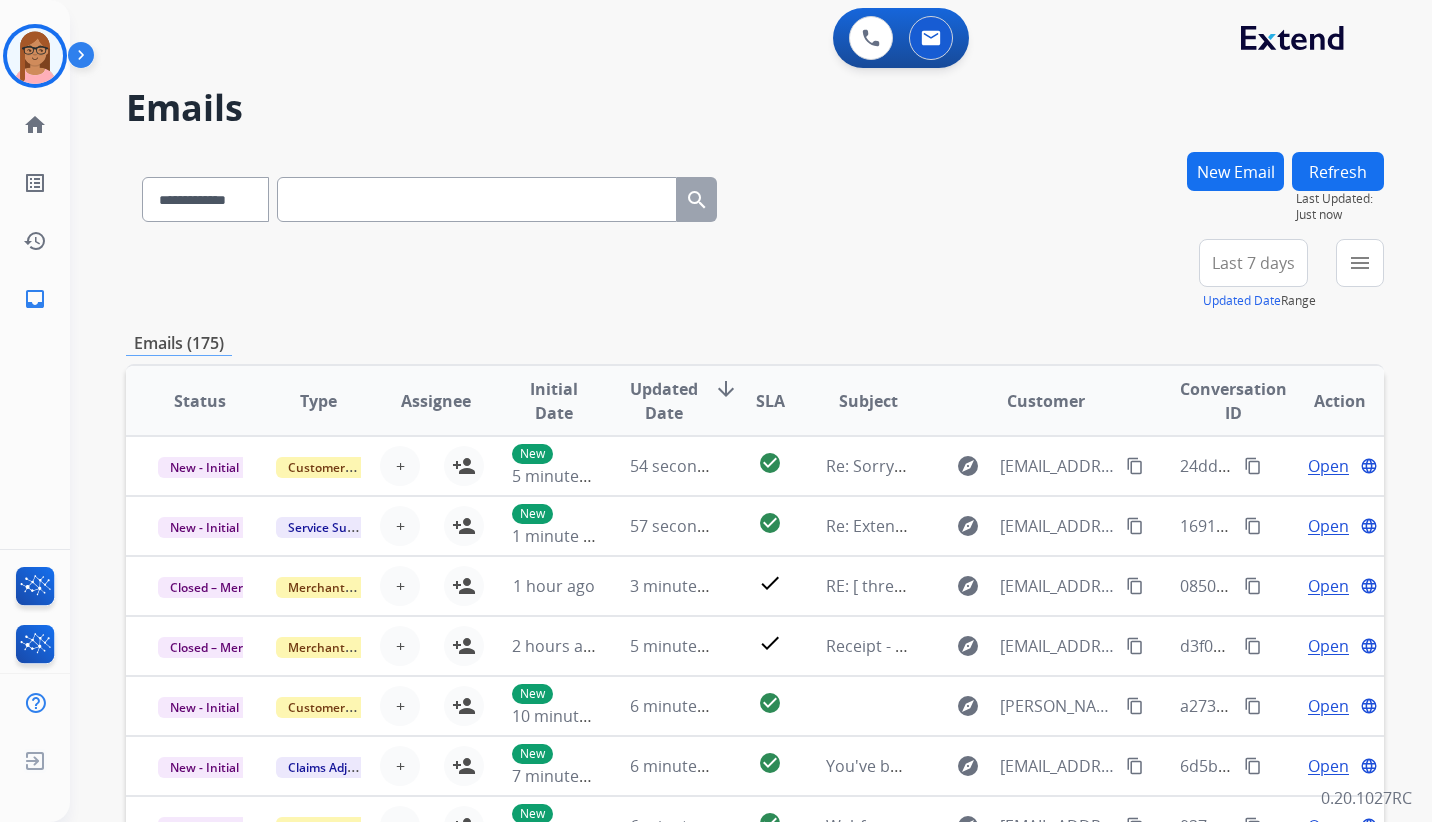 click at bounding box center [477, 199] 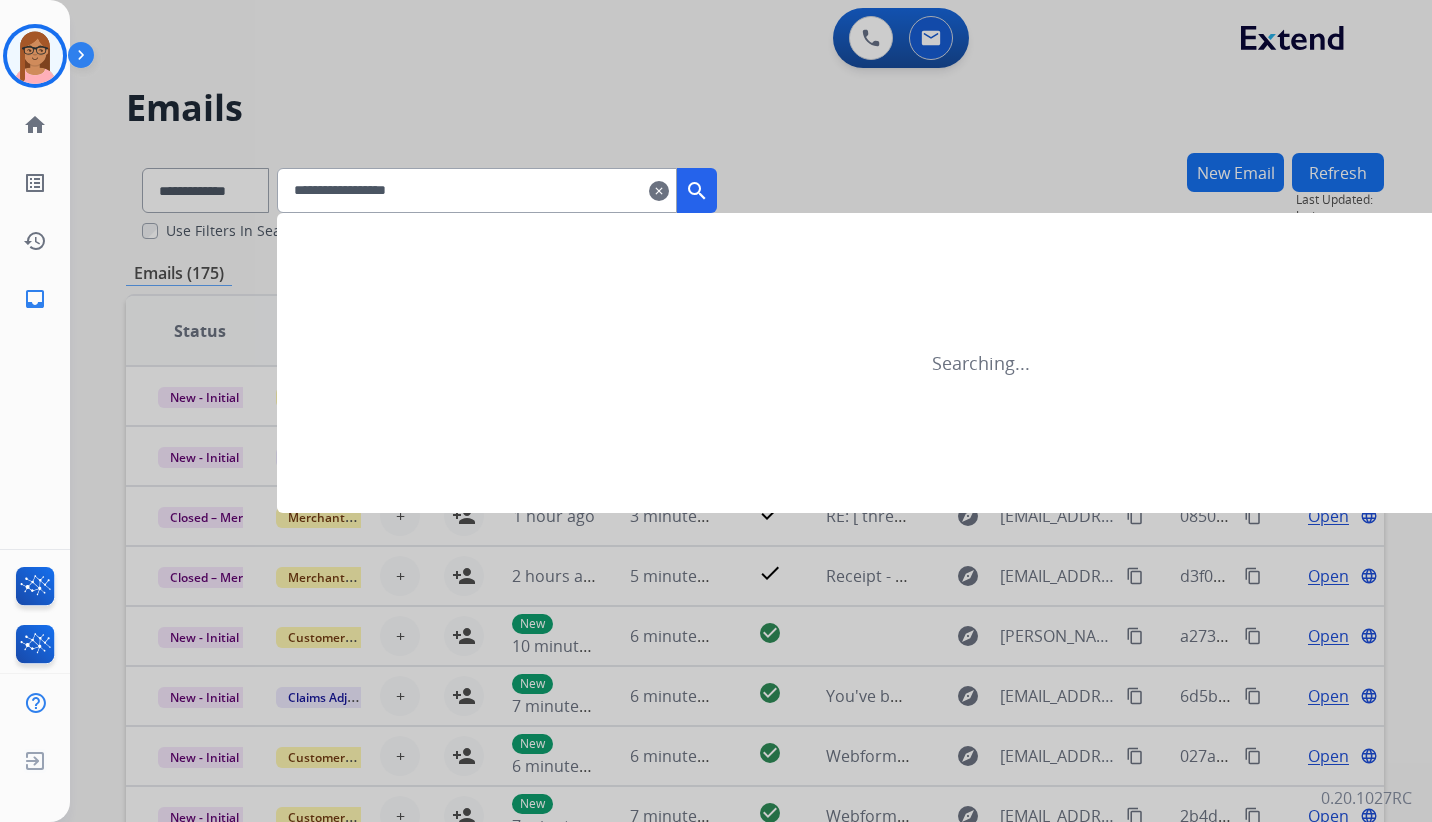 type on "**********" 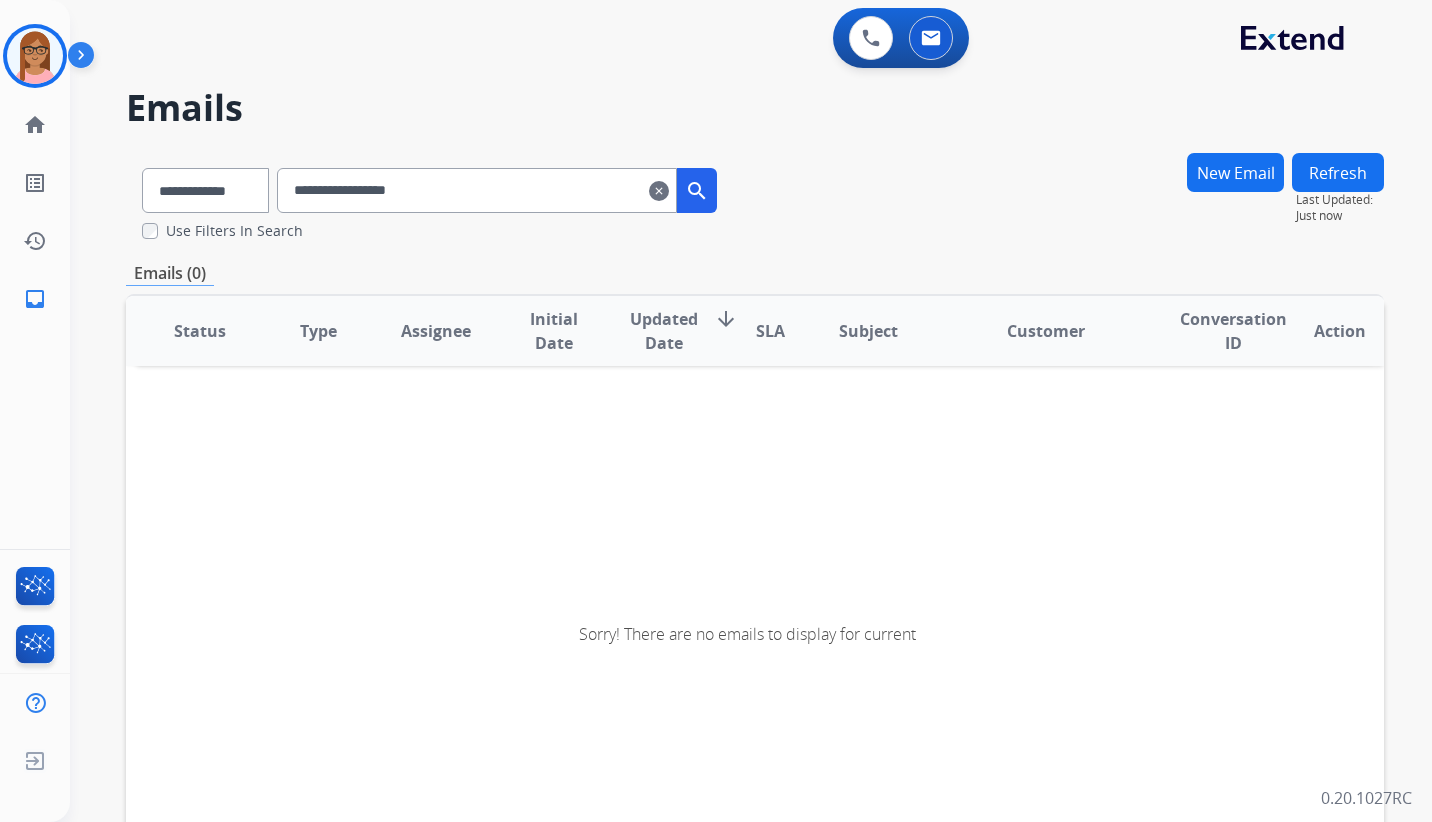 click on "New Email" at bounding box center [1235, 172] 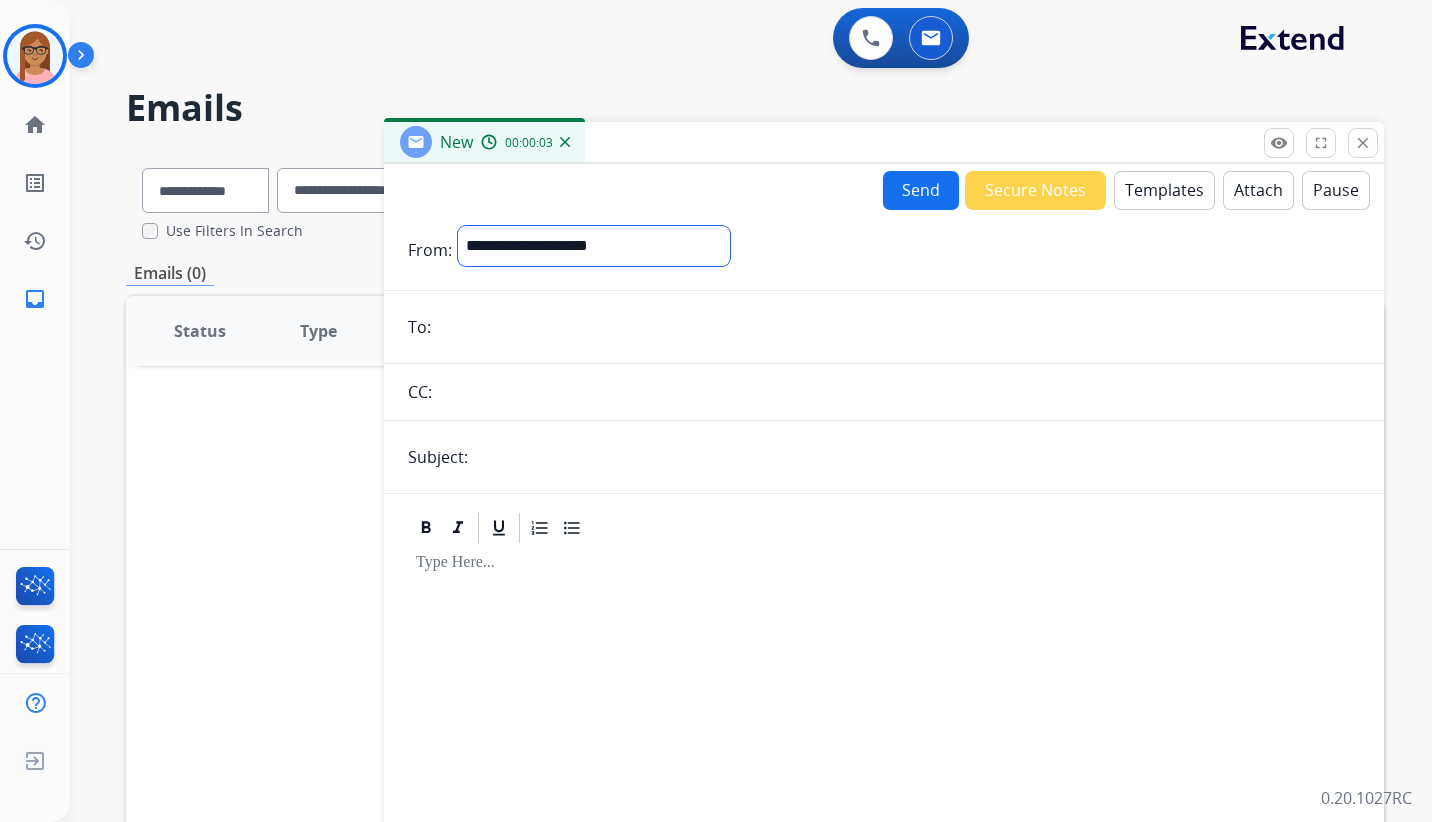 click on "**********" at bounding box center [594, 246] 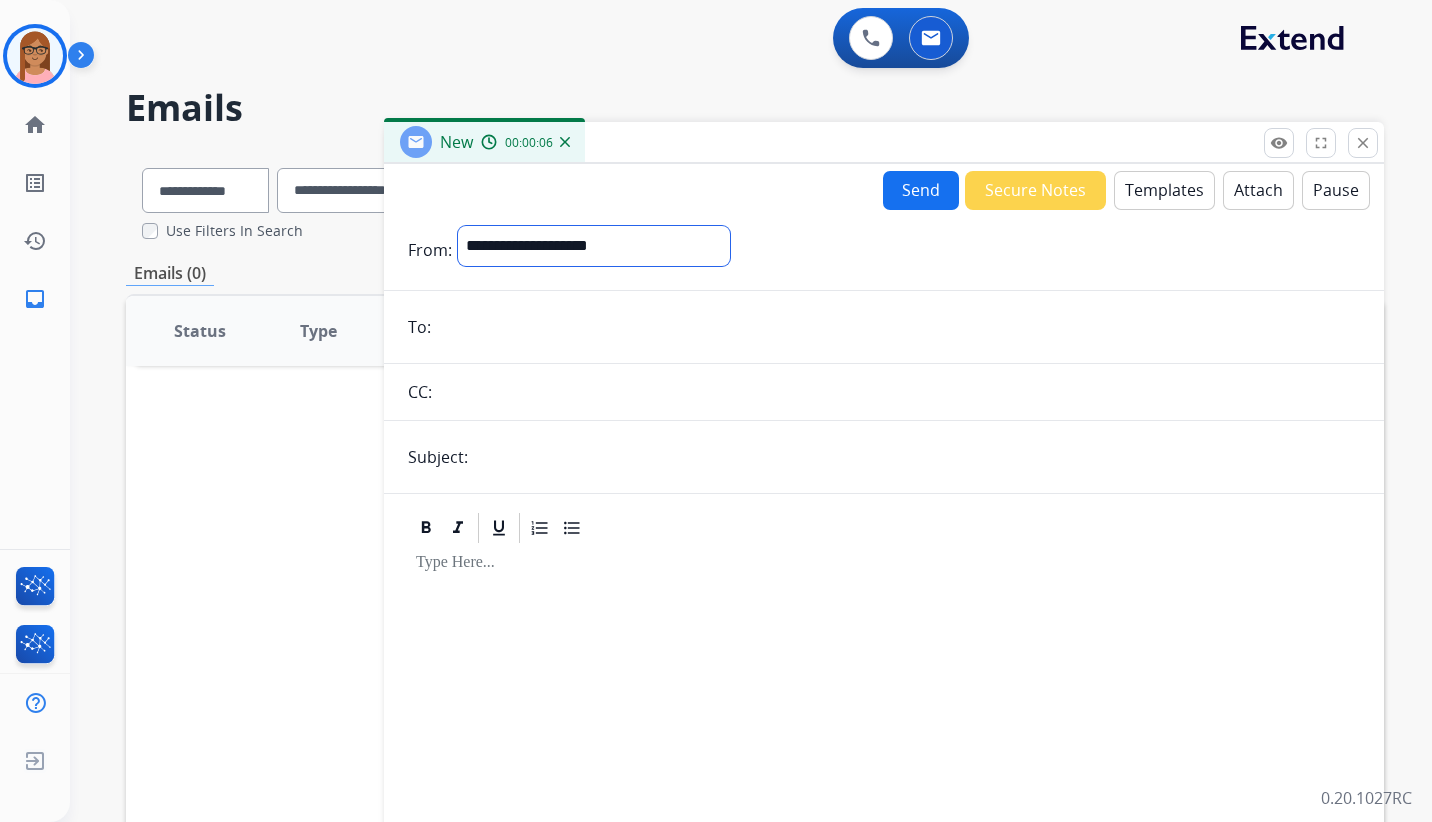 select on "**********" 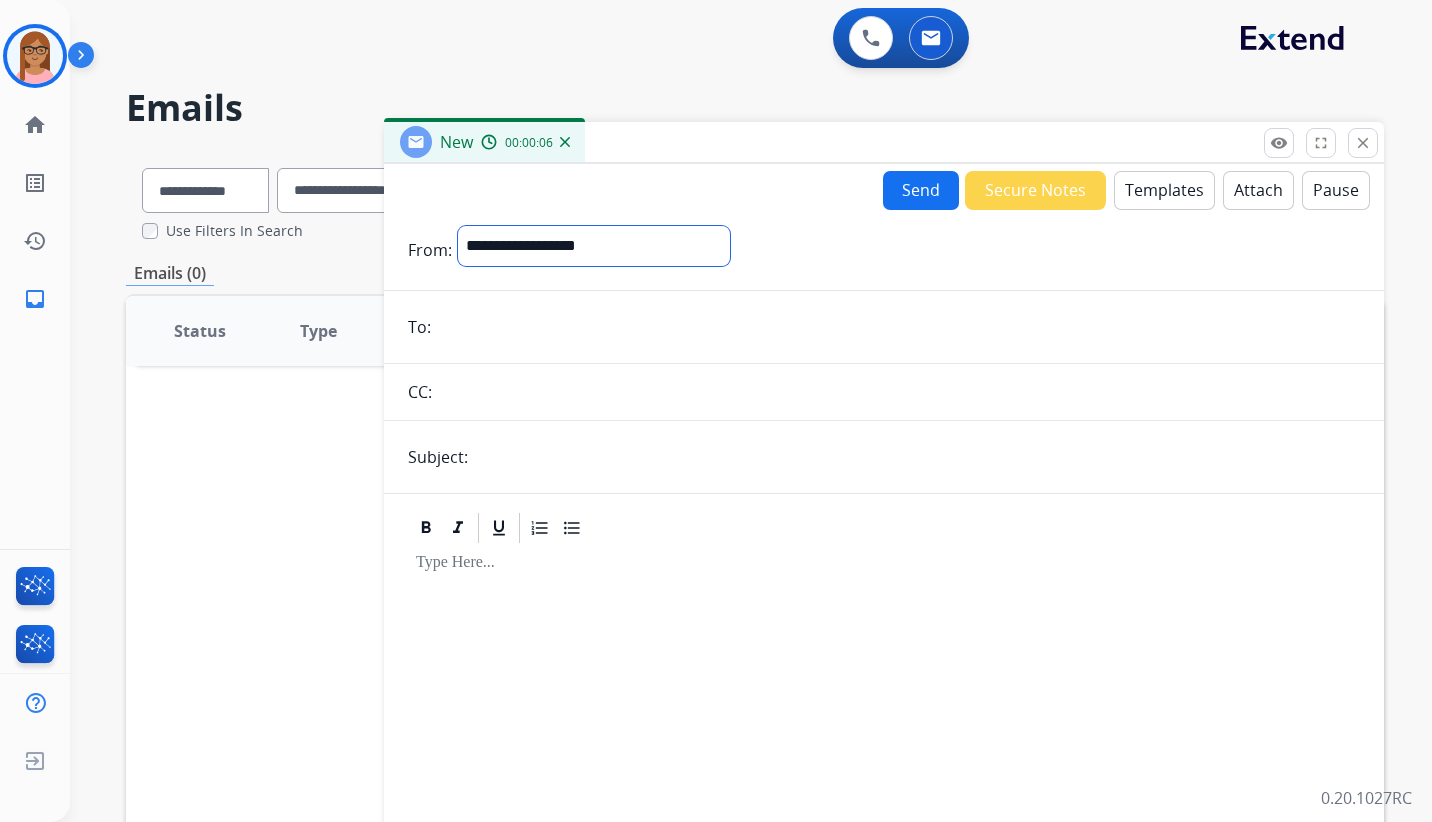 click on "**********" at bounding box center [594, 246] 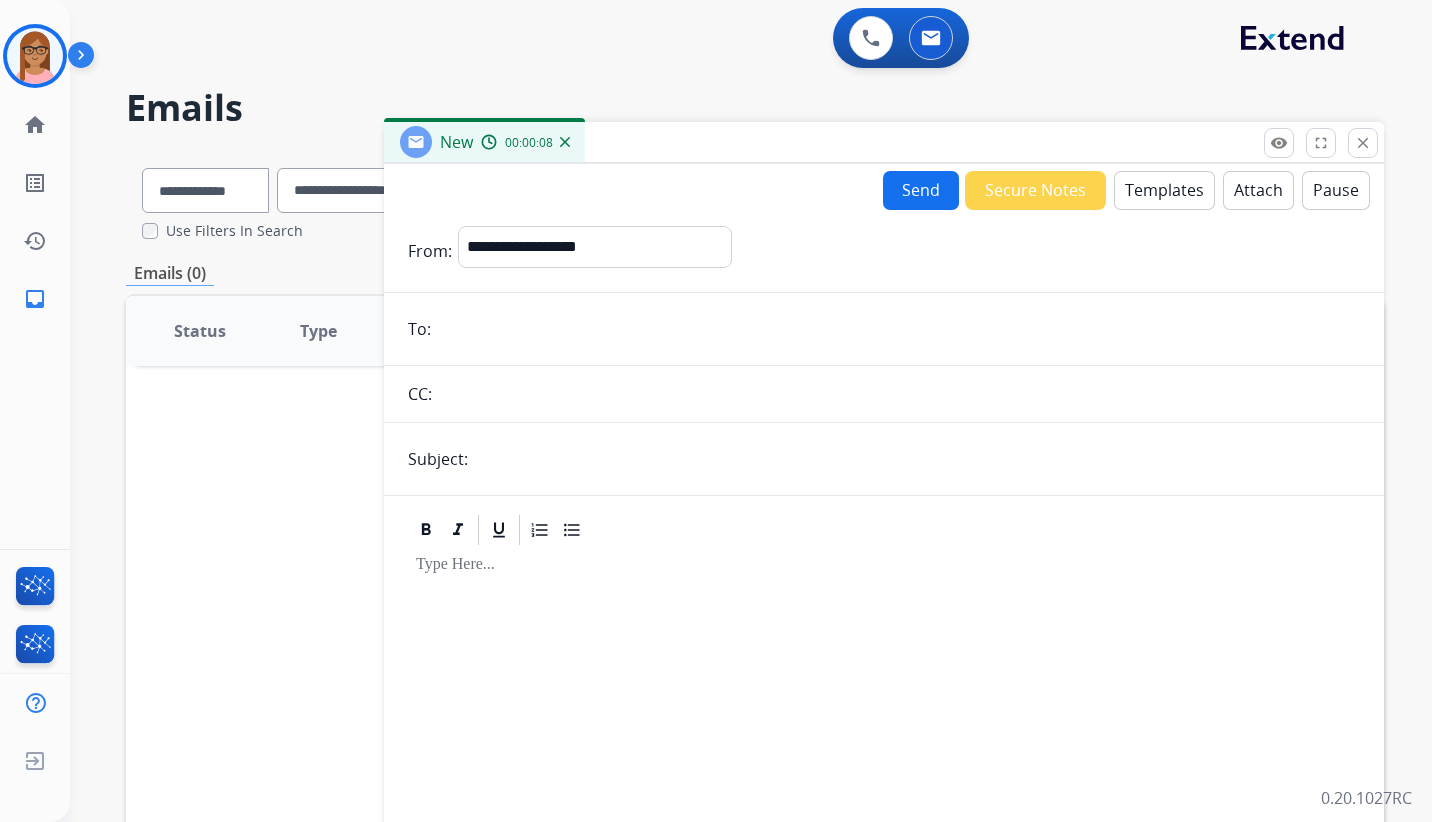 click at bounding box center (898, 329) 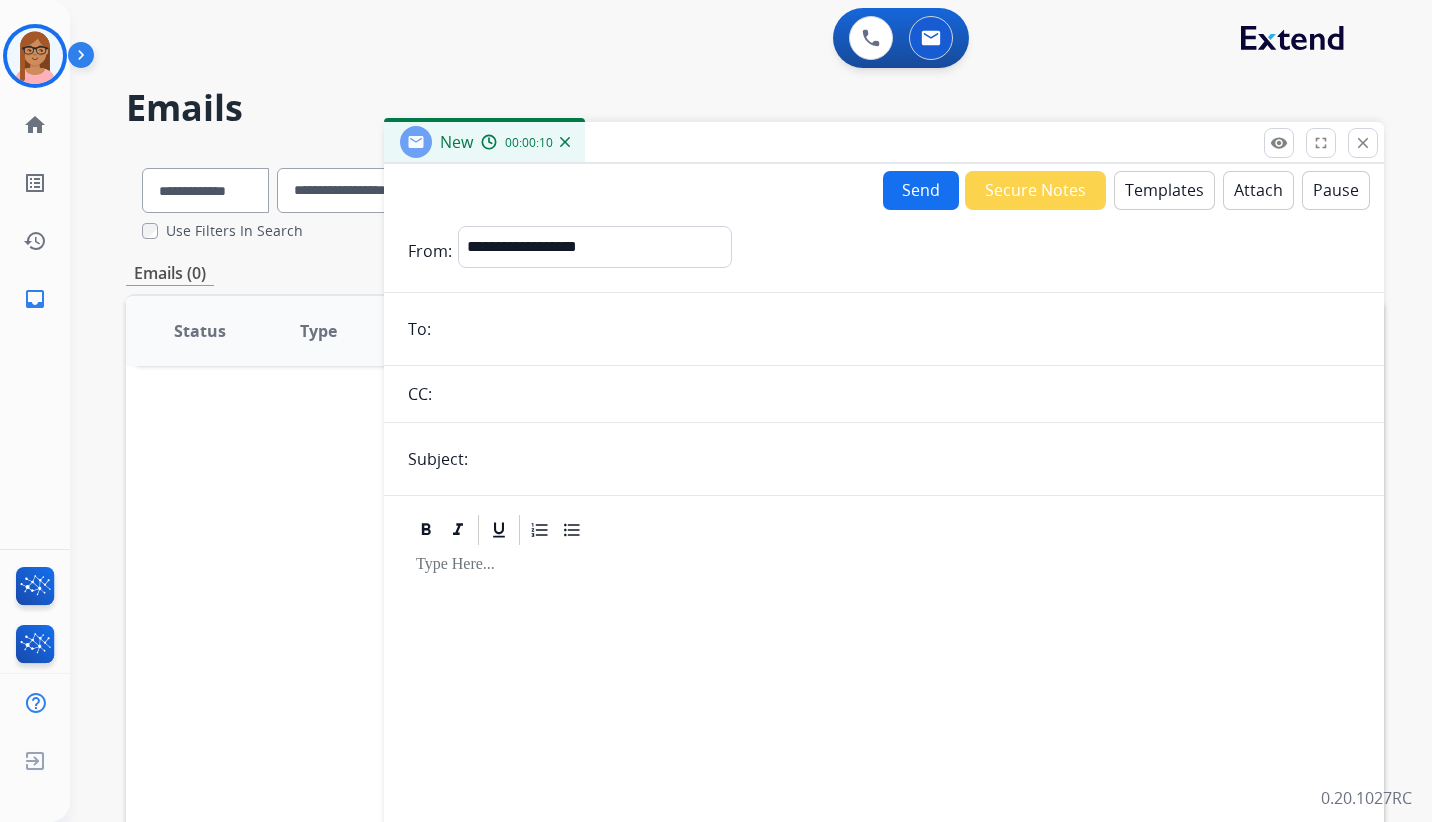paste on "**********" 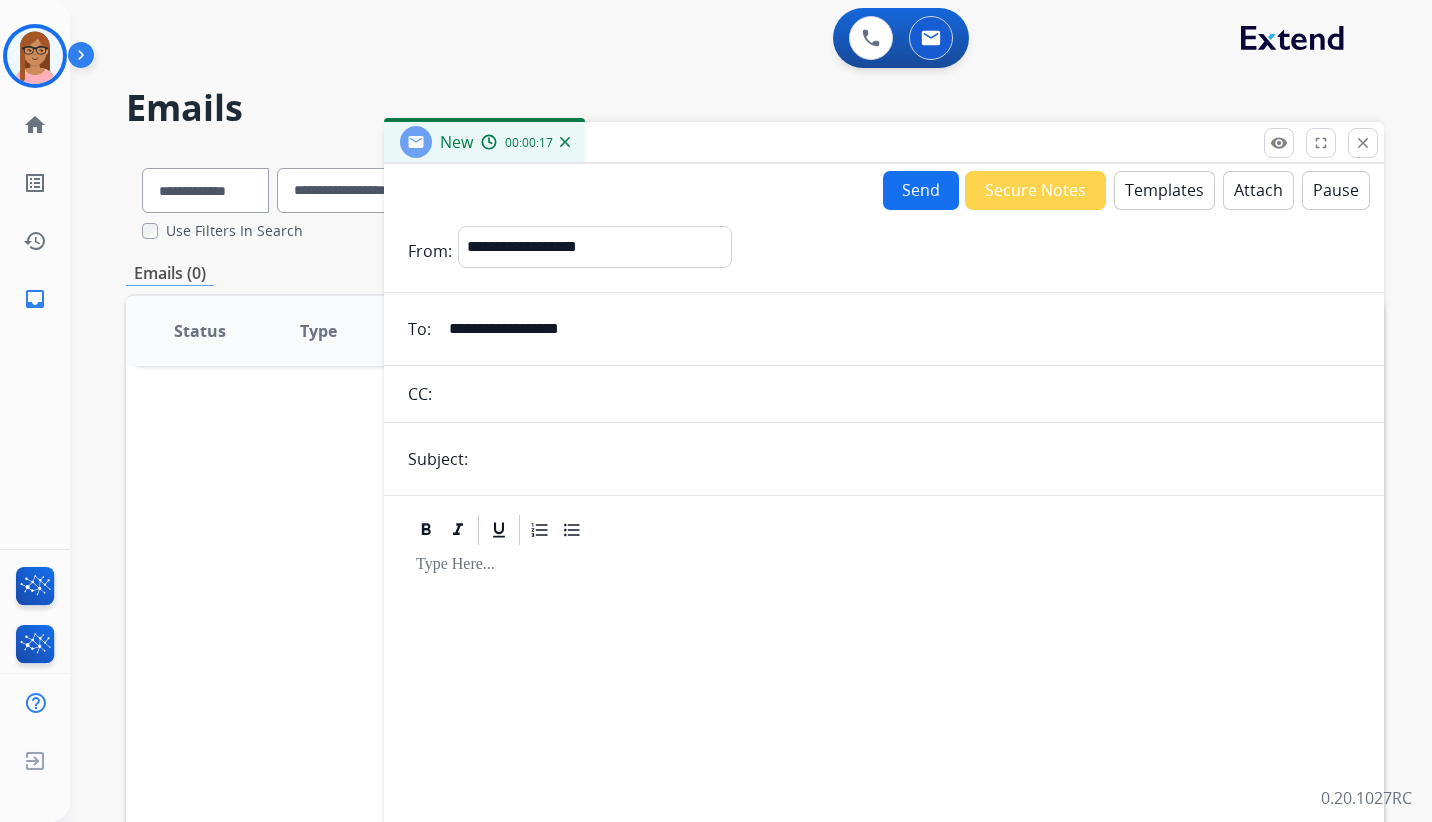 type on "**********" 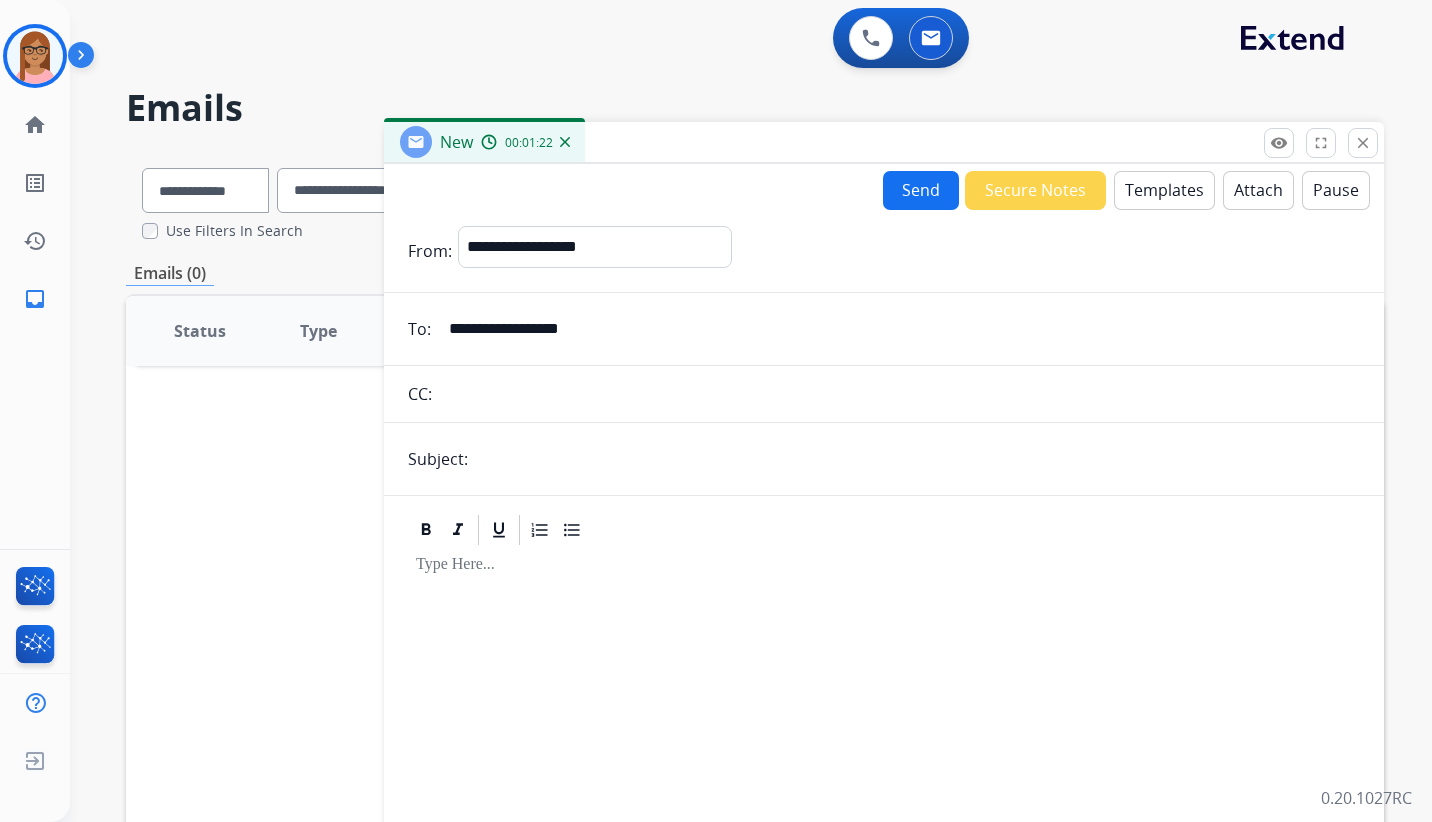 click at bounding box center (917, 459) 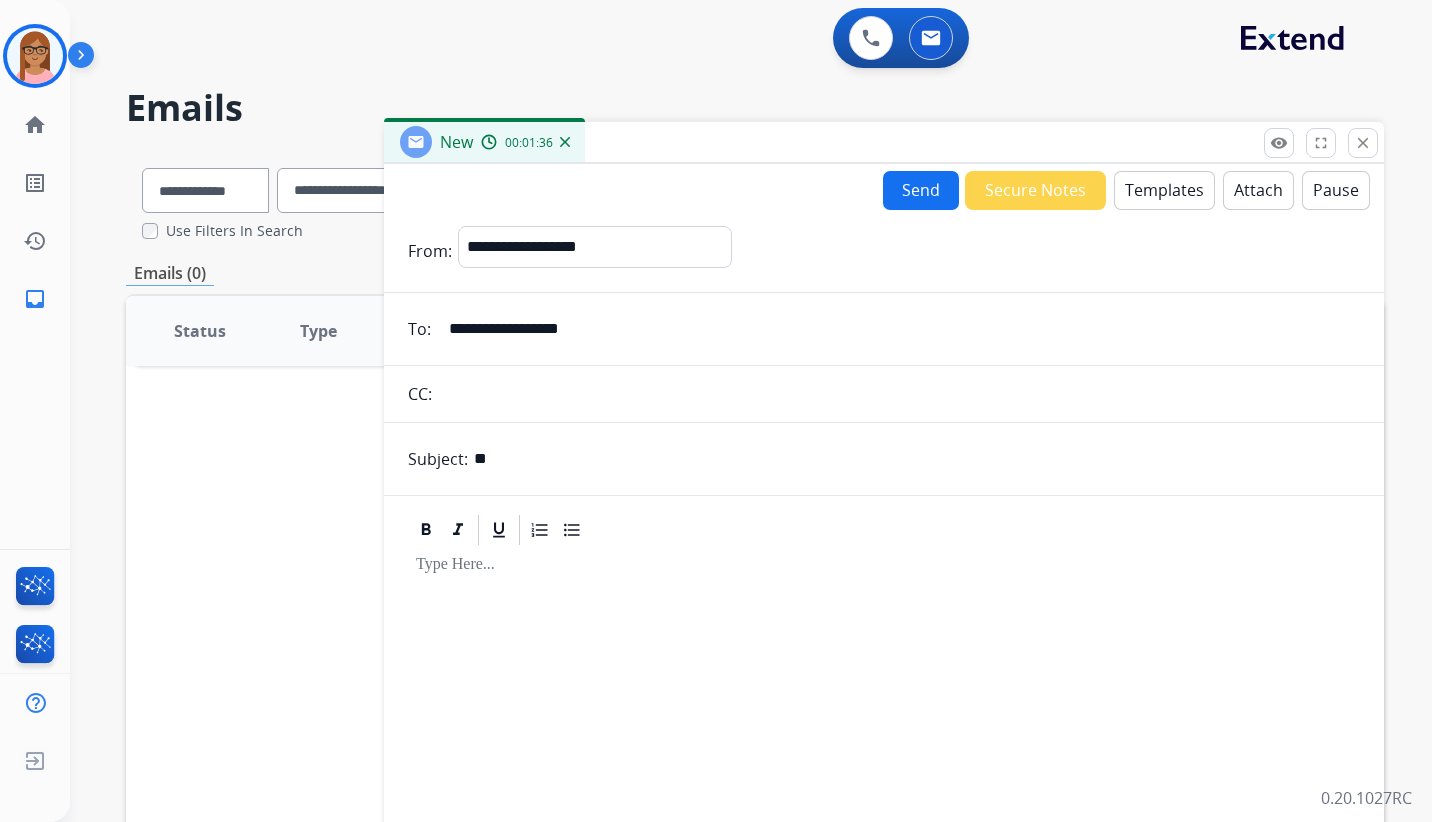 type on "*" 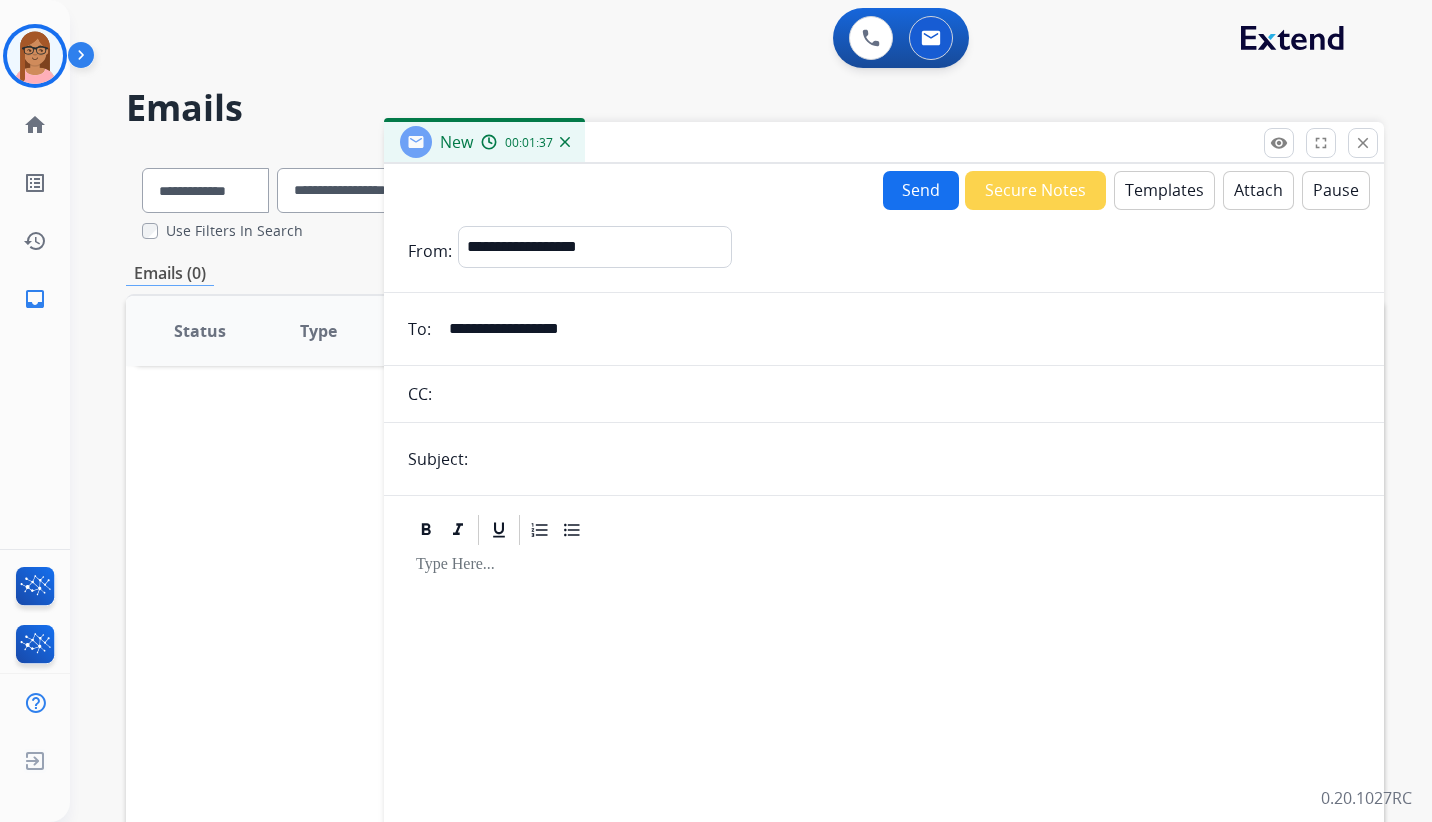 type on "*" 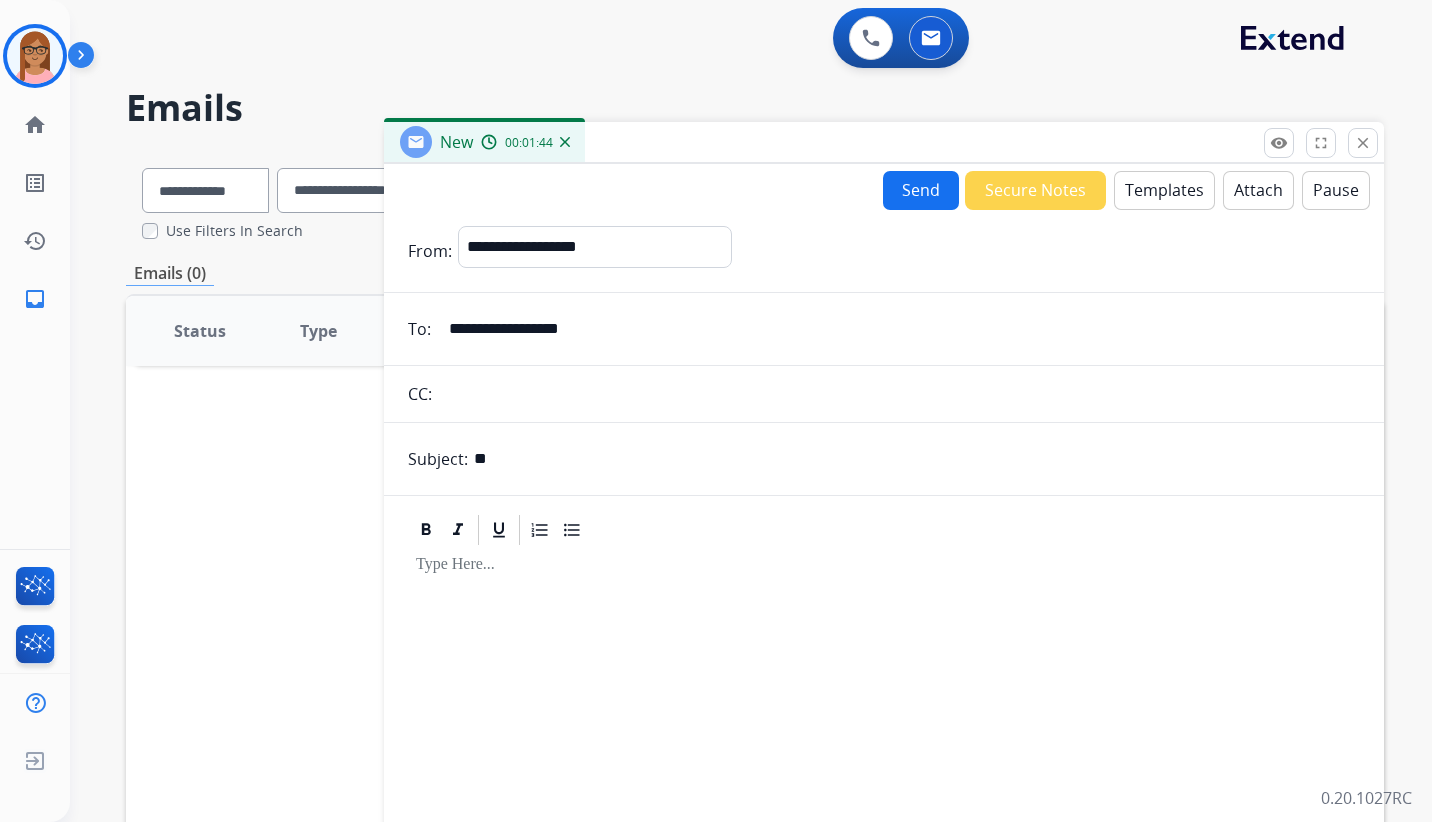 type on "*" 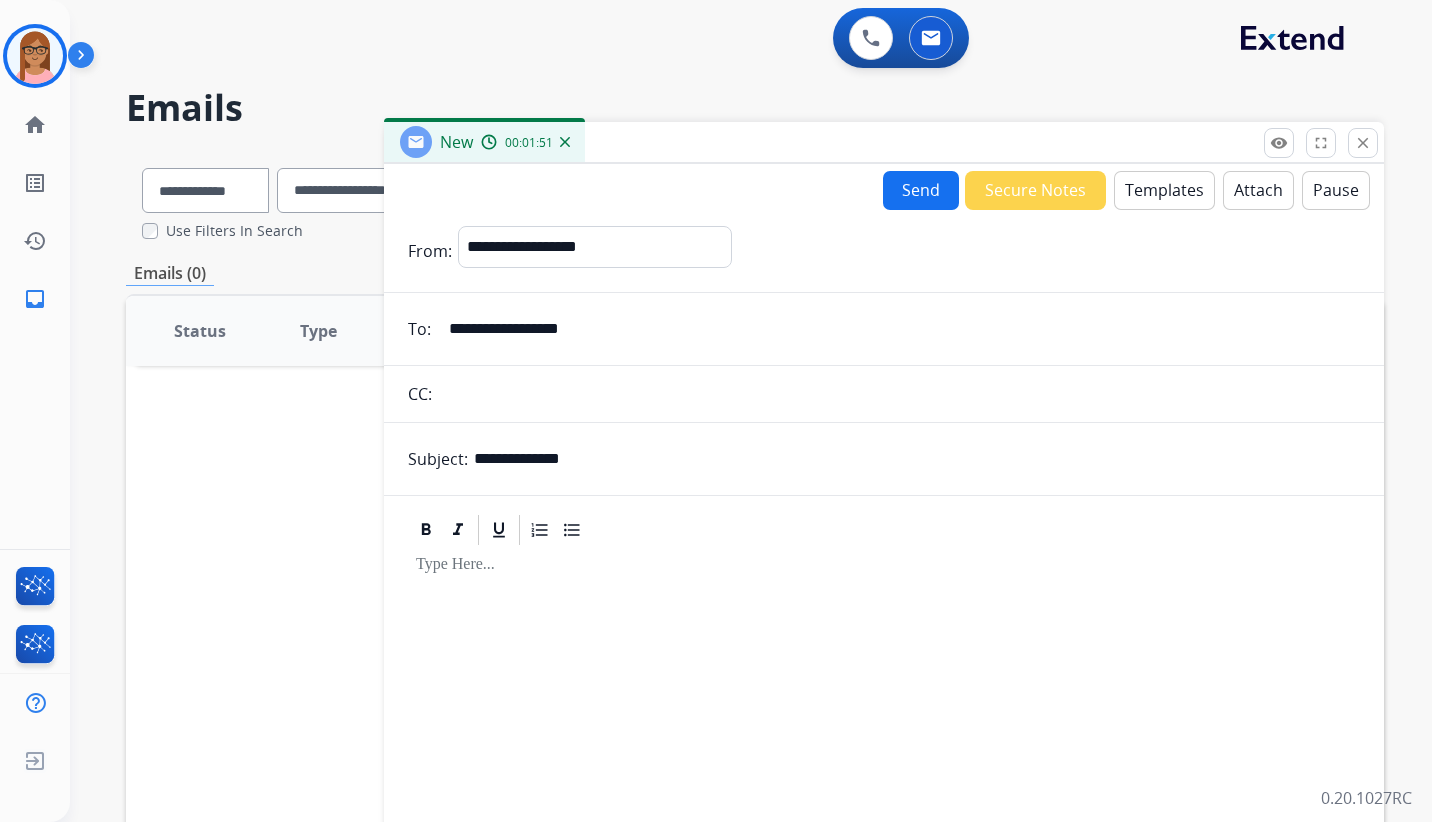 type on "**********" 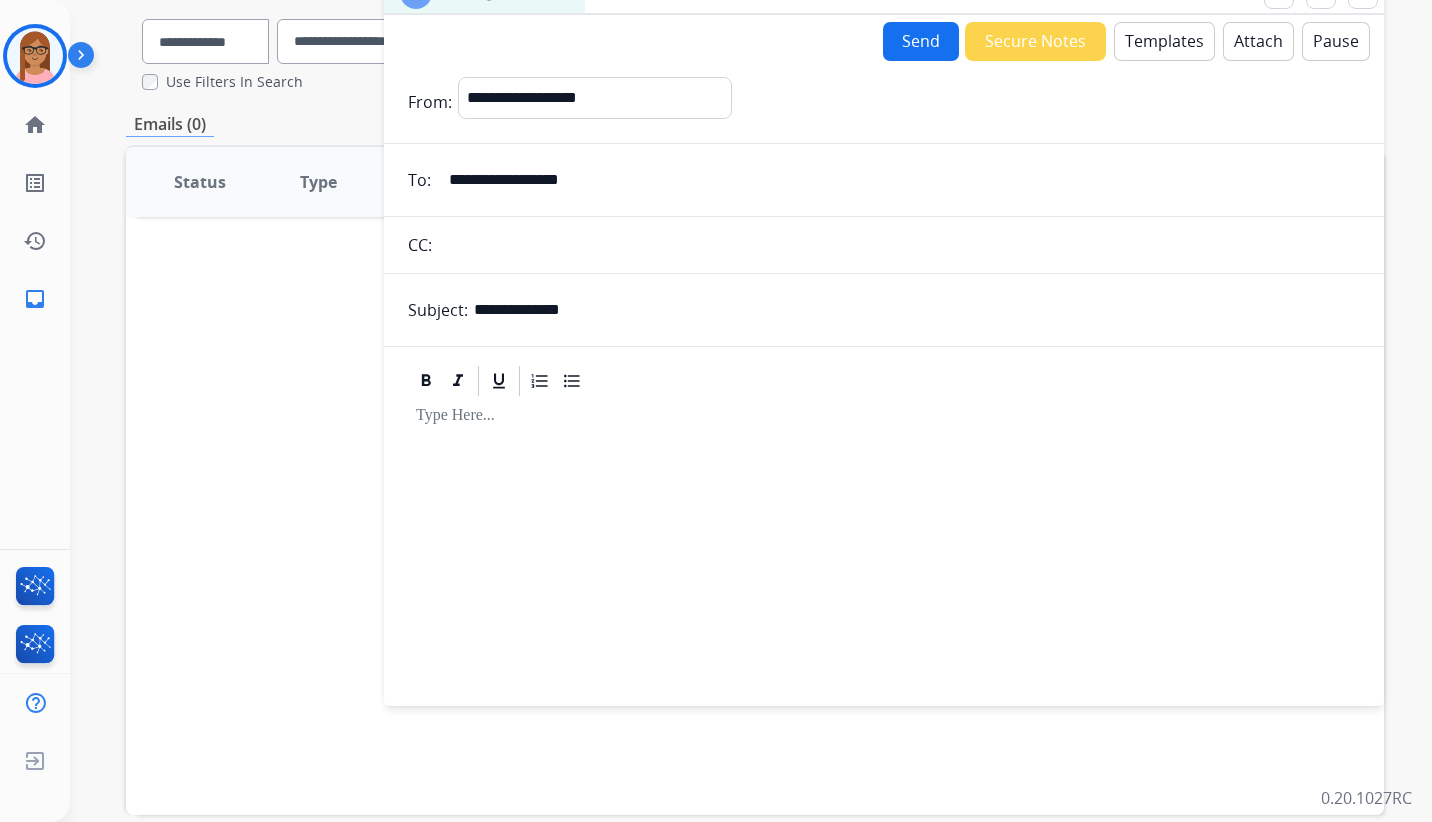 scroll, scrollTop: 100, scrollLeft: 0, axis: vertical 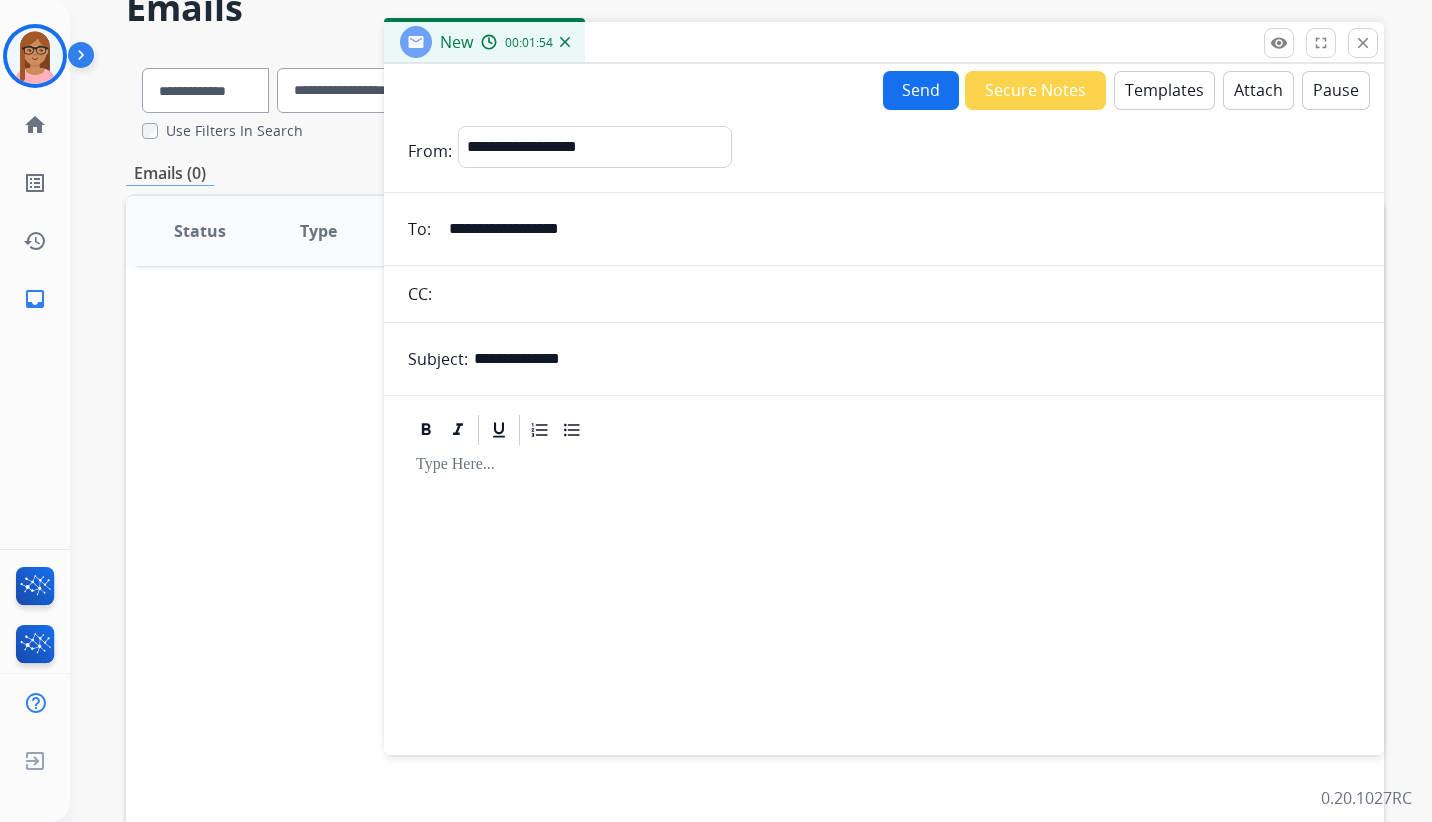 click on "Templates" at bounding box center (1164, 90) 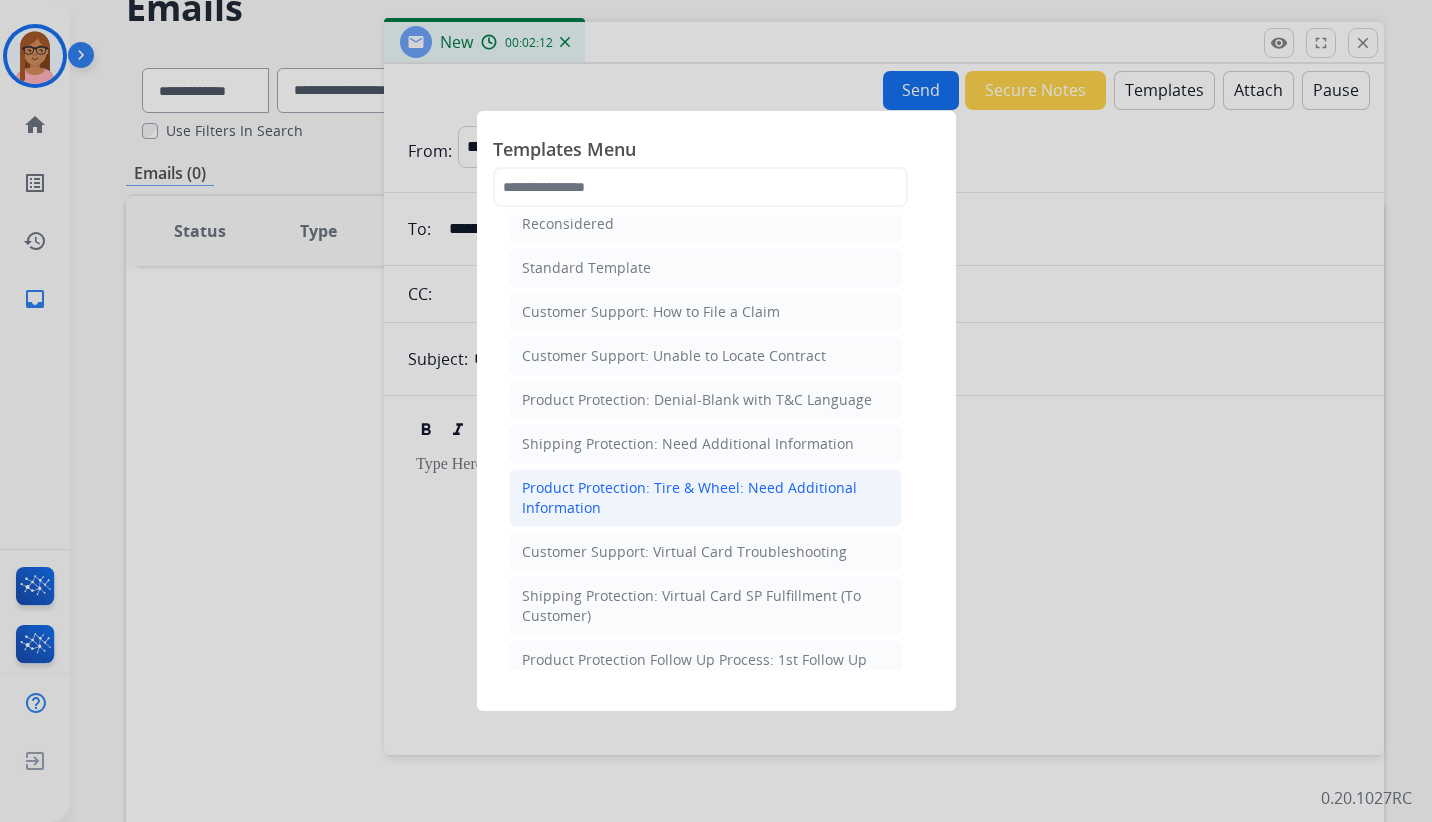 scroll, scrollTop: 400, scrollLeft: 0, axis: vertical 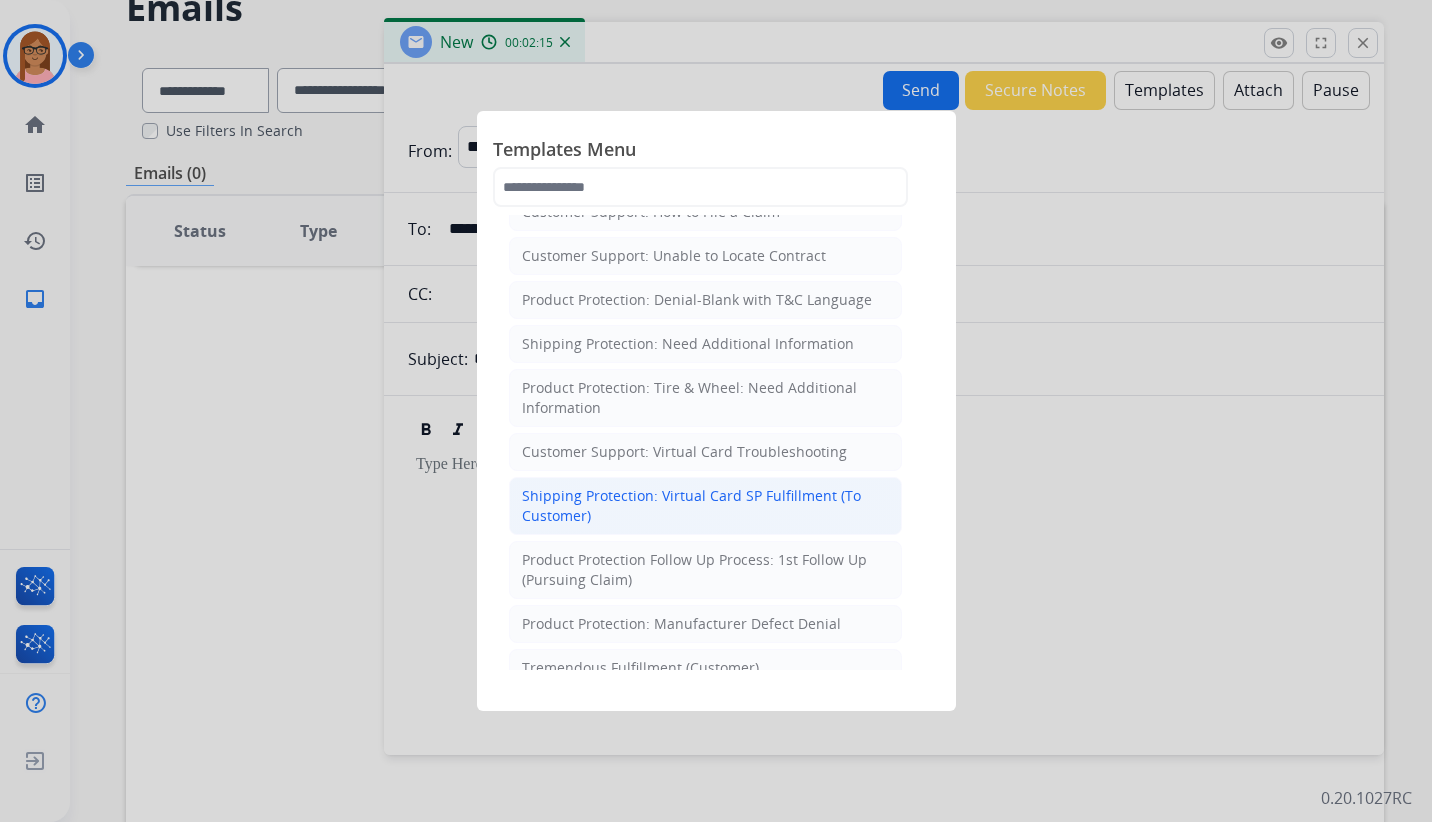click on "Shipping Protection: Virtual Card SP Fulfillment (To Customer)" 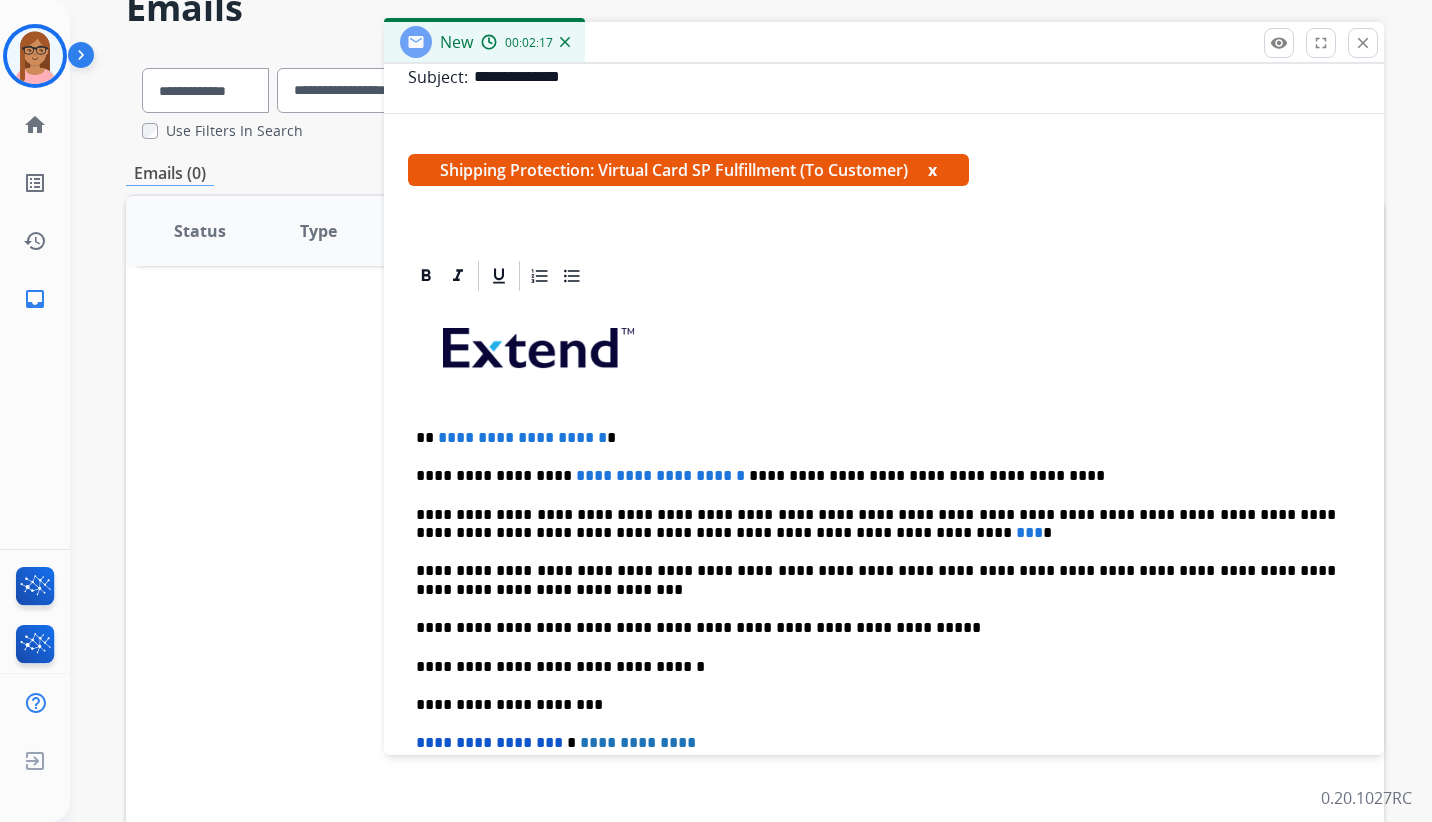 scroll, scrollTop: 300, scrollLeft: 0, axis: vertical 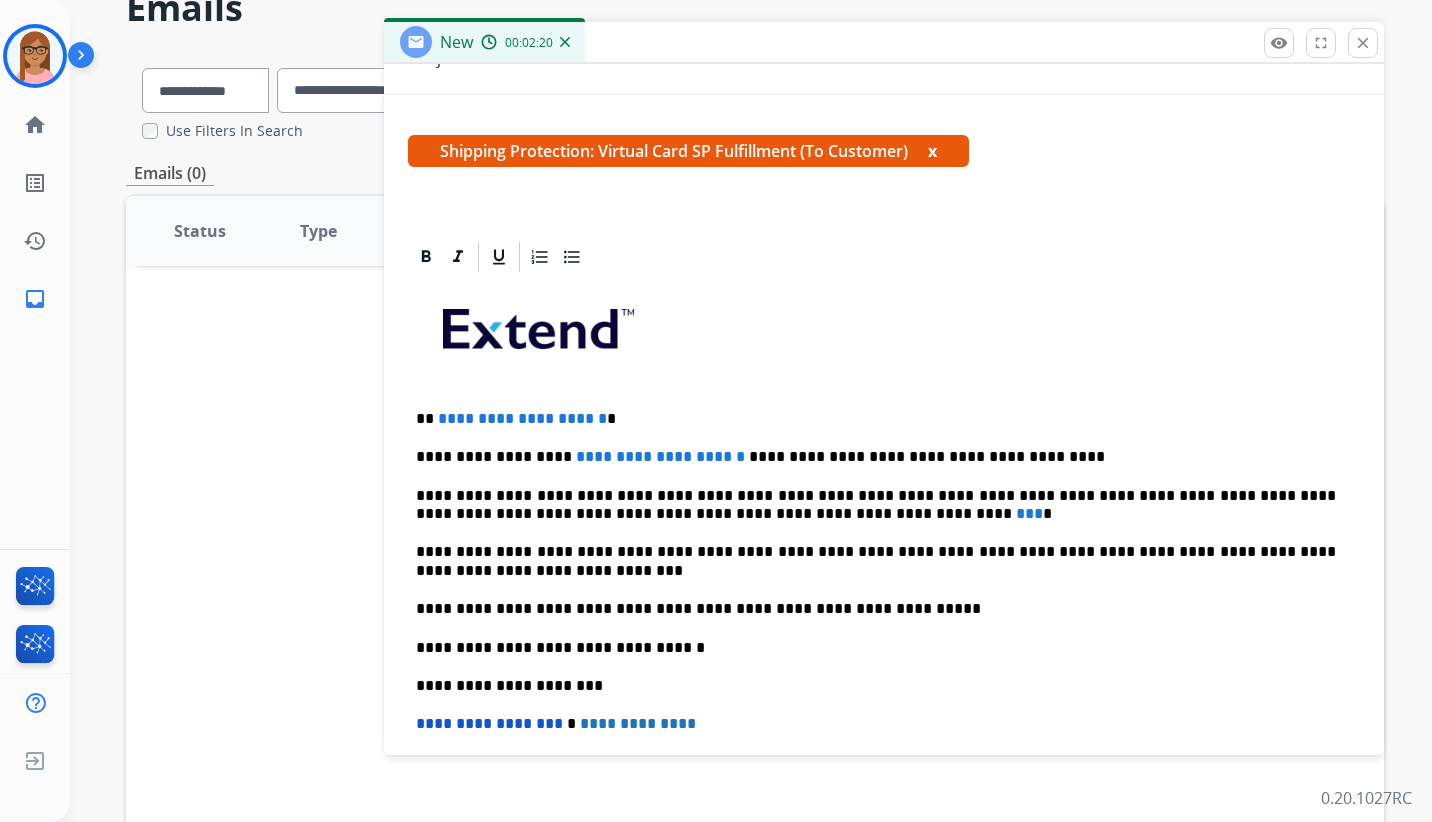 click on "**********" at bounding box center (876, 457) 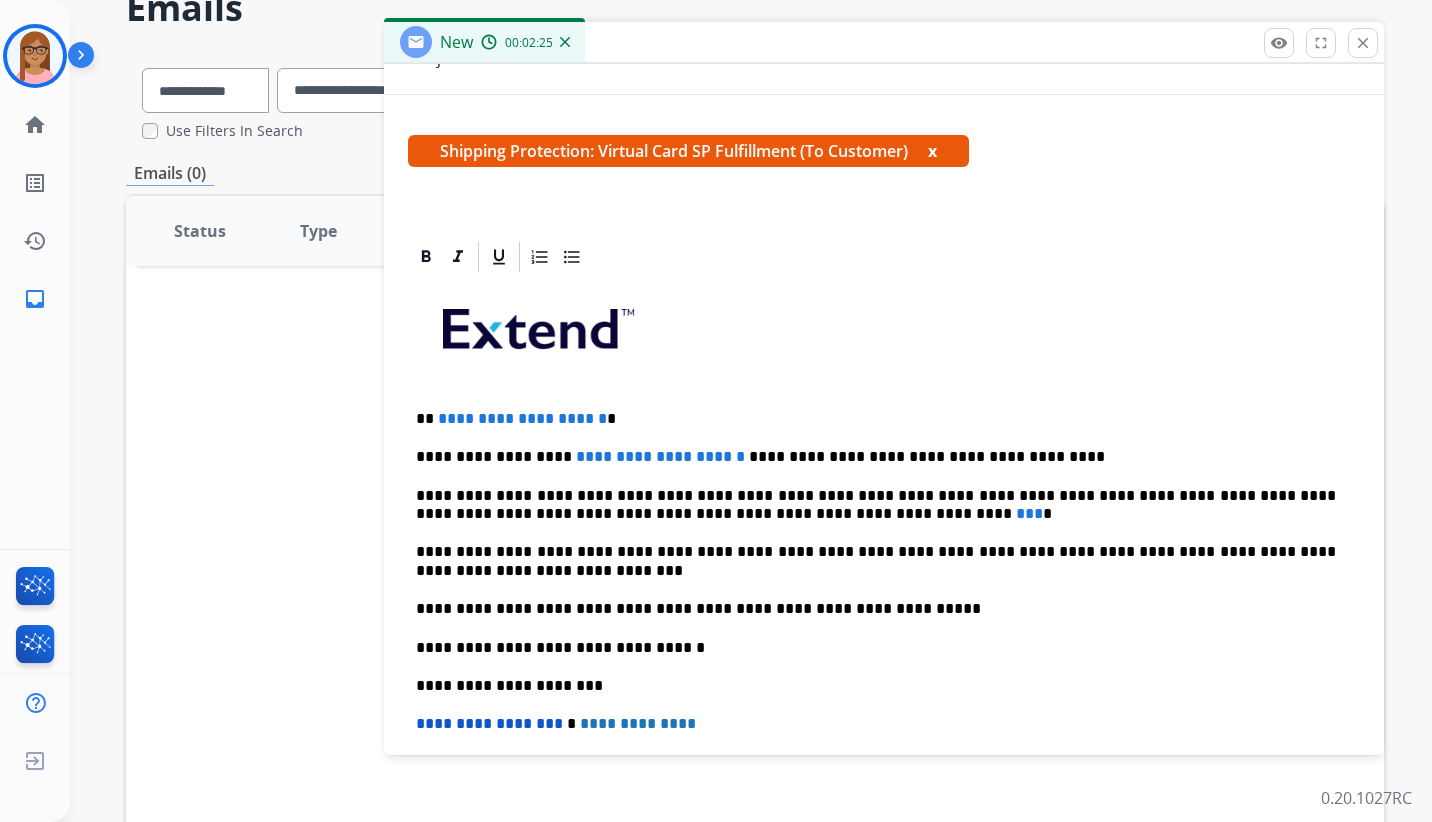 click on "Shipping Protection: Virtual Card SP Fulfillment (To Customer)  x" at bounding box center [688, 151] 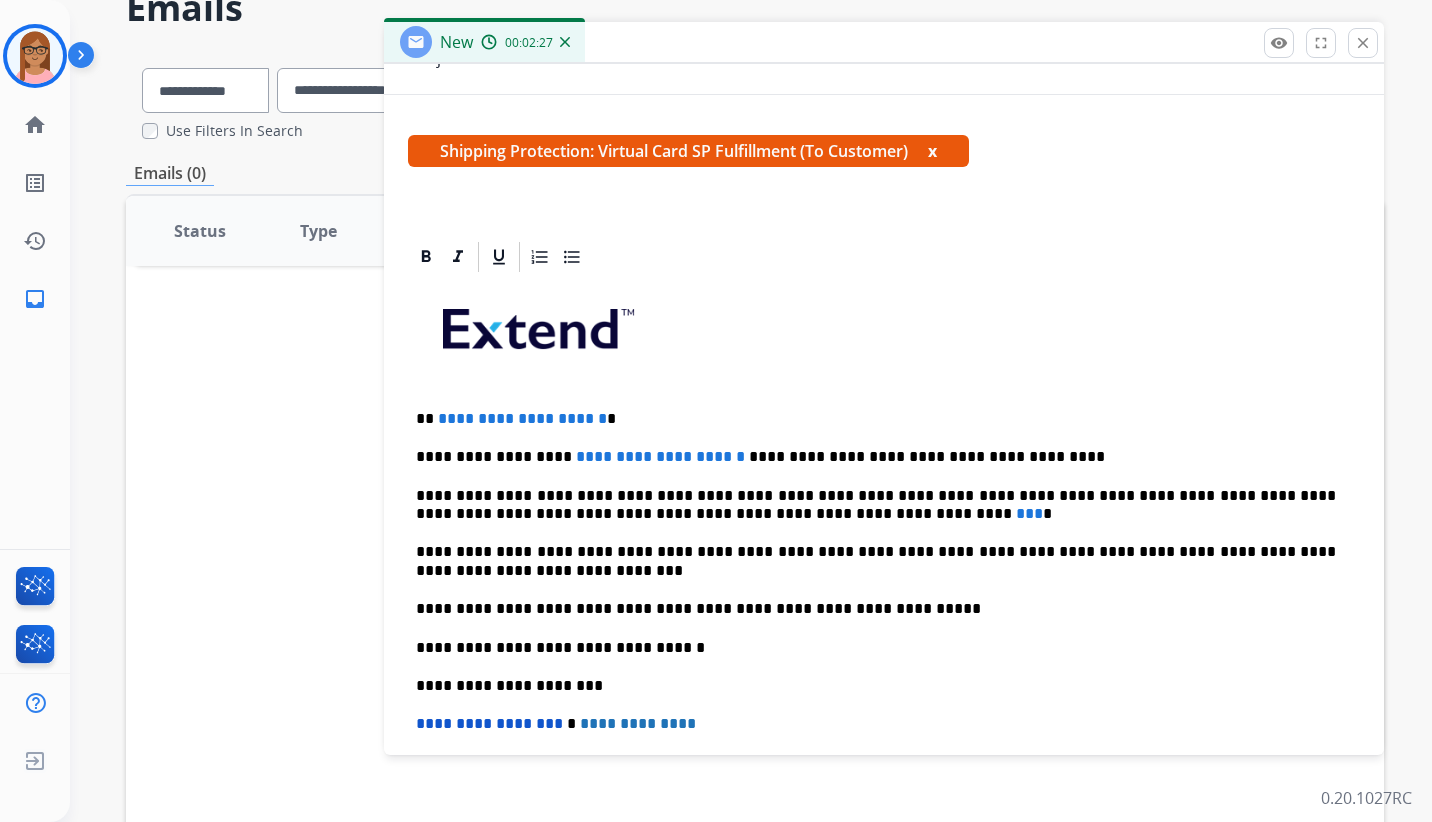 click on "x" at bounding box center [932, 151] 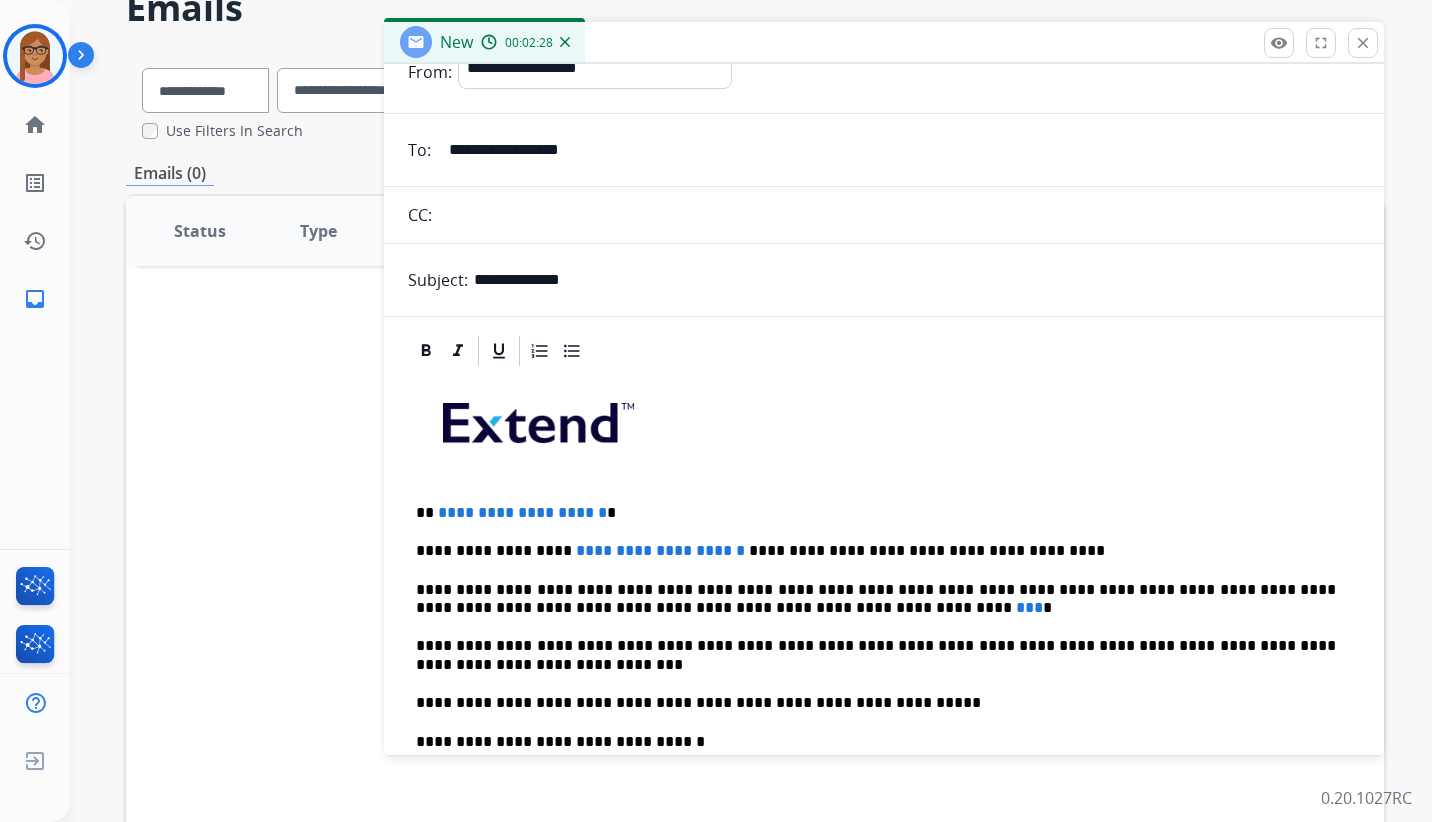 scroll, scrollTop: 0, scrollLeft: 0, axis: both 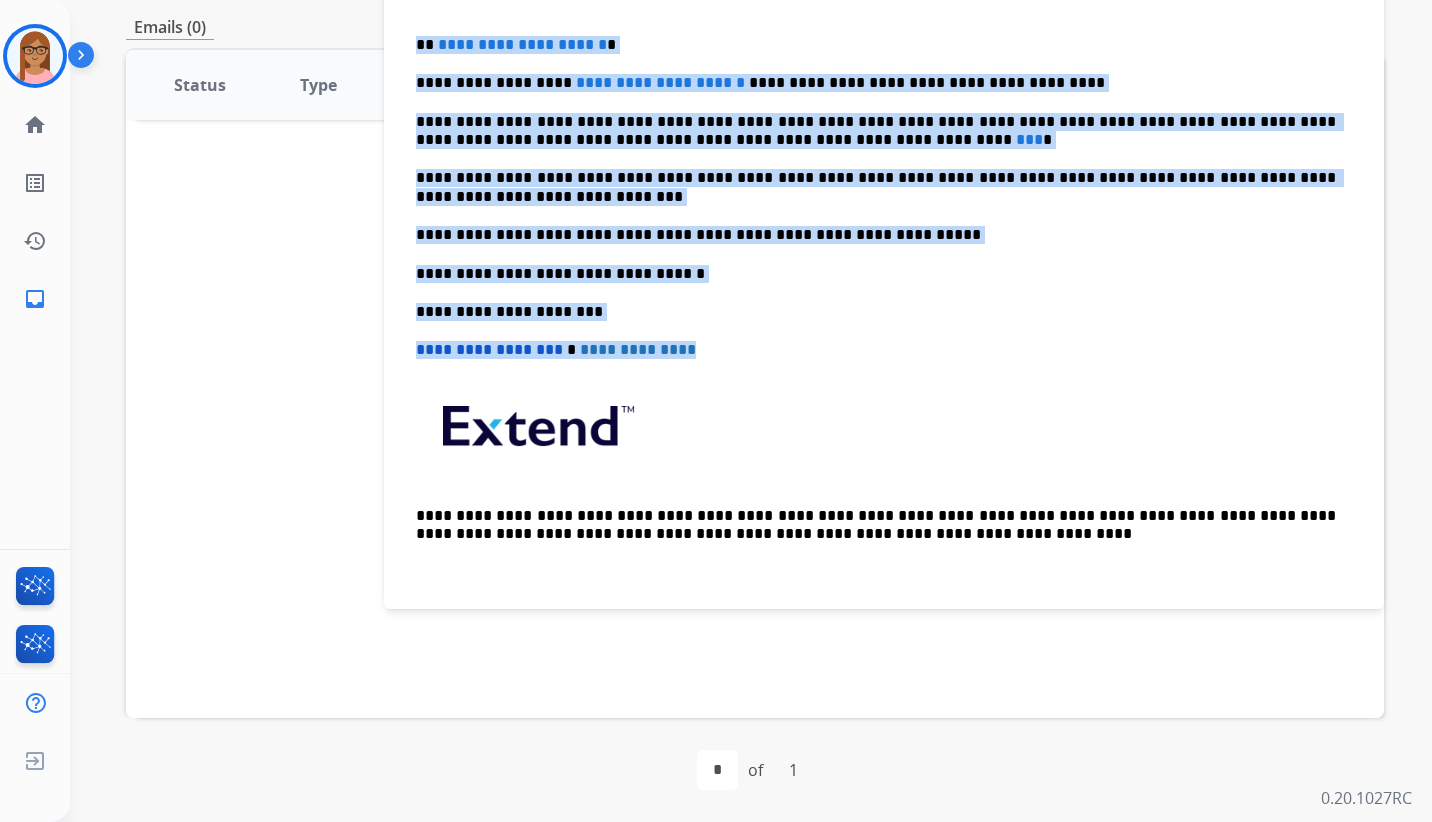 drag, startPoint x: 698, startPoint y: 350, endPoint x: 418, endPoint y: 39, distance: 418.4746 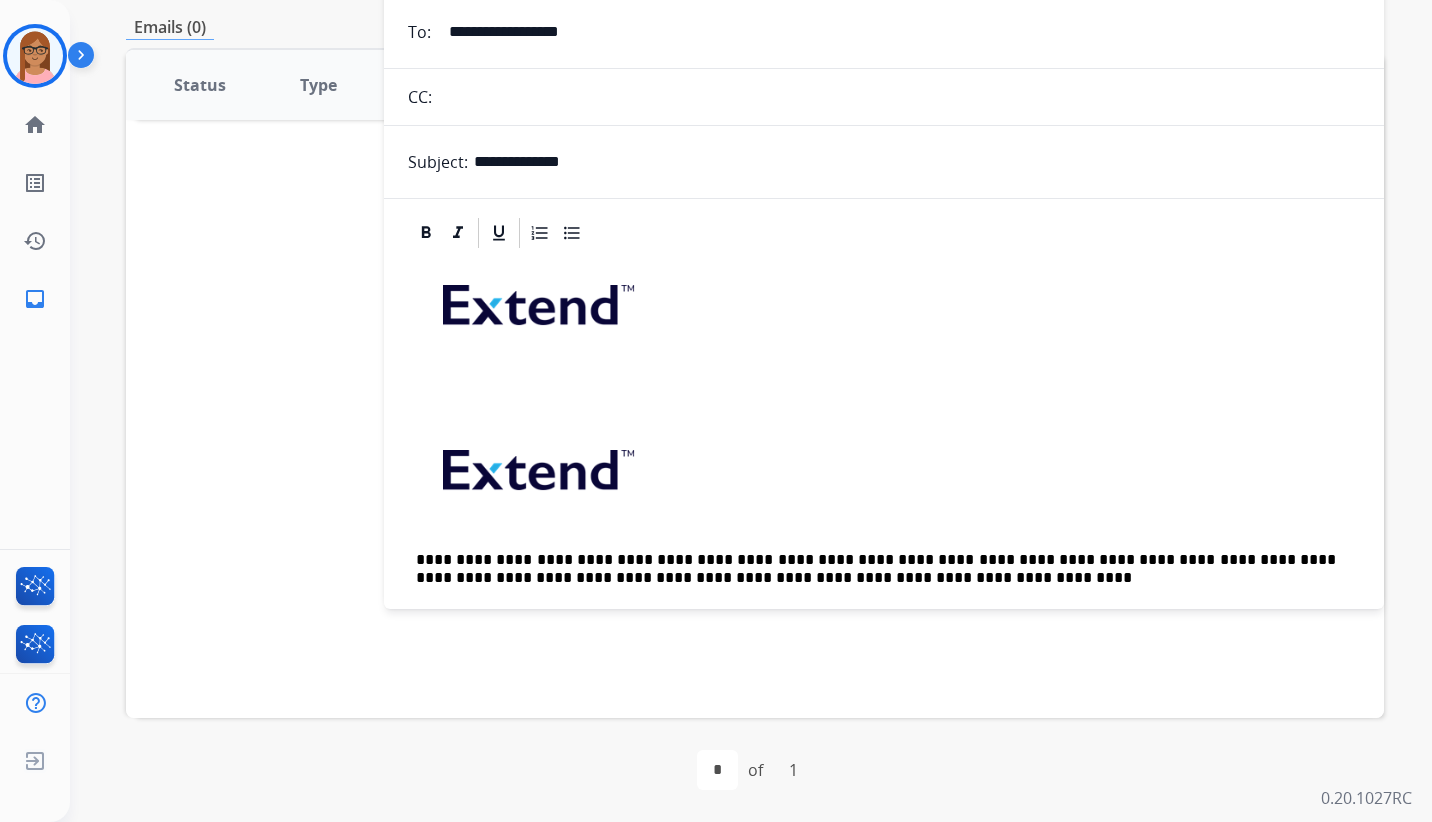scroll, scrollTop: 0, scrollLeft: 0, axis: both 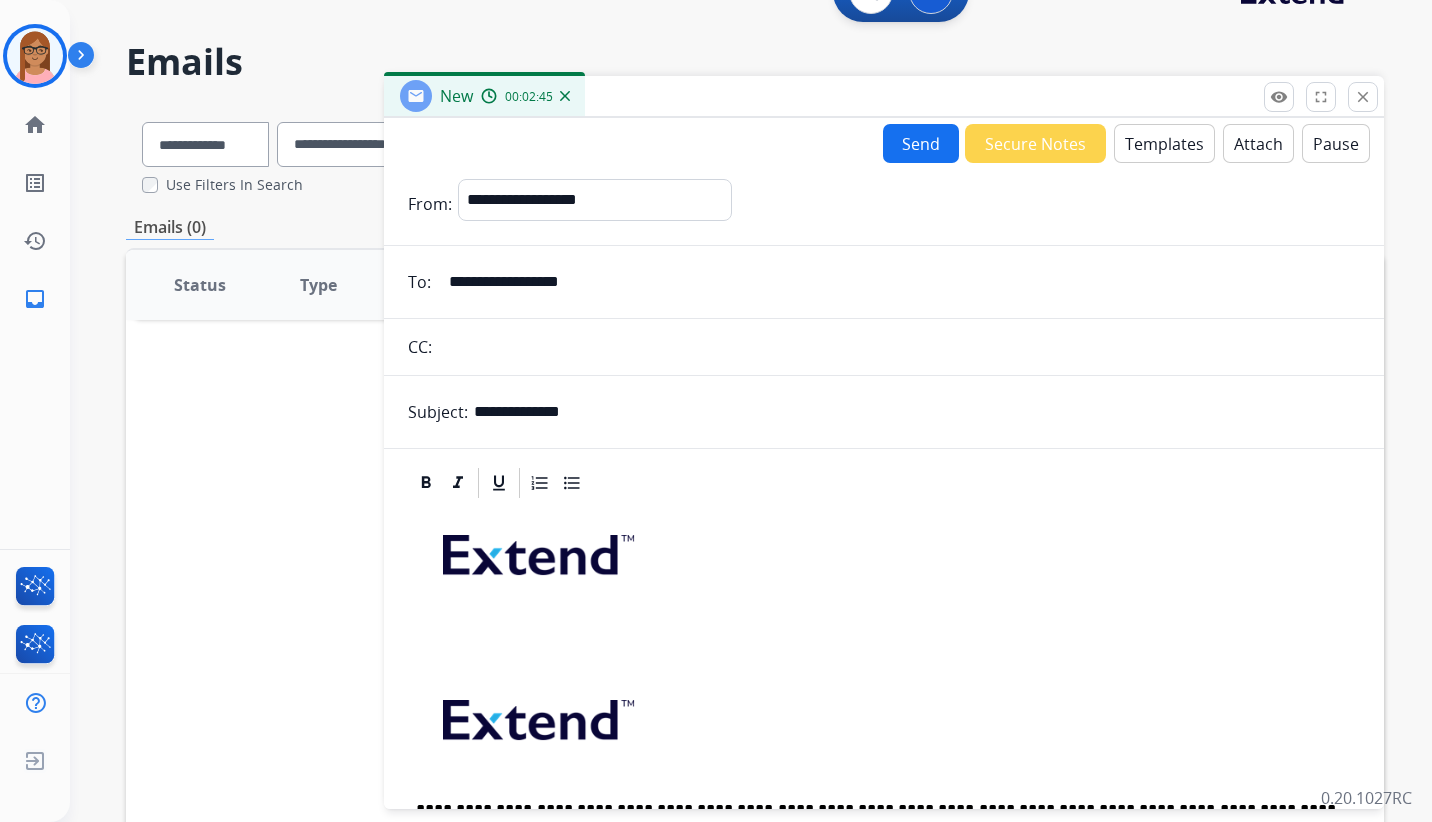 drag, startPoint x: 664, startPoint y: 538, endPoint x: 439, endPoint y: 550, distance: 225.31978 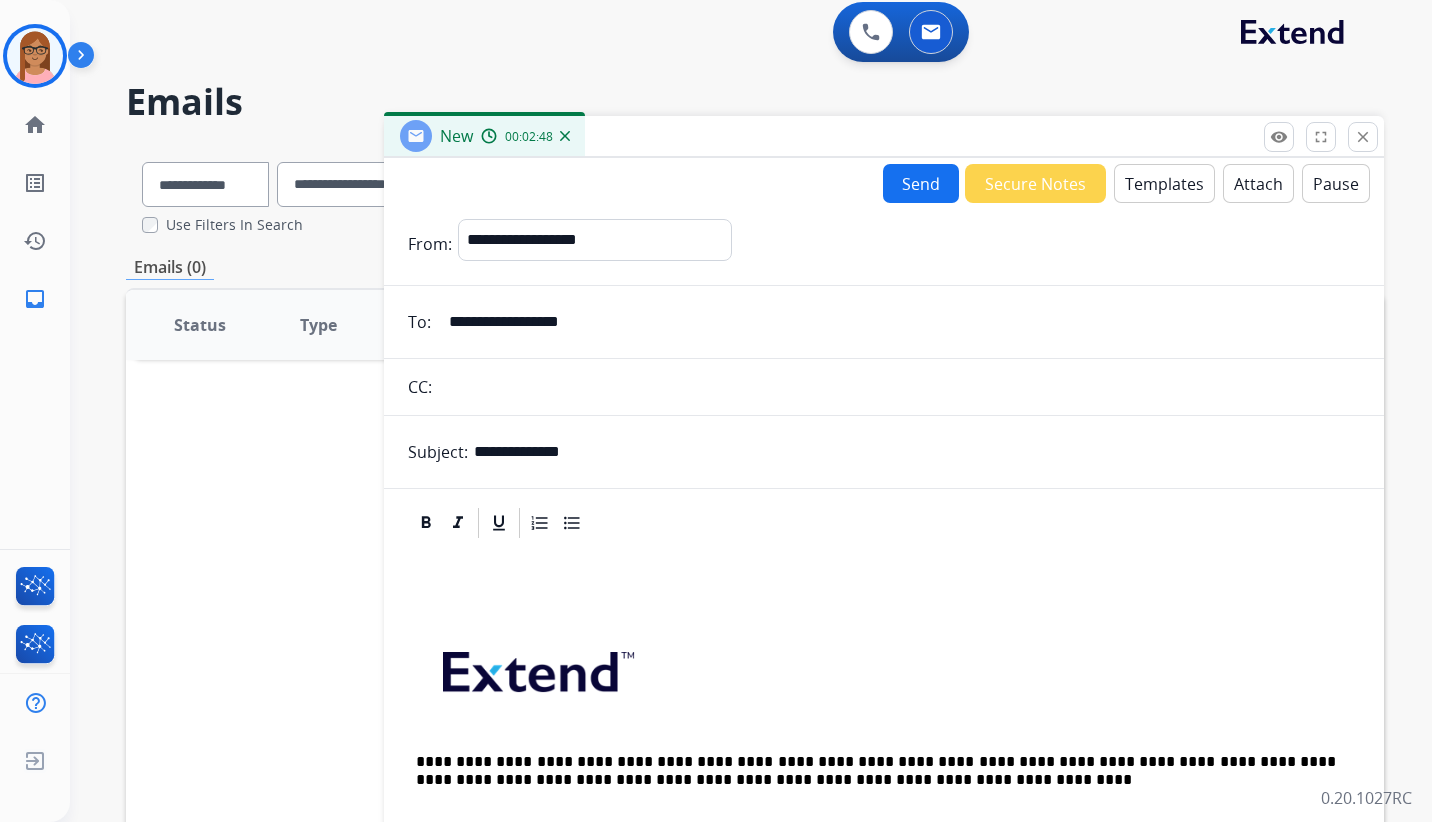 scroll, scrollTop: 0, scrollLeft: 0, axis: both 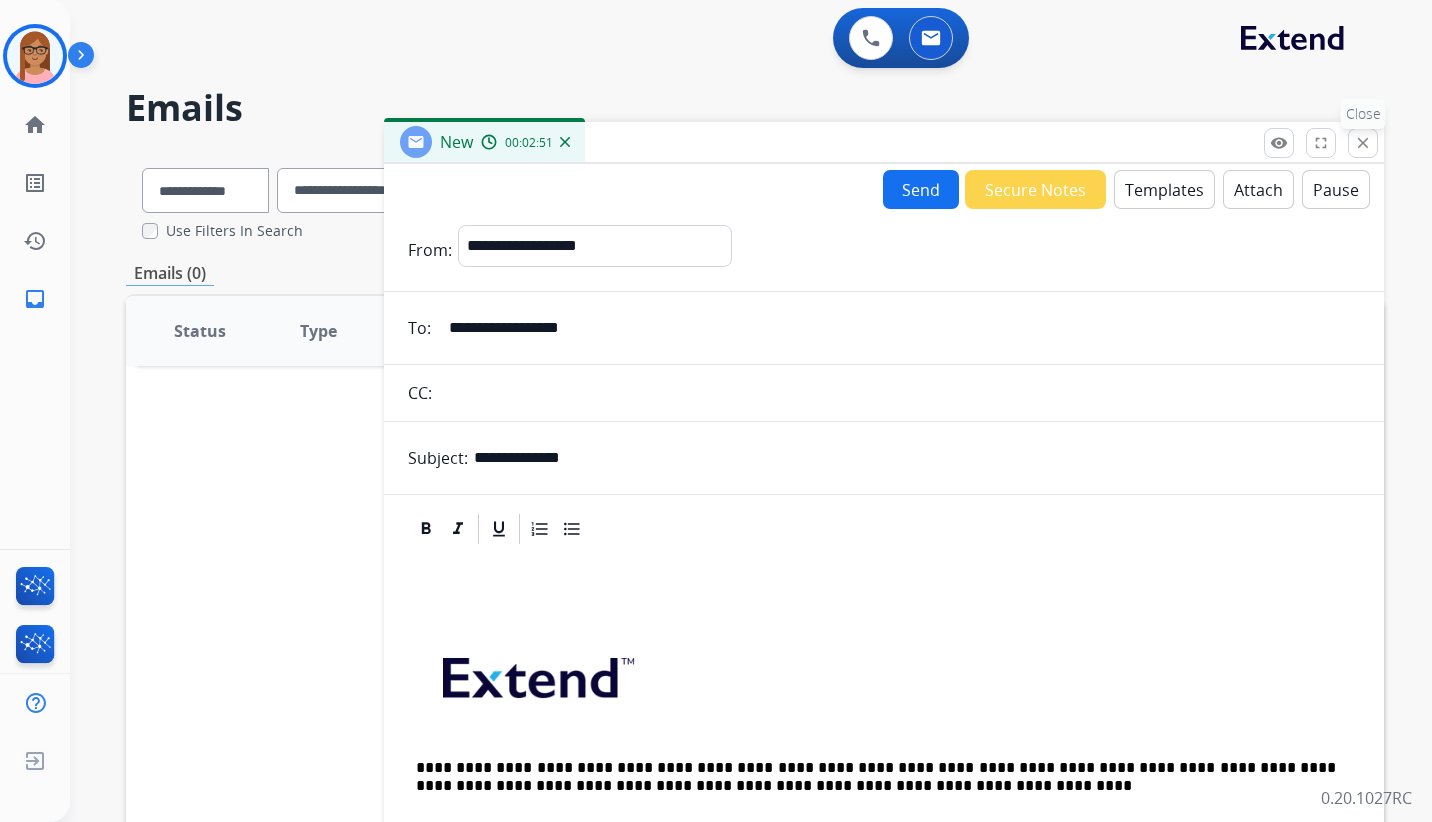 click on "close" at bounding box center [1363, 143] 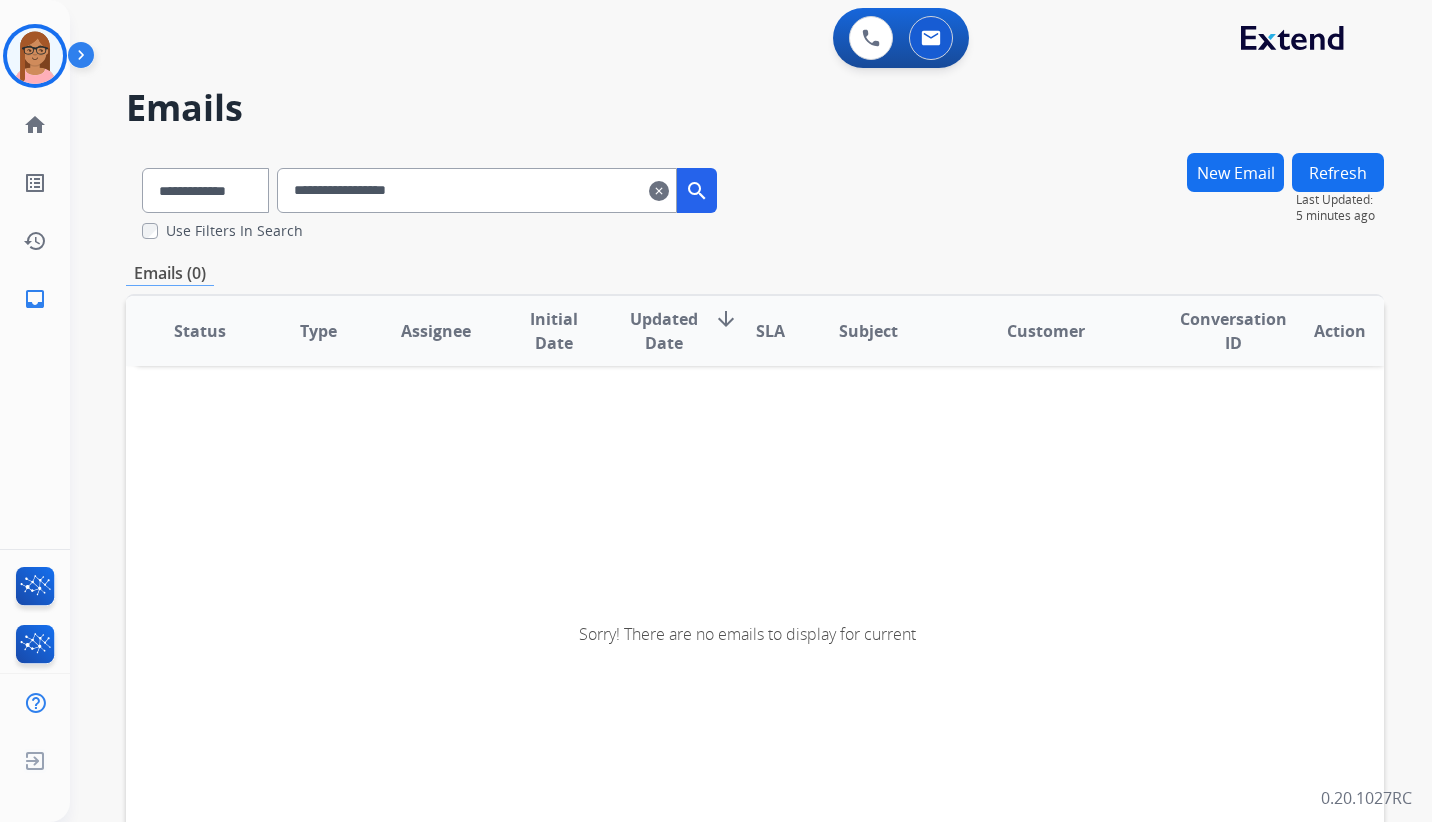 click on "New Email" at bounding box center [1235, 172] 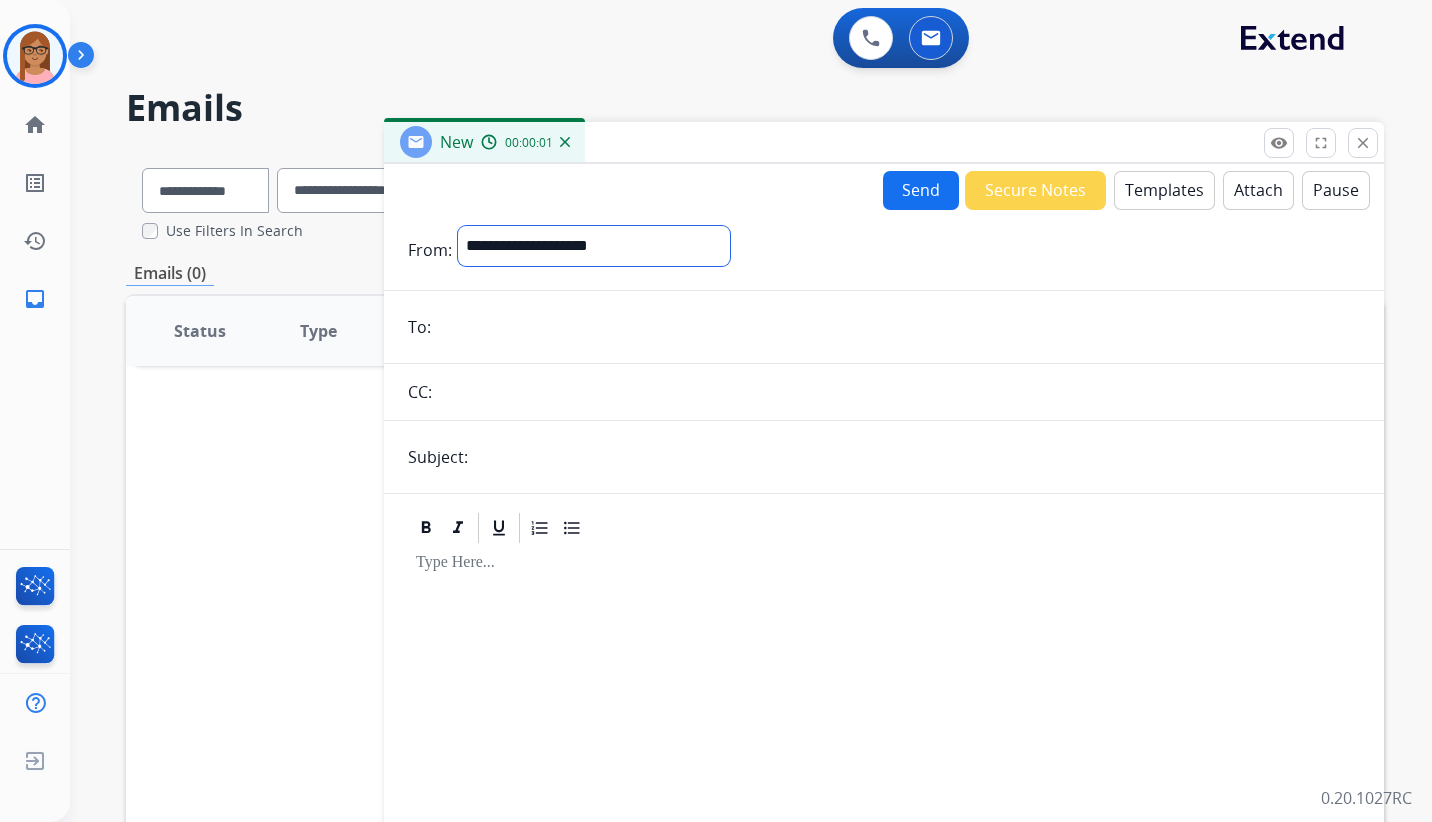 click on "**********" at bounding box center (594, 246) 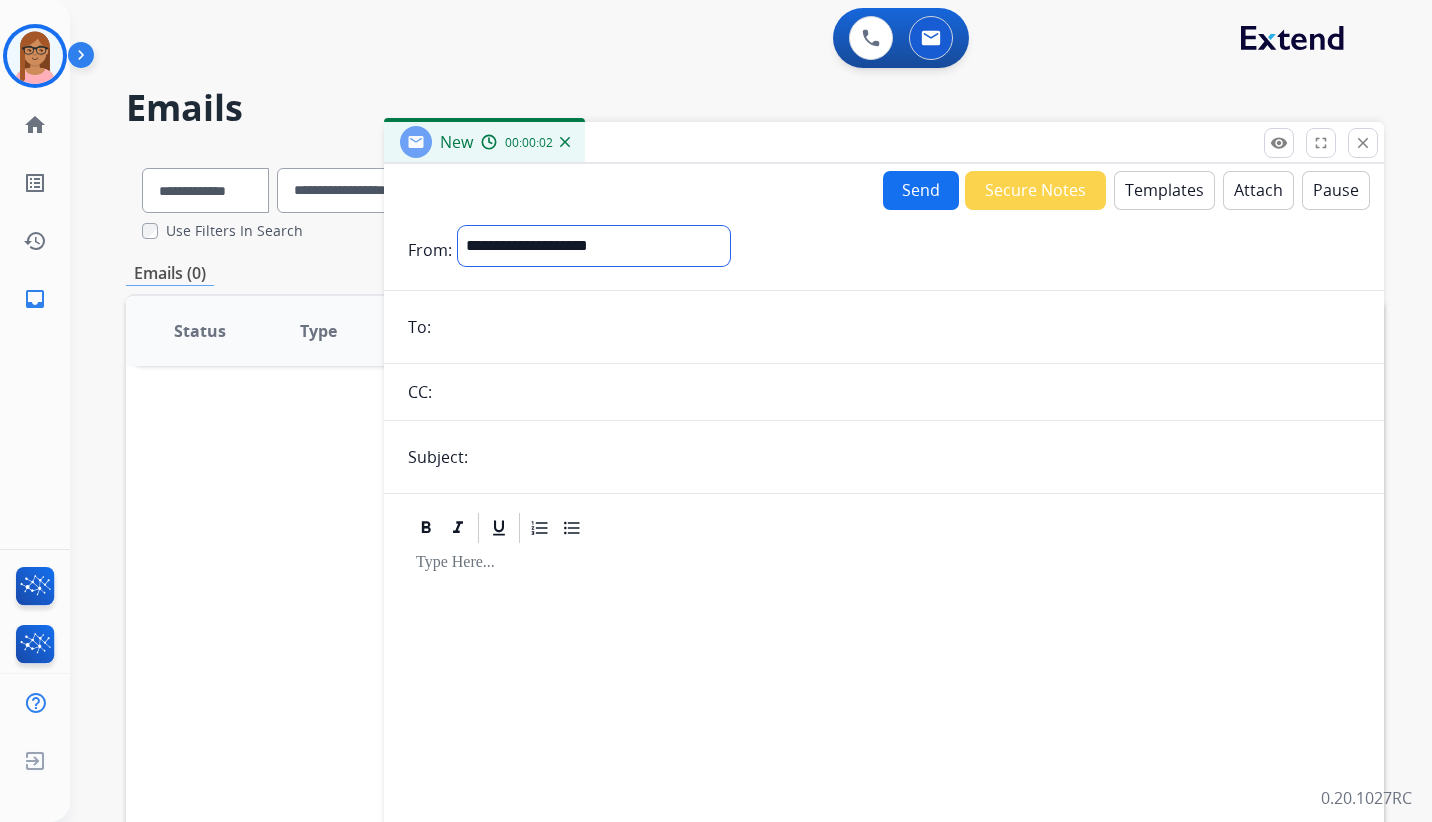 select on "**********" 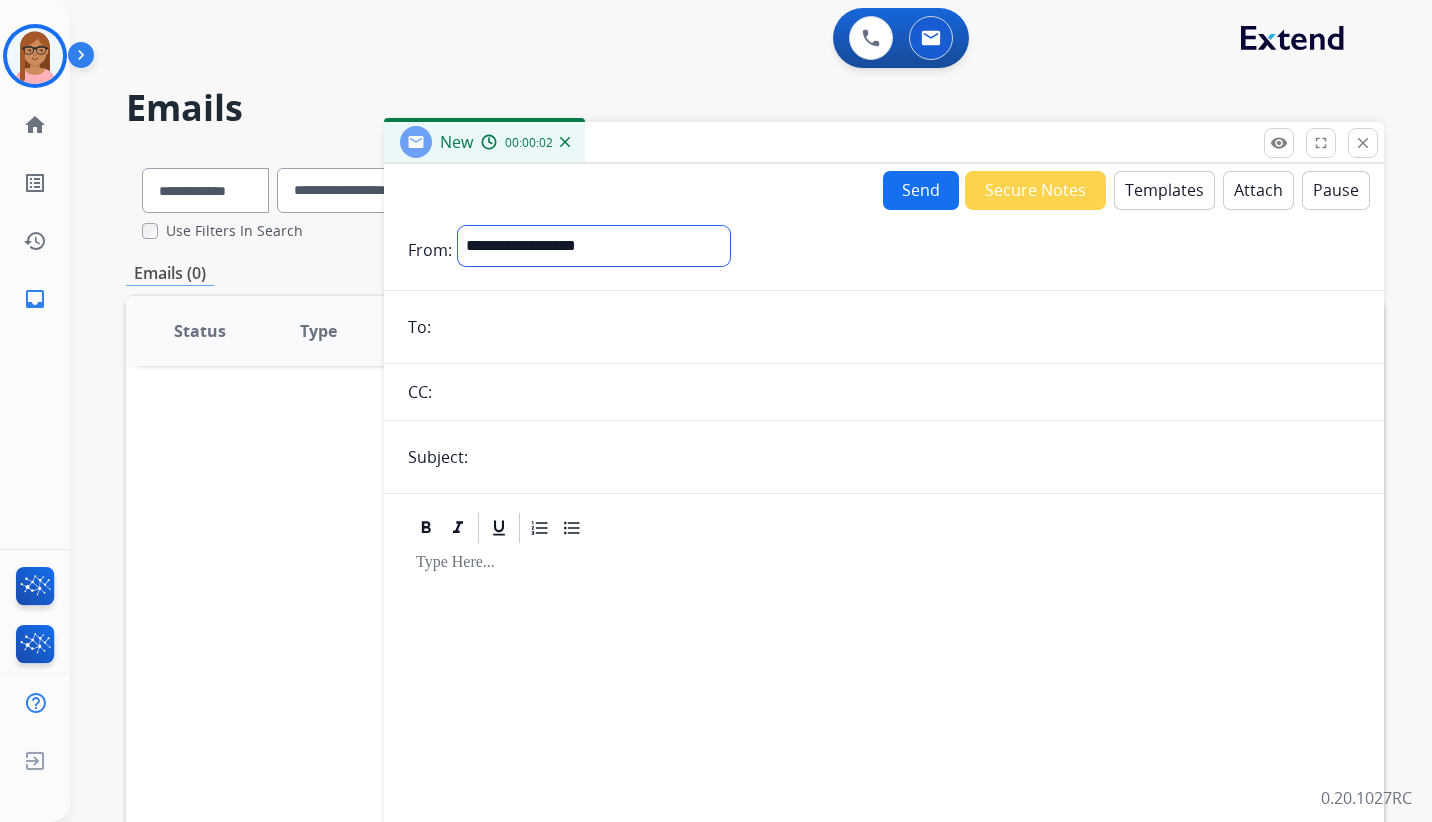 click on "**********" at bounding box center (594, 246) 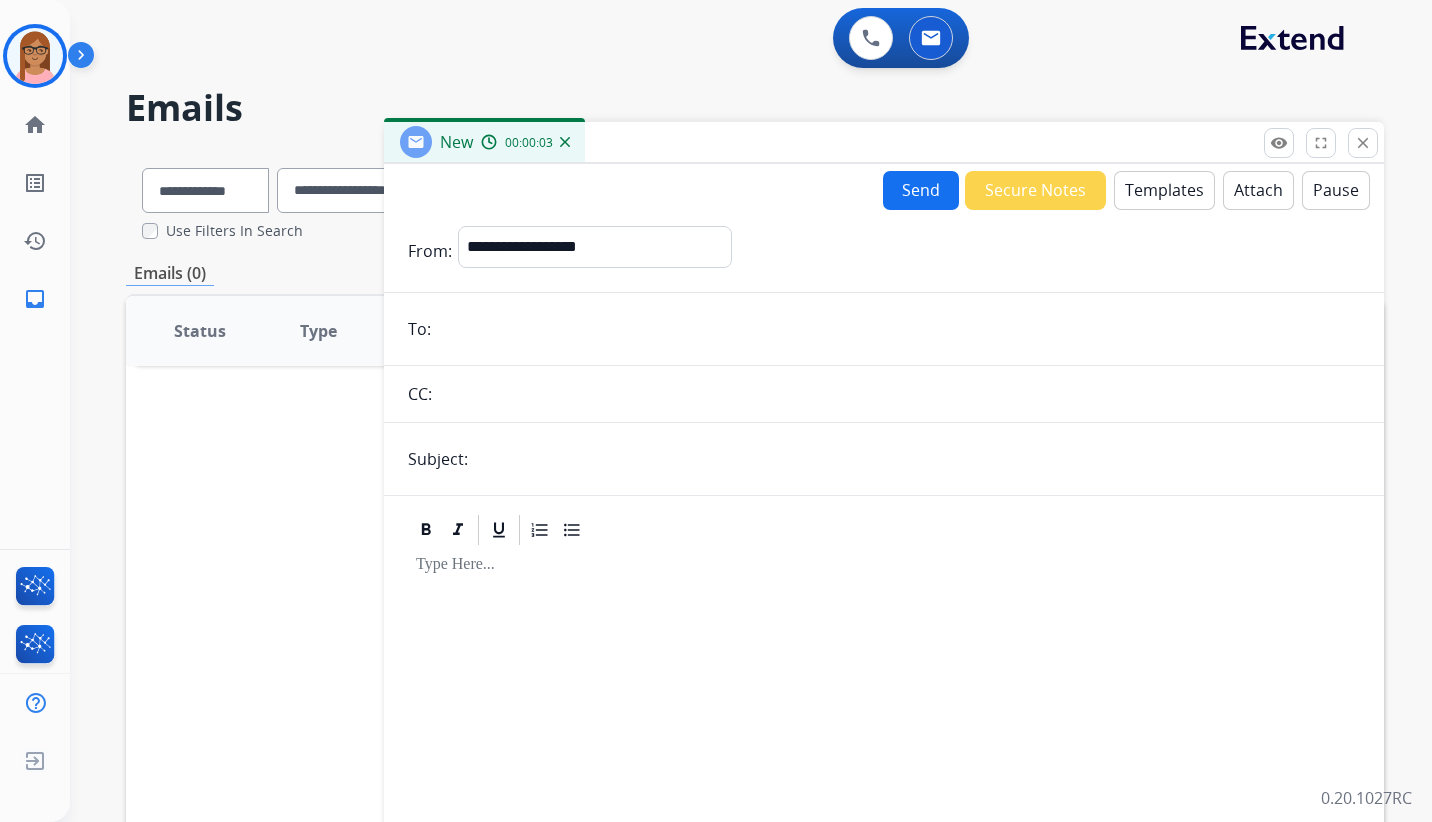 click at bounding box center [898, 329] 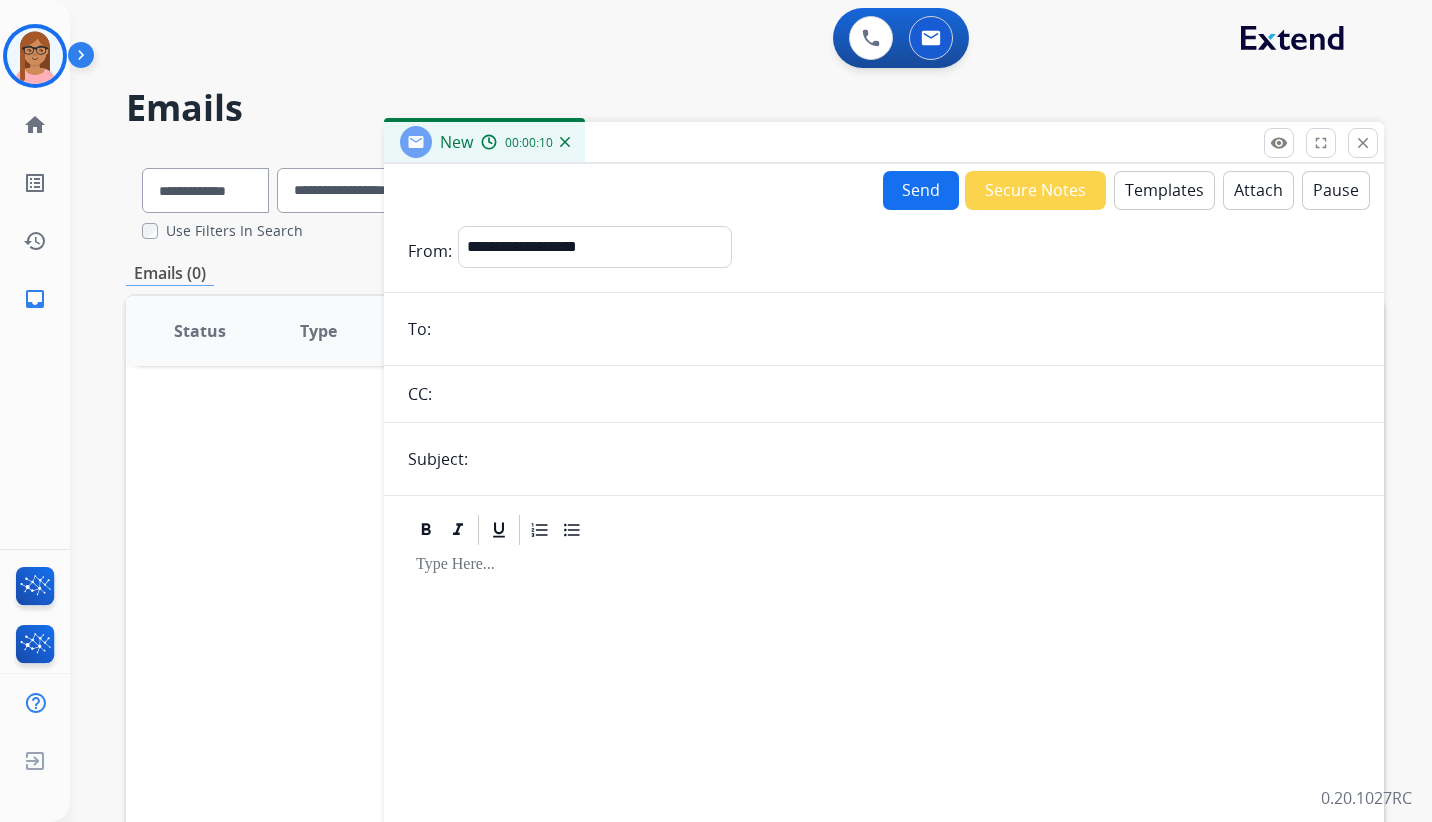 type on "**********" 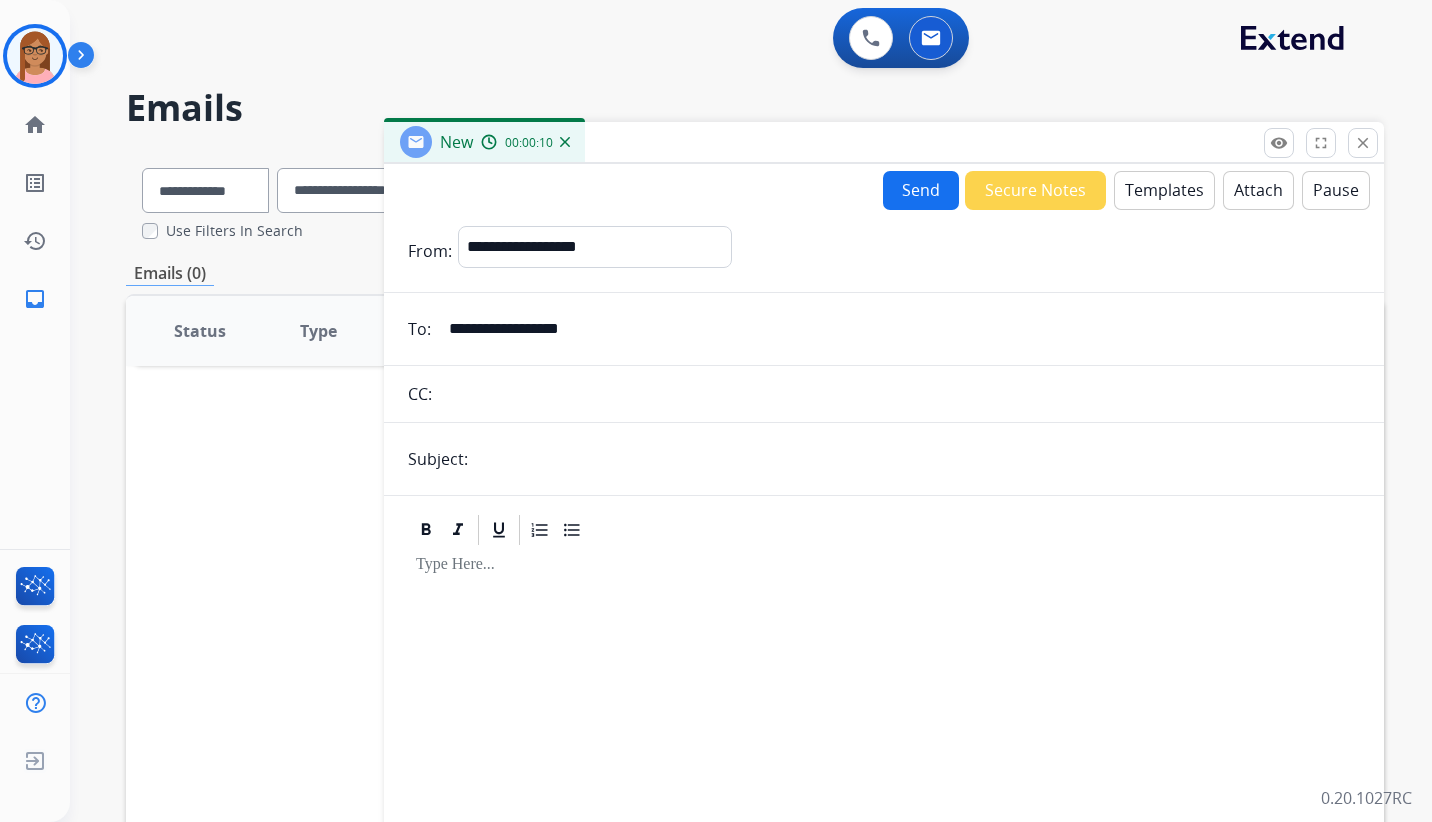 type on "**********" 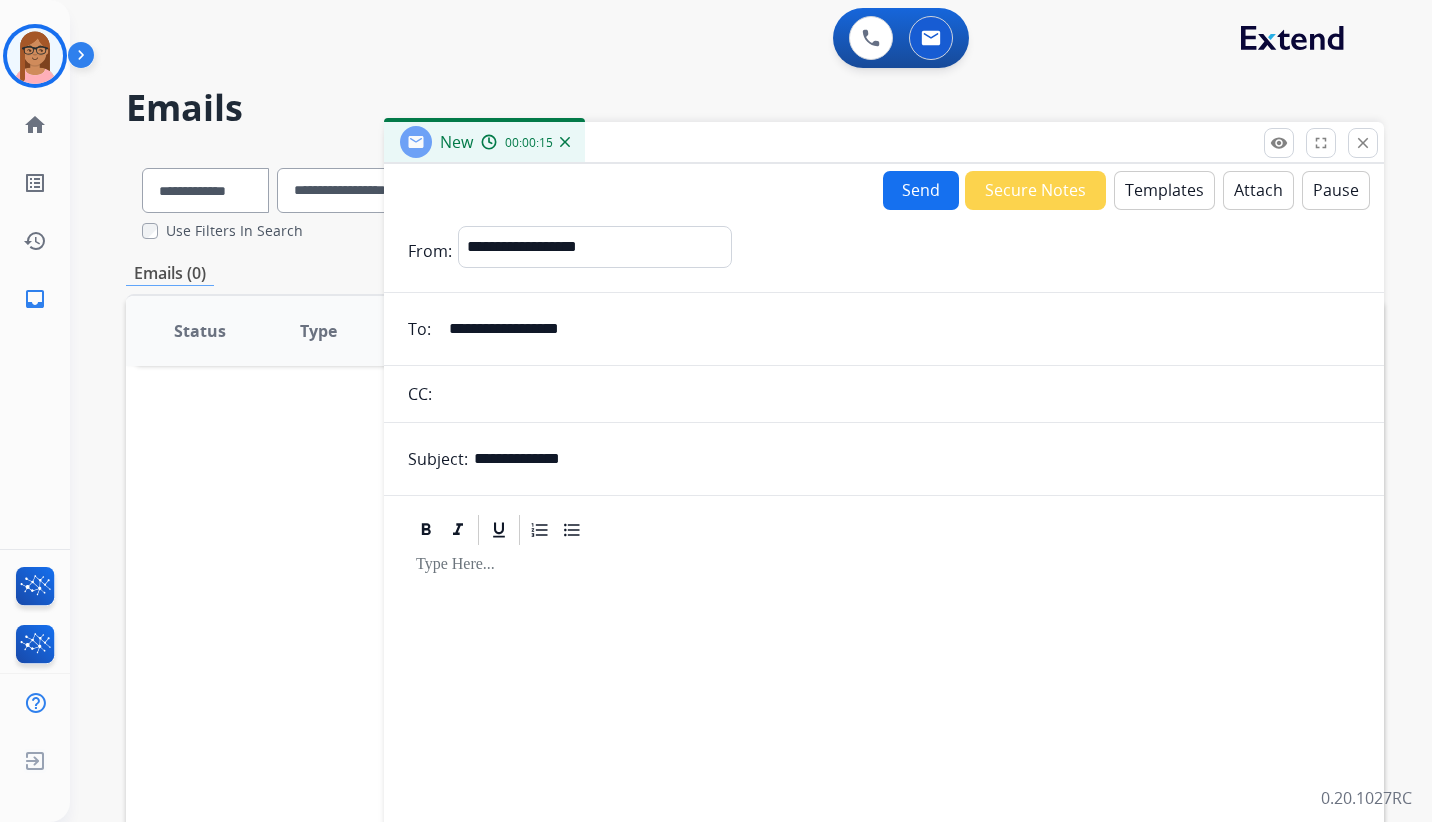click on "Templates" at bounding box center (1164, 190) 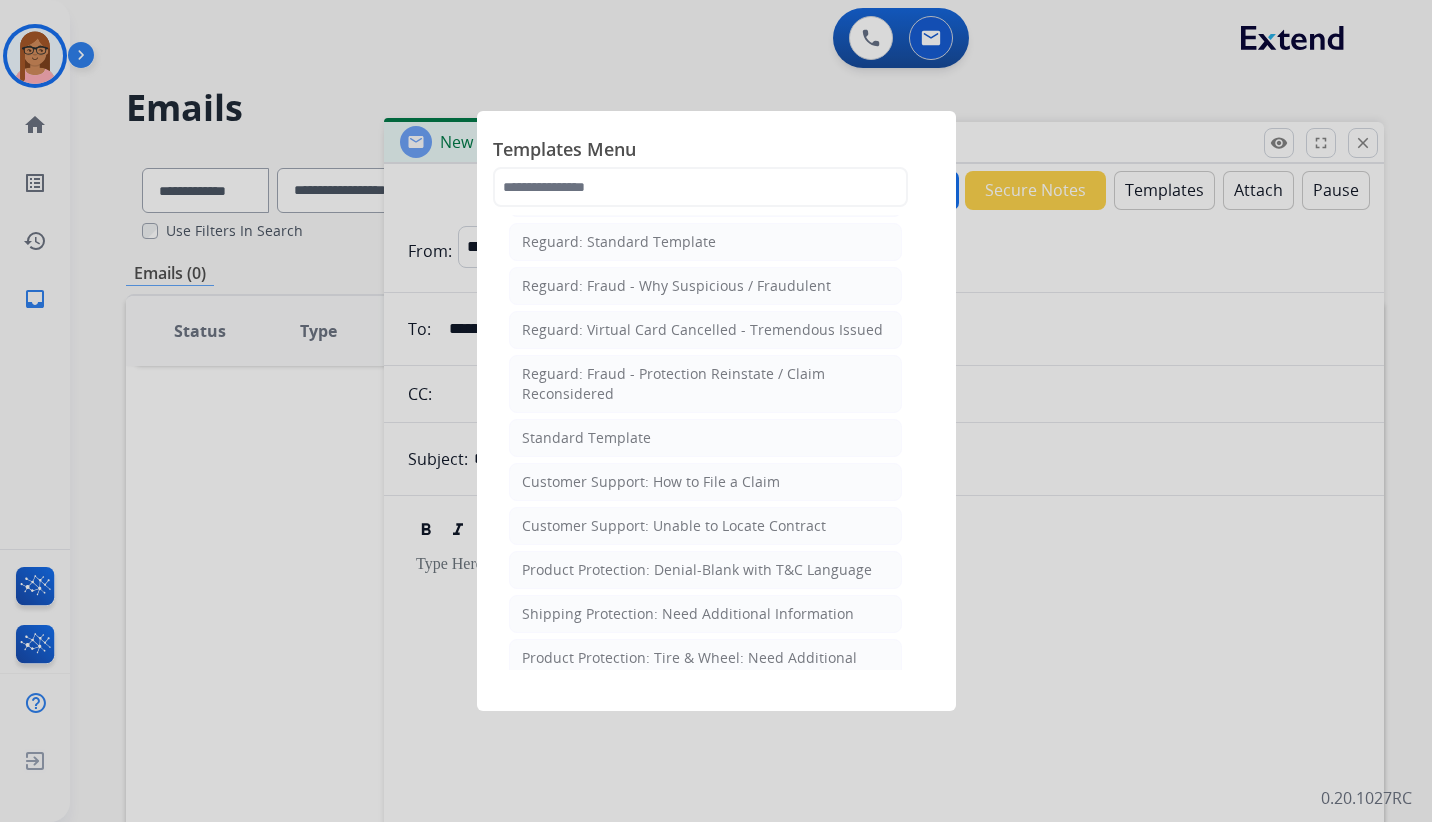 scroll, scrollTop: 55, scrollLeft: 0, axis: vertical 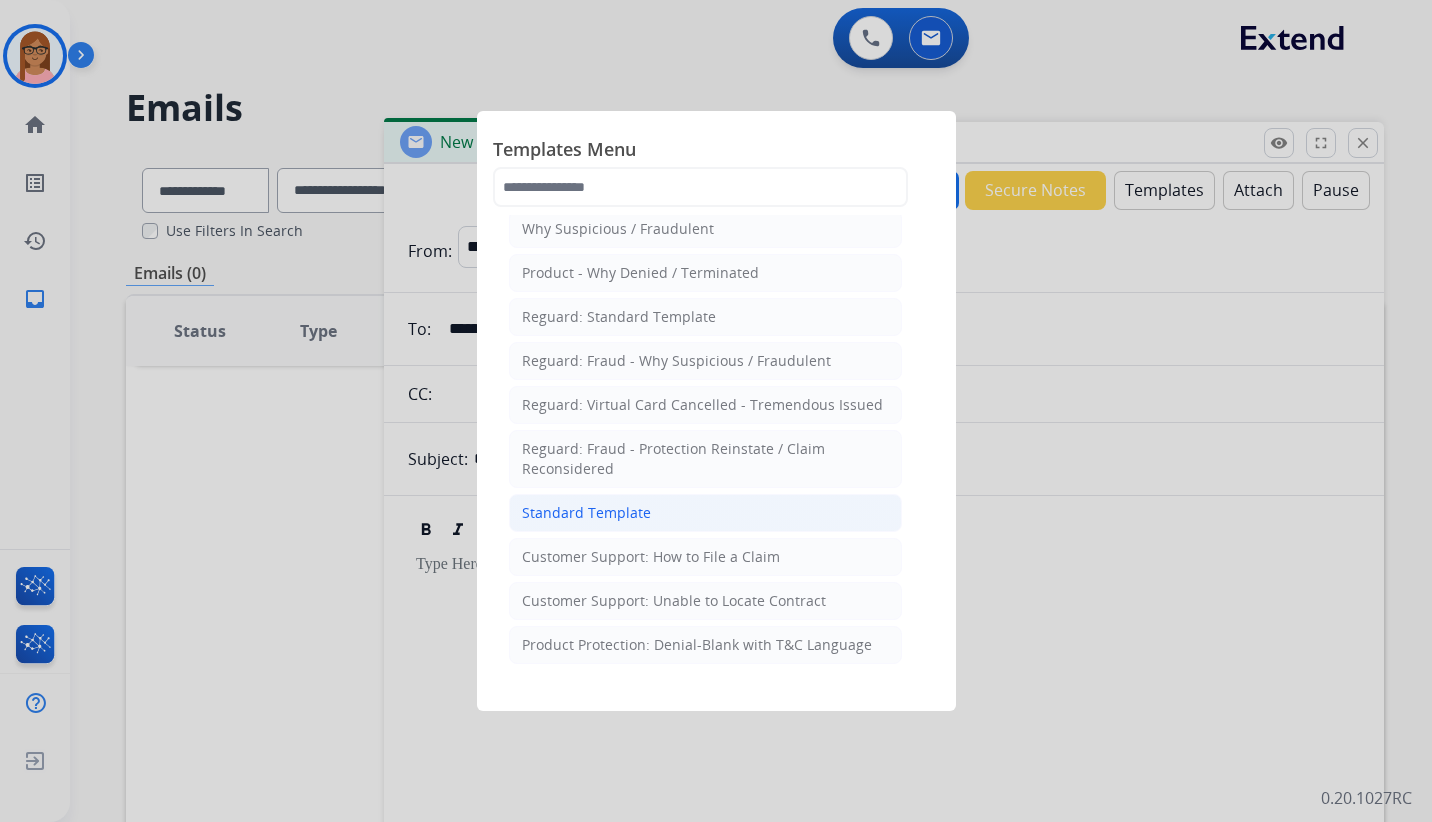 click on "Standard Template" 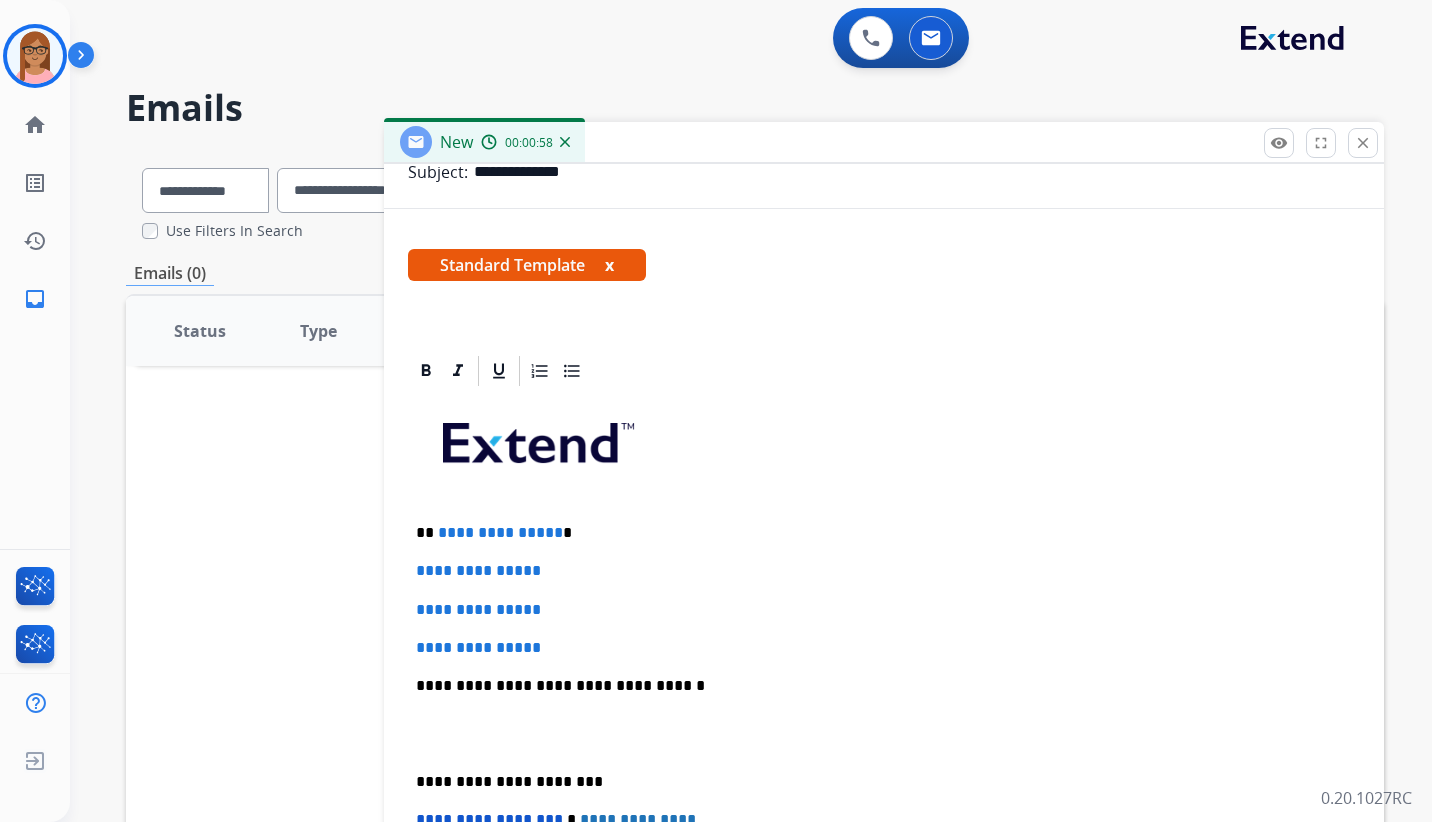 scroll, scrollTop: 300, scrollLeft: 0, axis: vertical 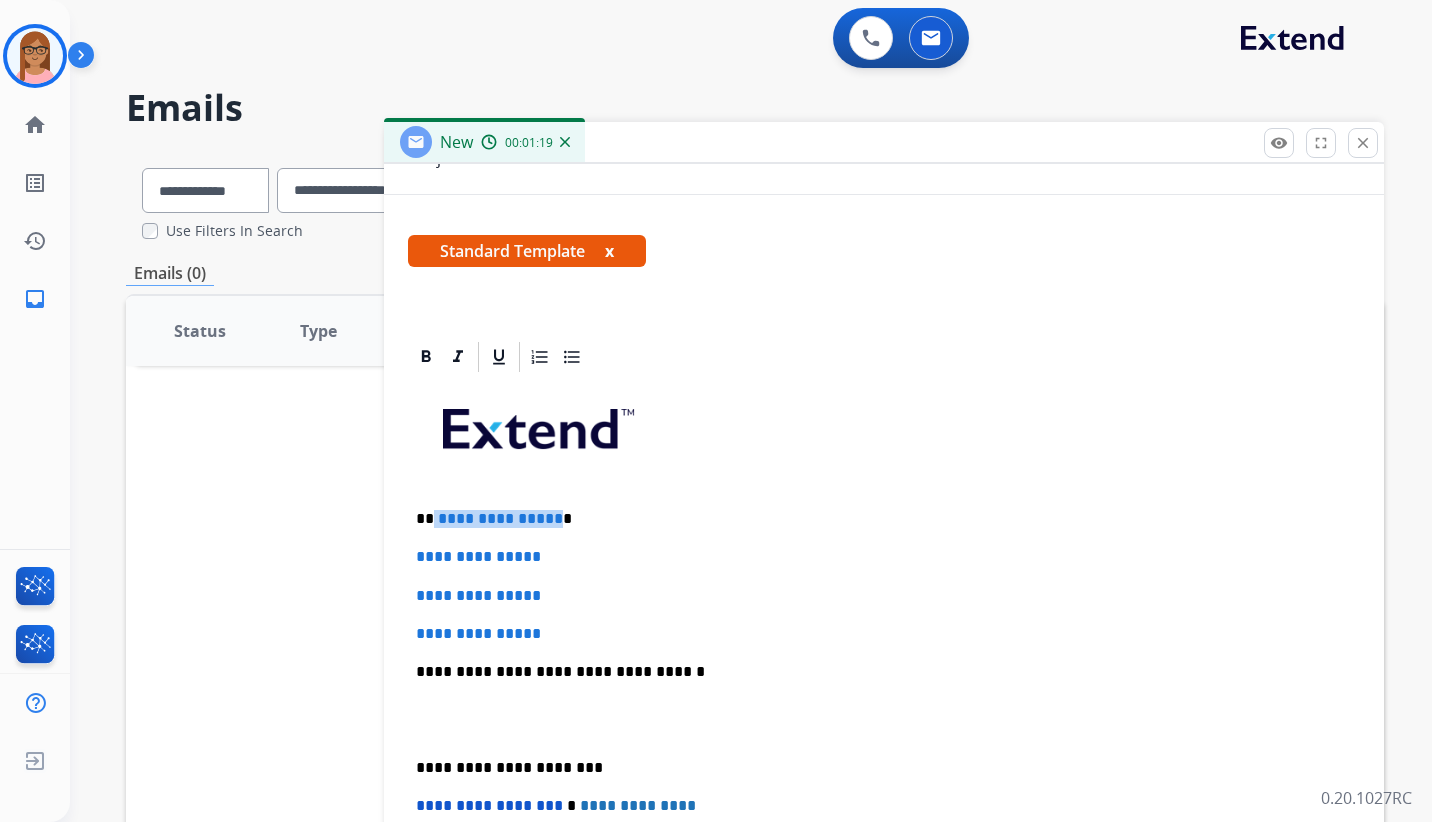 drag, startPoint x: 549, startPoint y: 516, endPoint x: 432, endPoint y: 515, distance: 117.00427 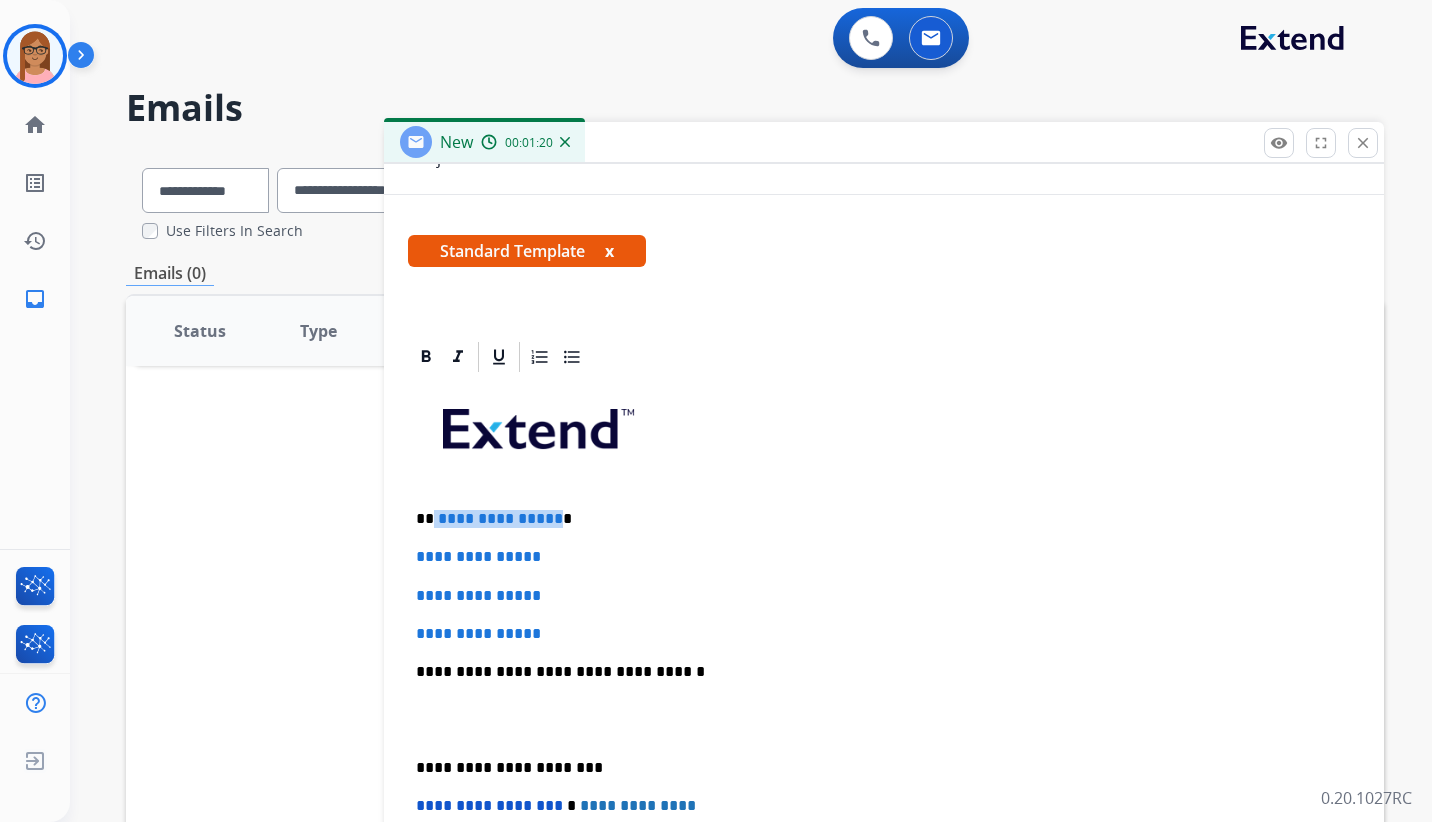 type 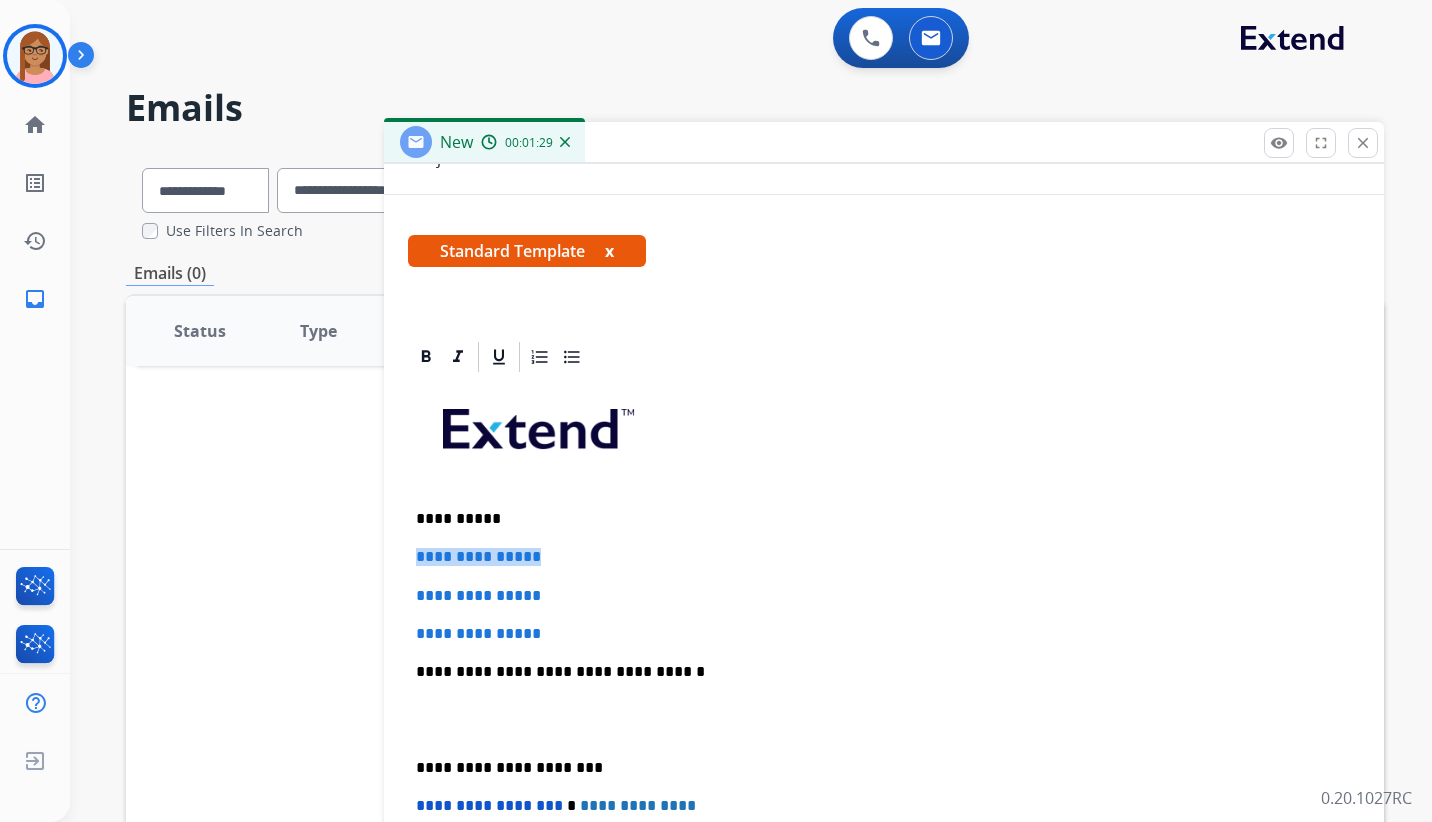 drag, startPoint x: 549, startPoint y: 554, endPoint x: 406, endPoint y: 557, distance: 143.03146 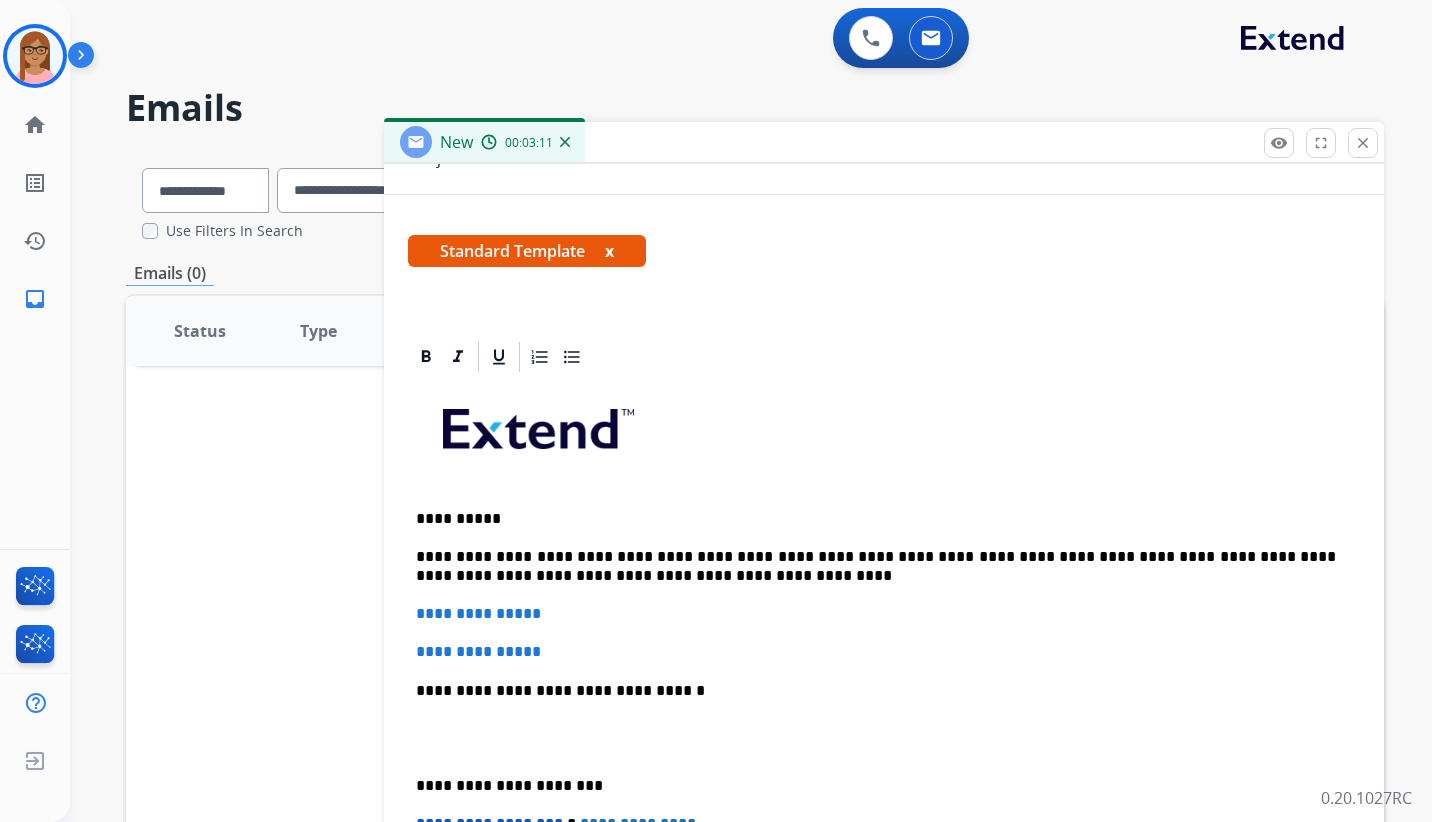 drag, startPoint x: 826, startPoint y: 662, endPoint x: 815, endPoint y: 658, distance: 11.7046995 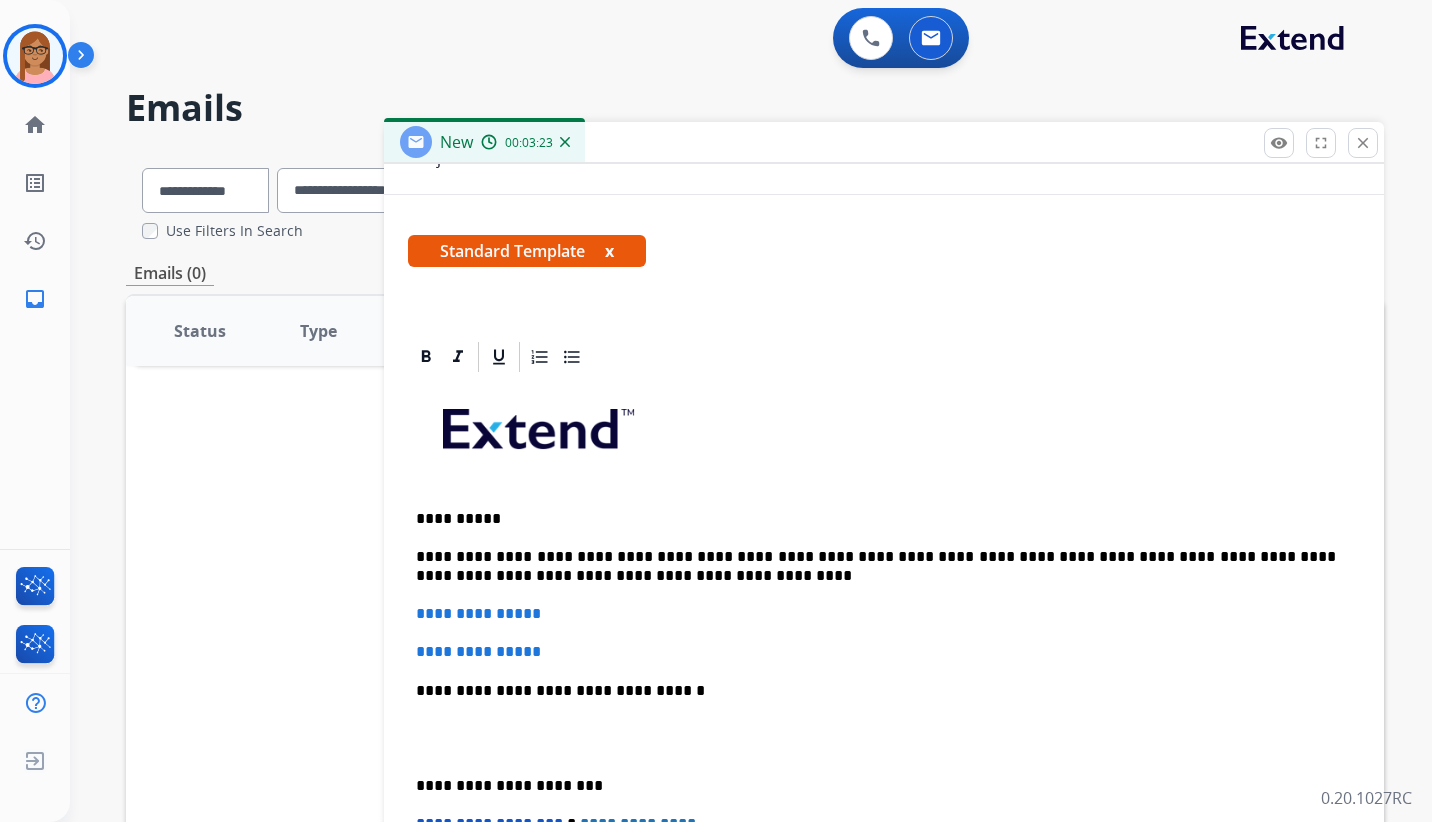 click on "**********" at bounding box center (876, 566) 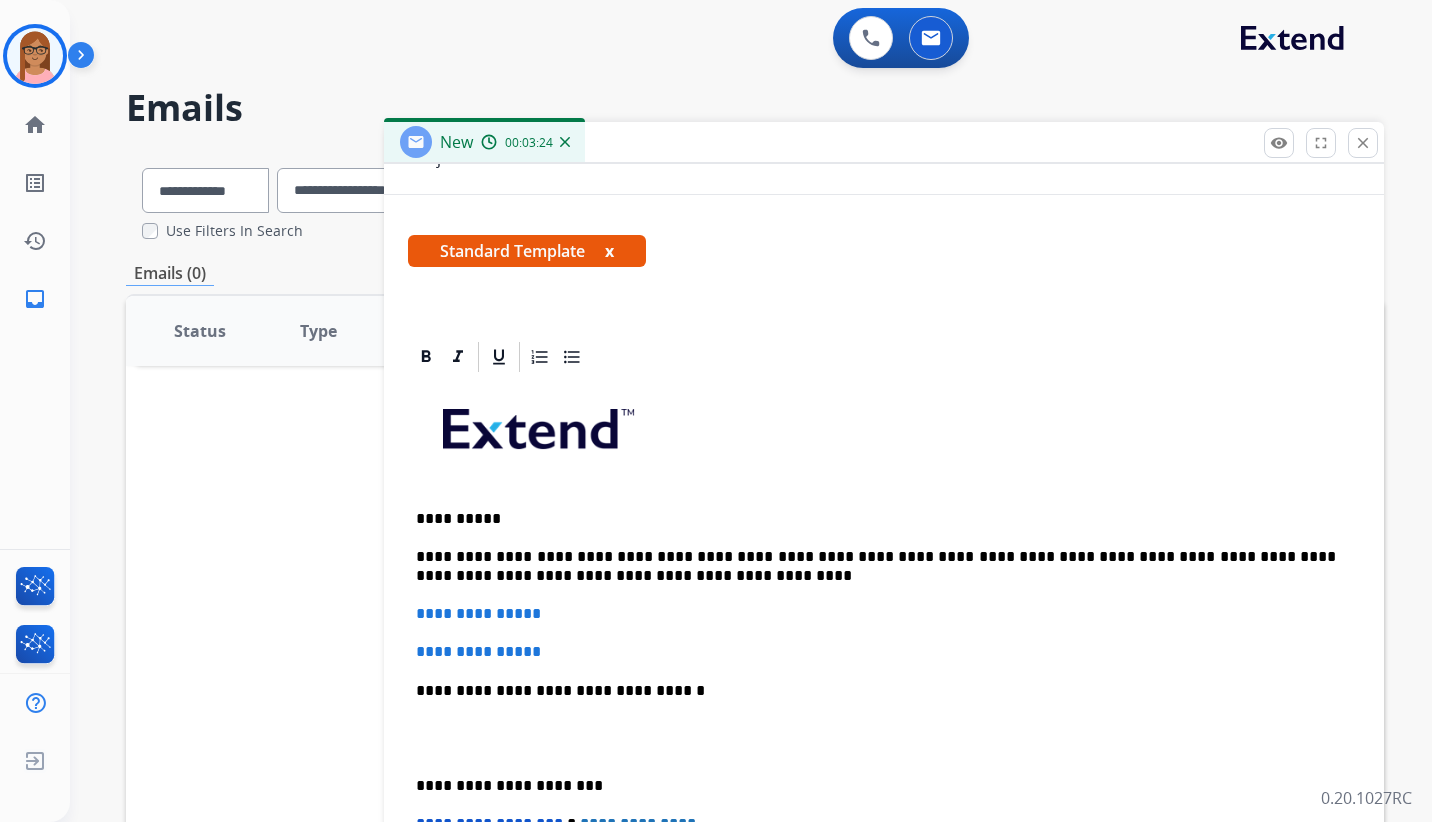 click on "**********" at bounding box center [876, 566] 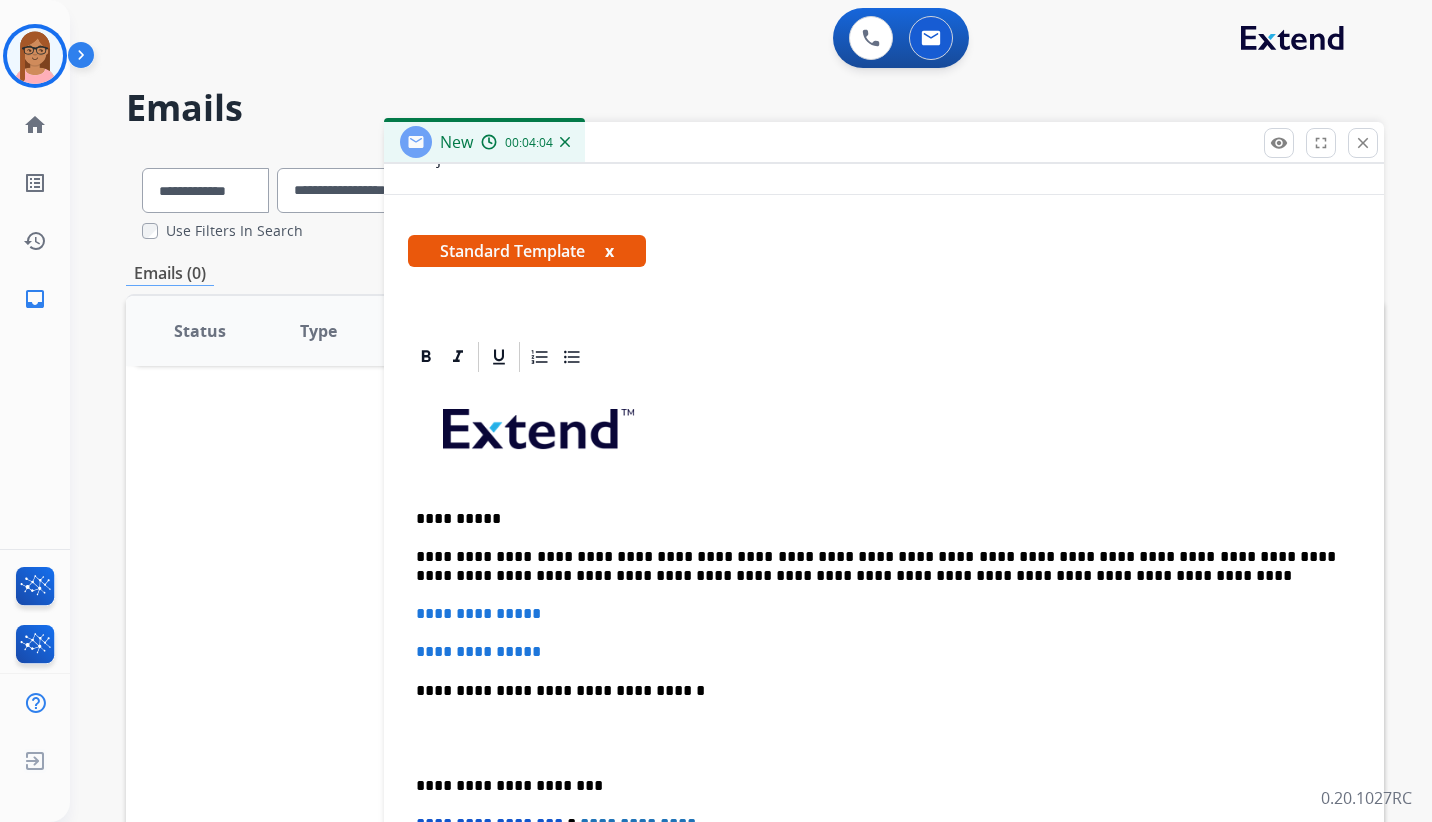 click on "**********" at bounding box center (876, 566) 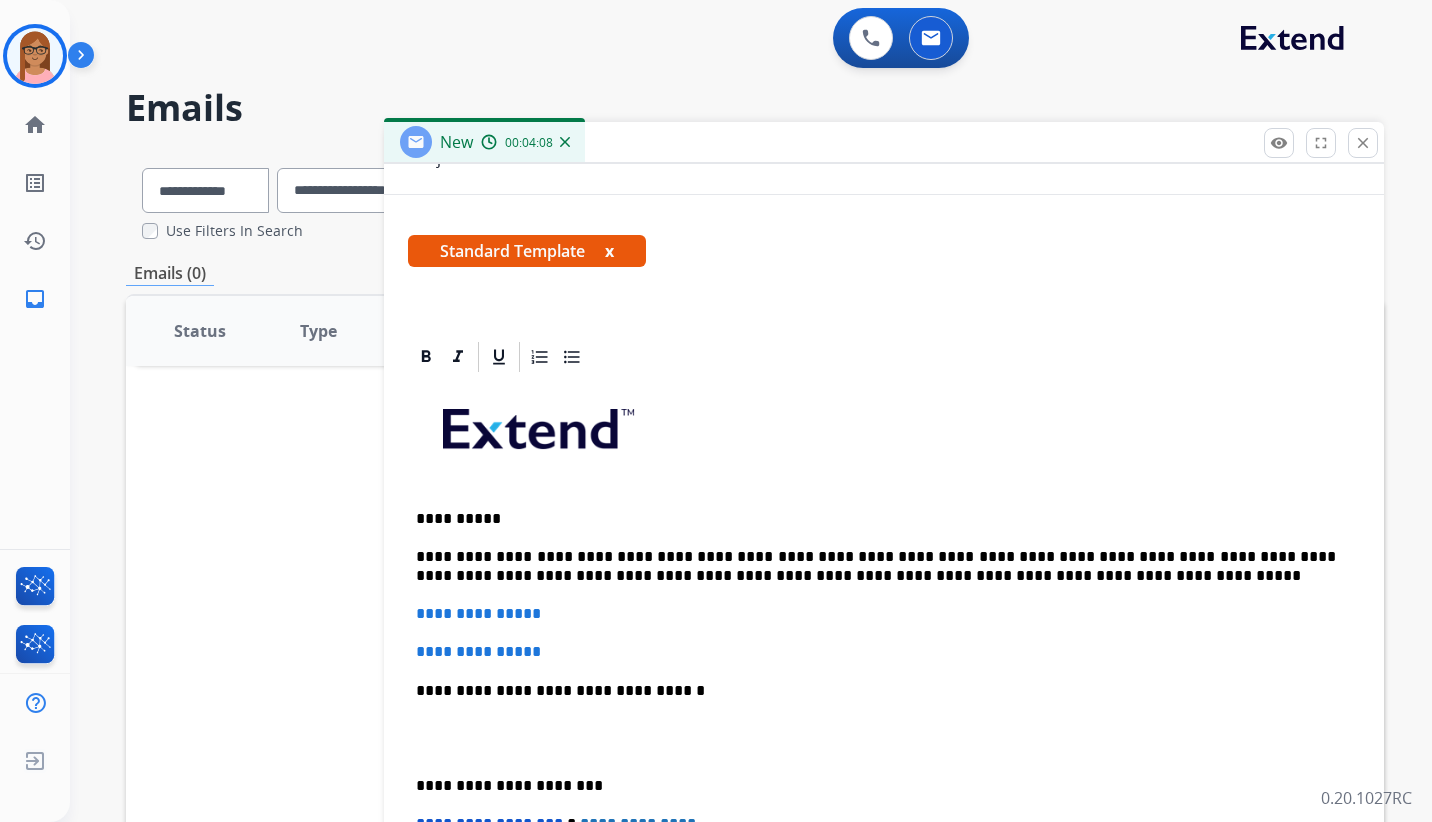 click on "**********" at bounding box center (876, 566) 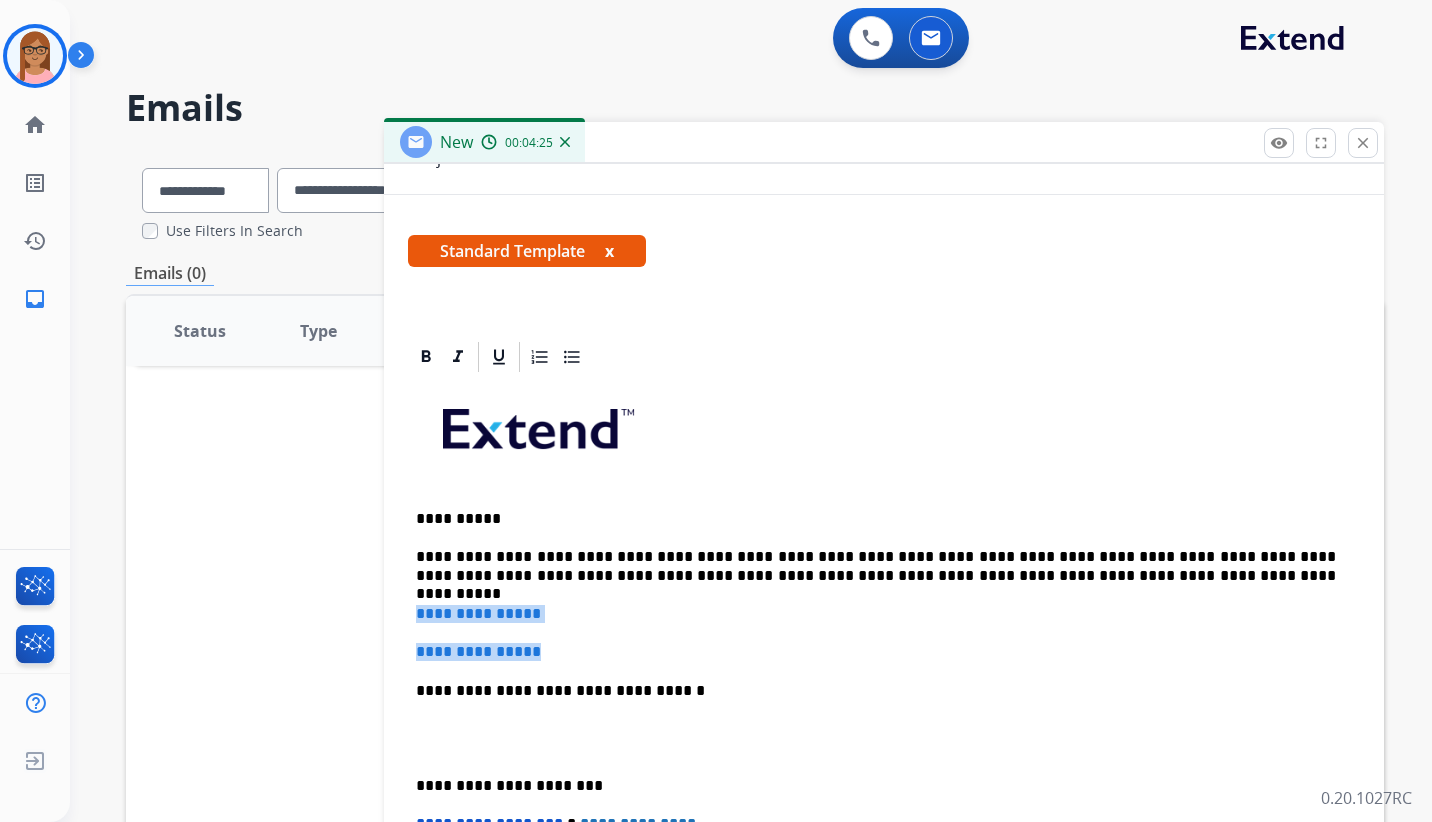drag, startPoint x: 555, startPoint y: 648, endPoint x: 414, endPoint y: 614, distance: 145.04137 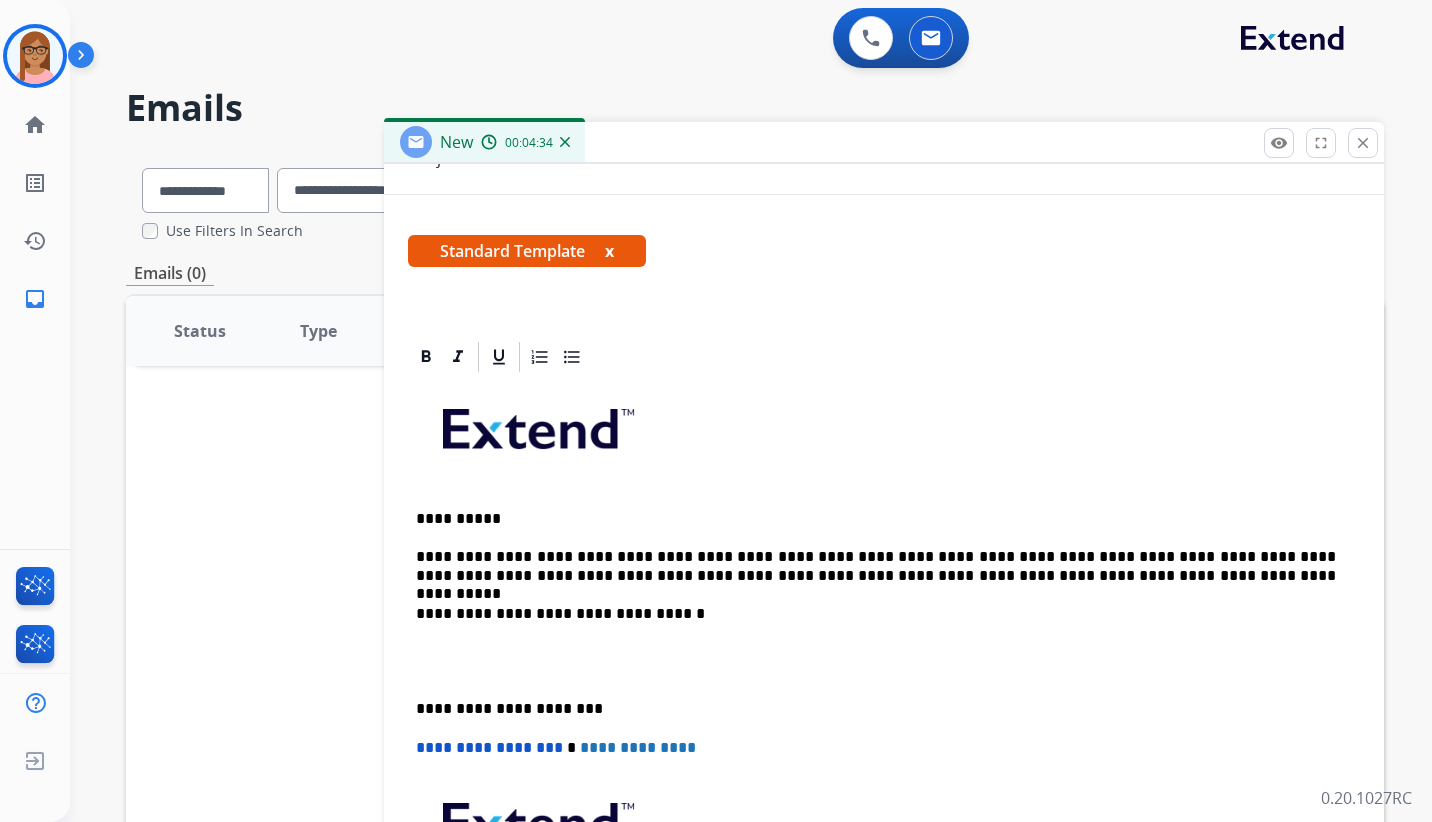 click at bounding box center [884, 661] 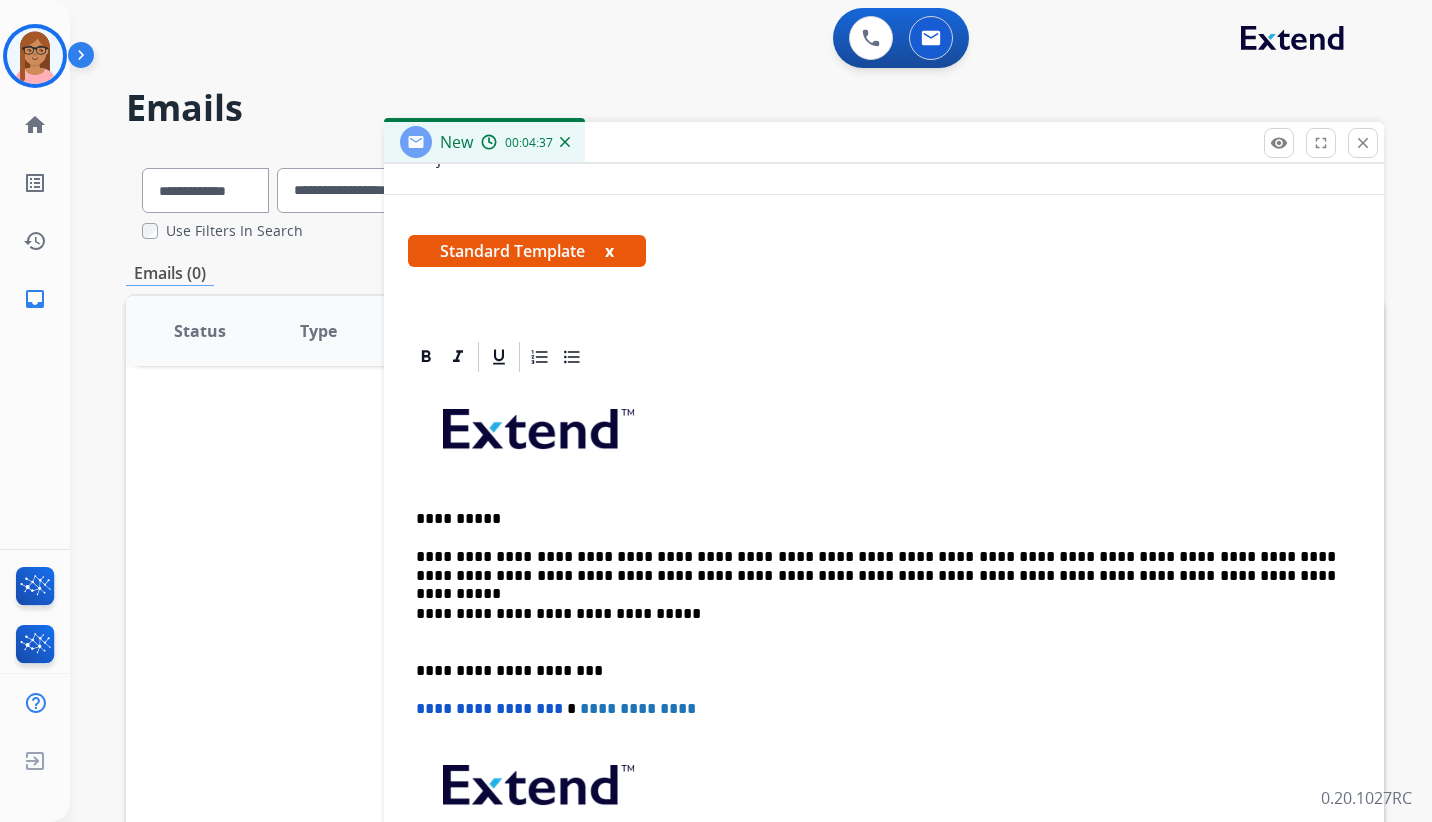click on "**********" at bounding box center [876, 623] 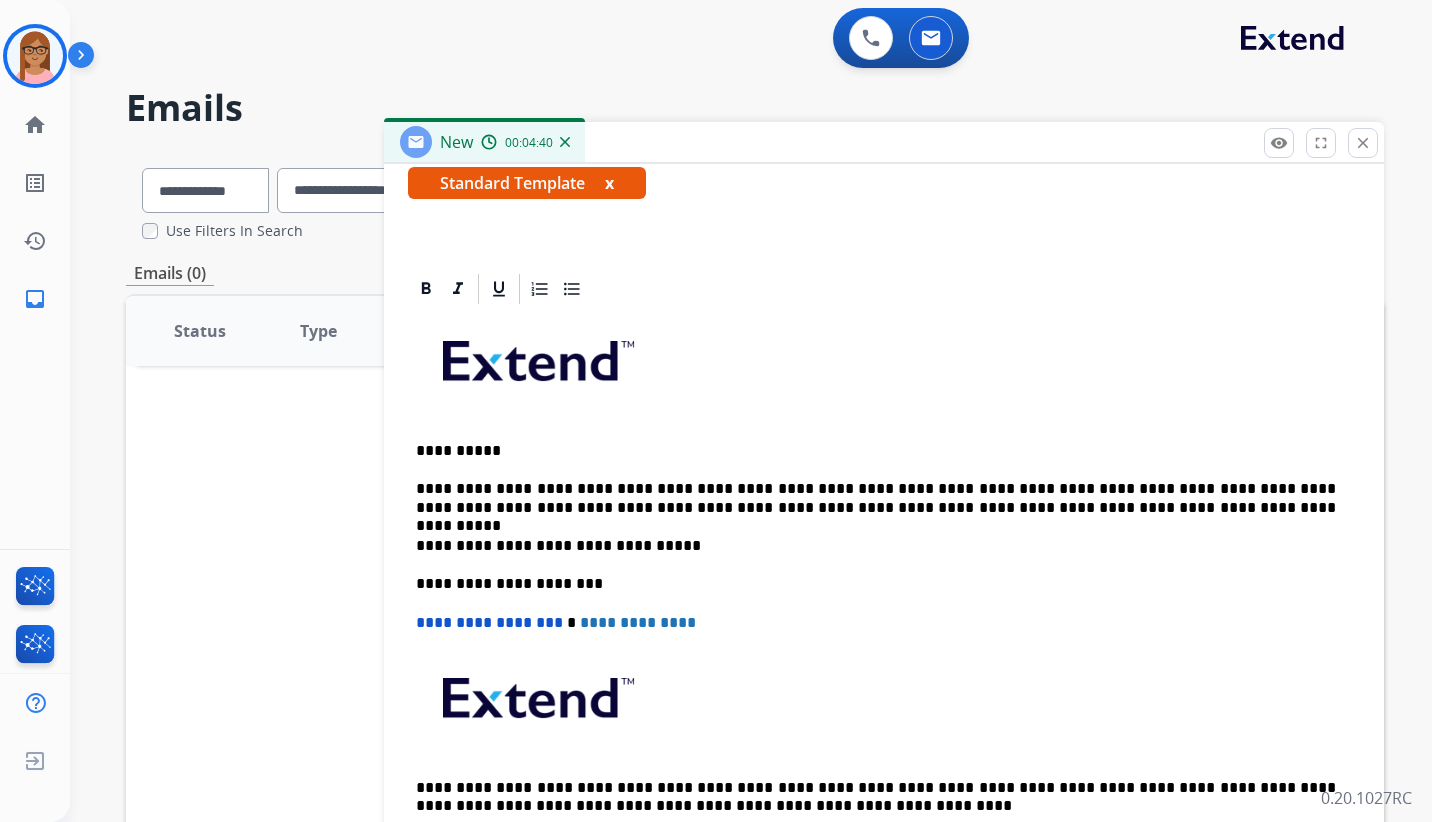 scroll, scrollTop: 403, scrollLeft: 0, axis: vertical 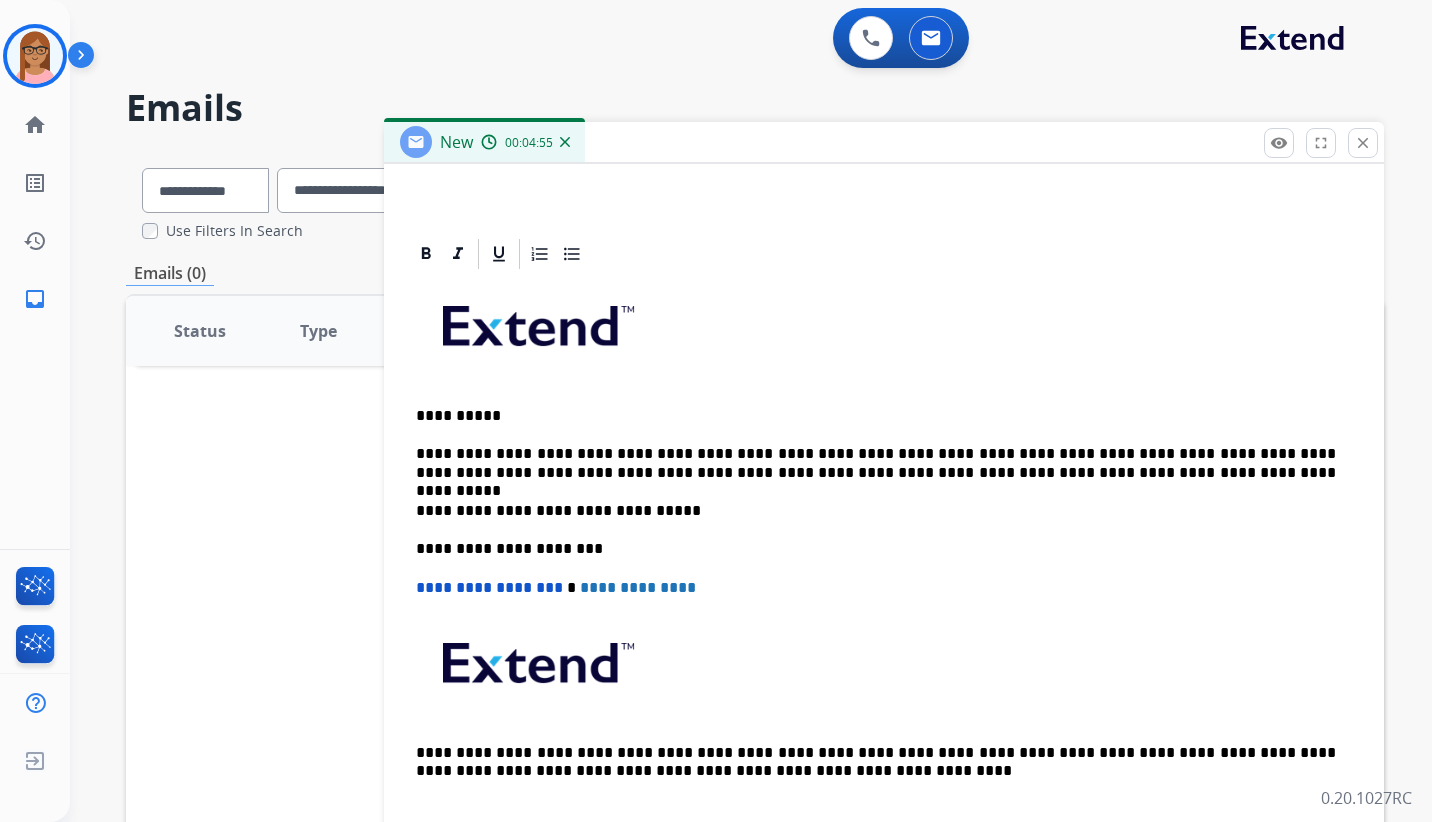 click on "**********" at bounding box center (876, 463) 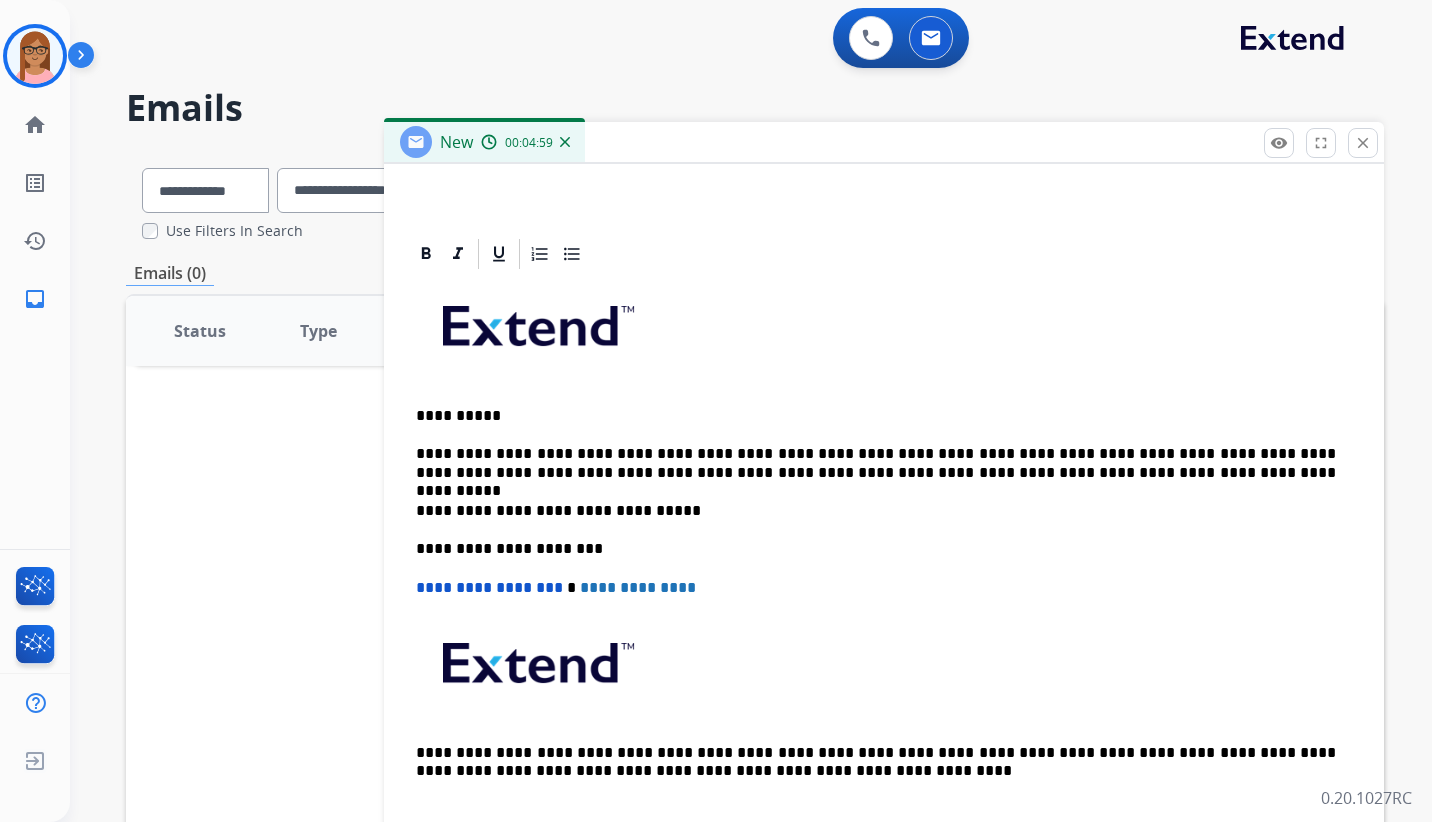 click on "**********" at bounding box center (876, 463) 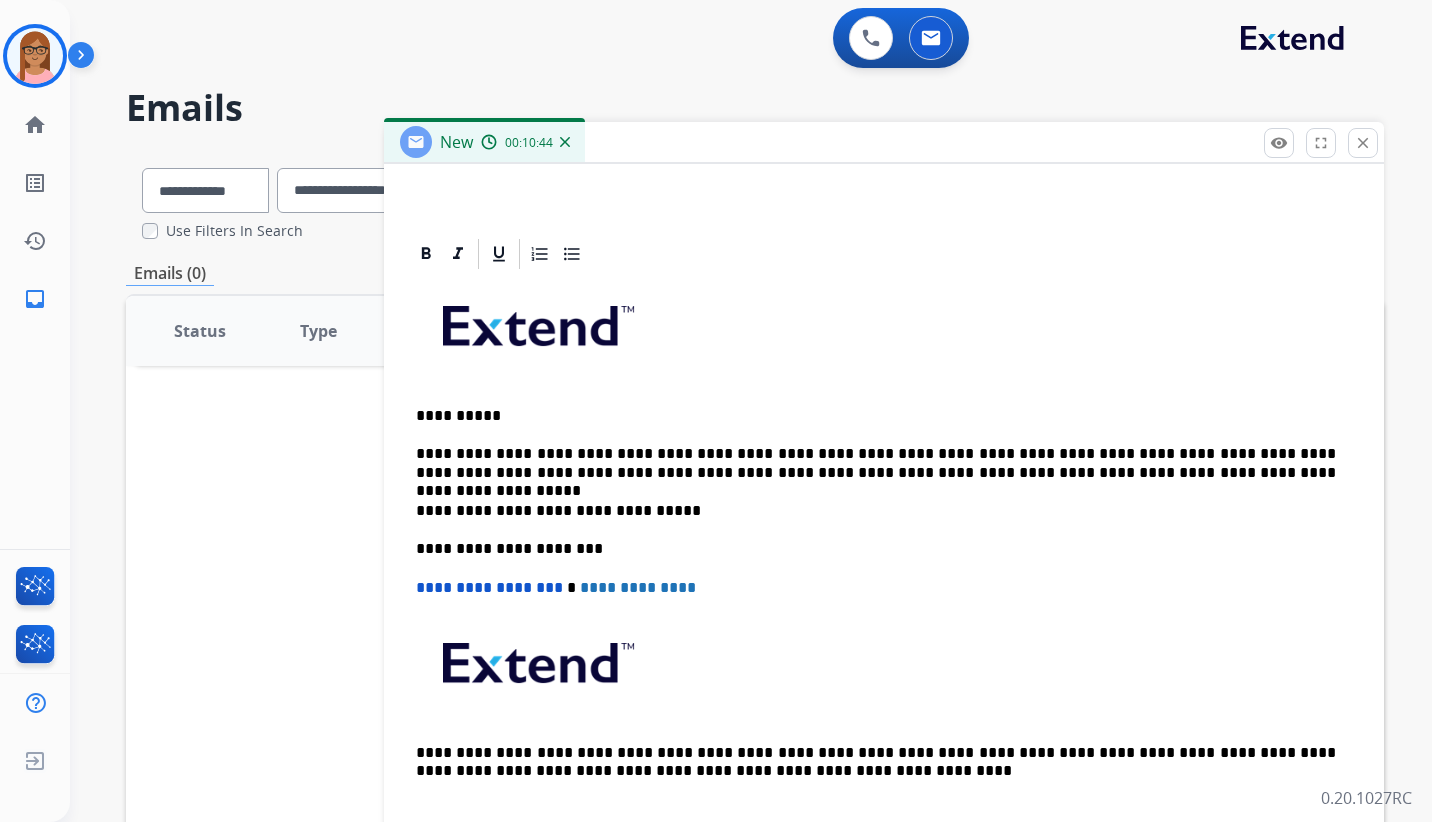 click on "**********" at bounding box center [876, 463] 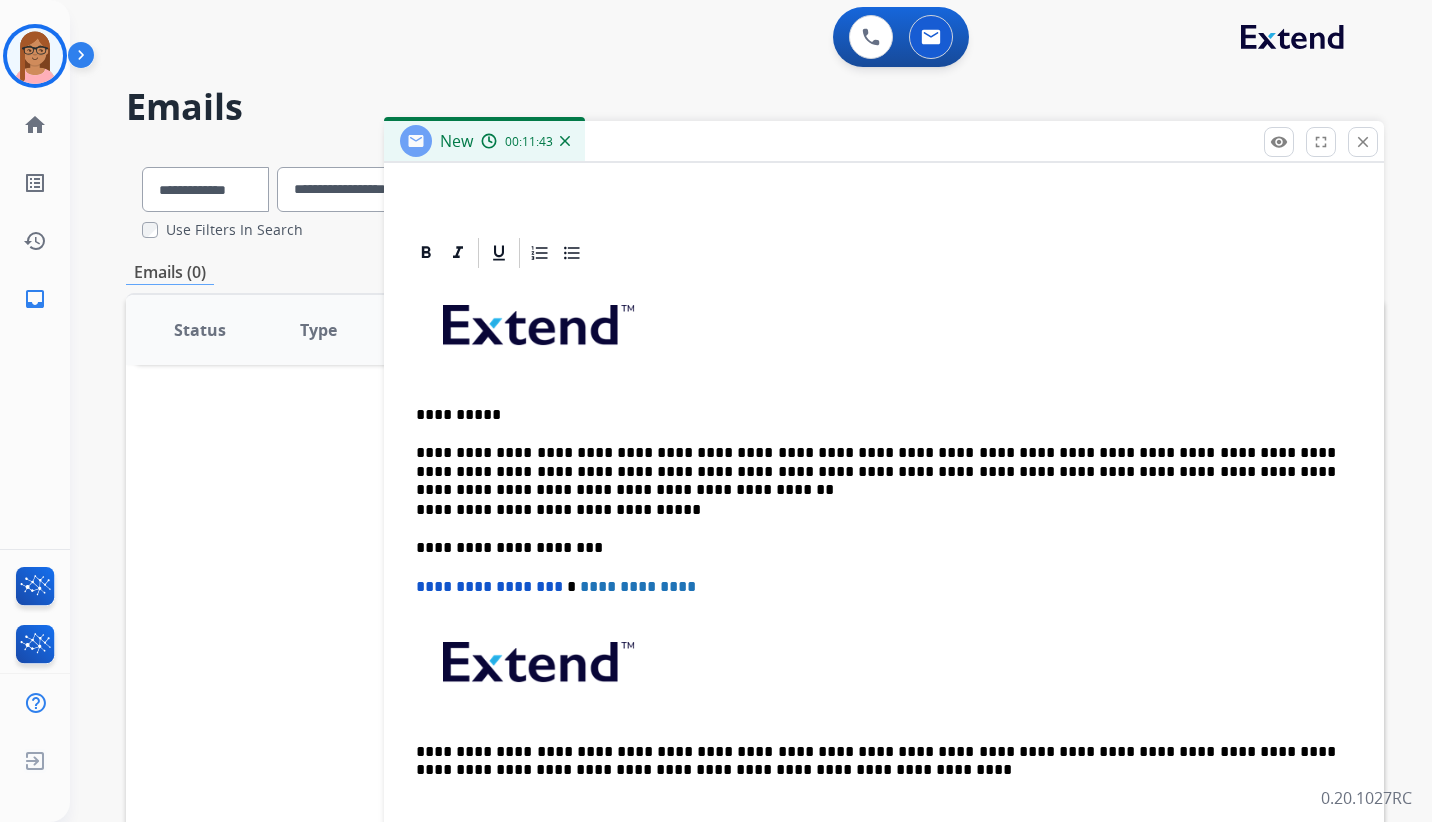 scroll, scrollTop: 0, scrollLeft: 0, axis: both 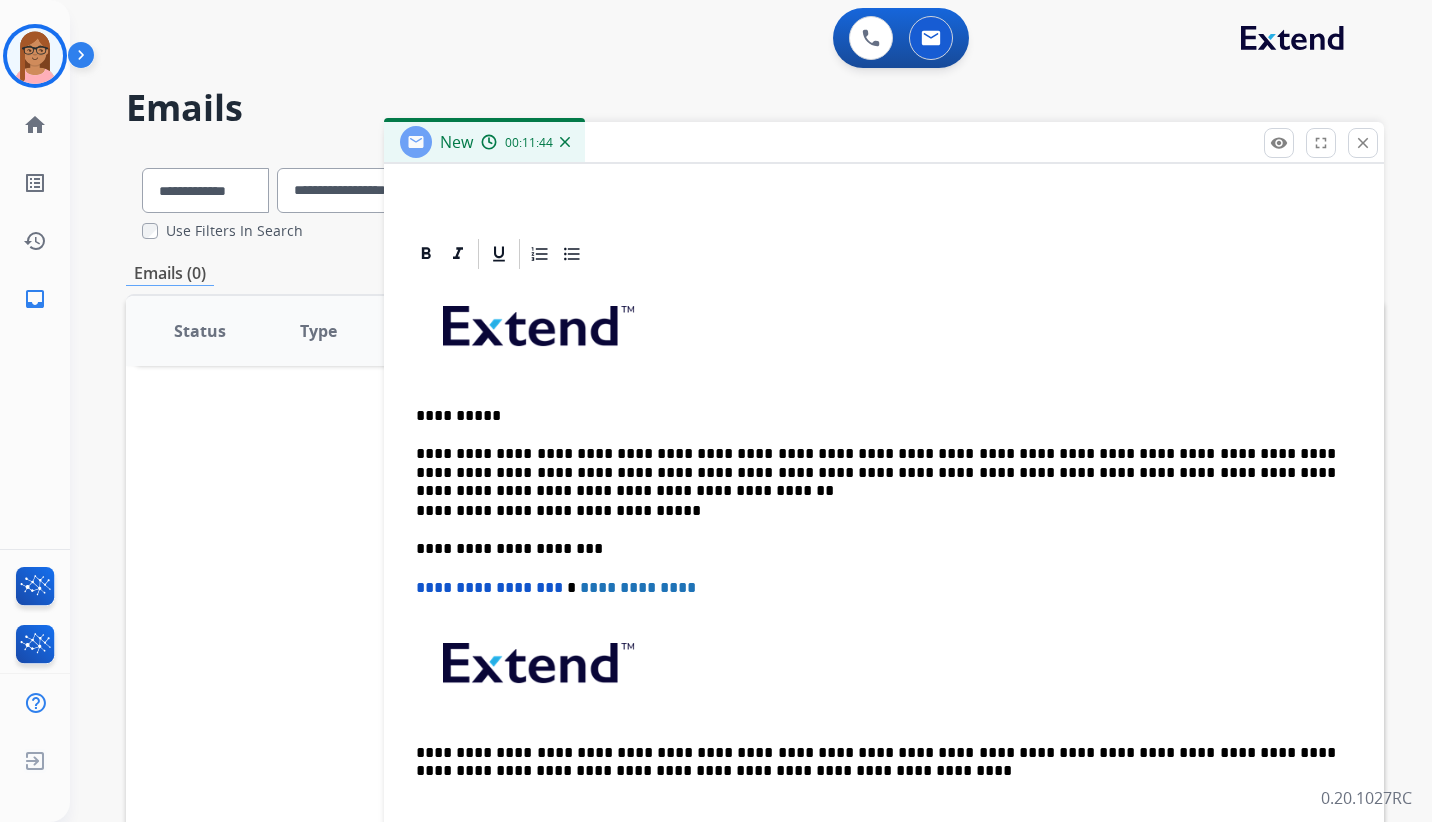 click at bounding box center [884, 333] 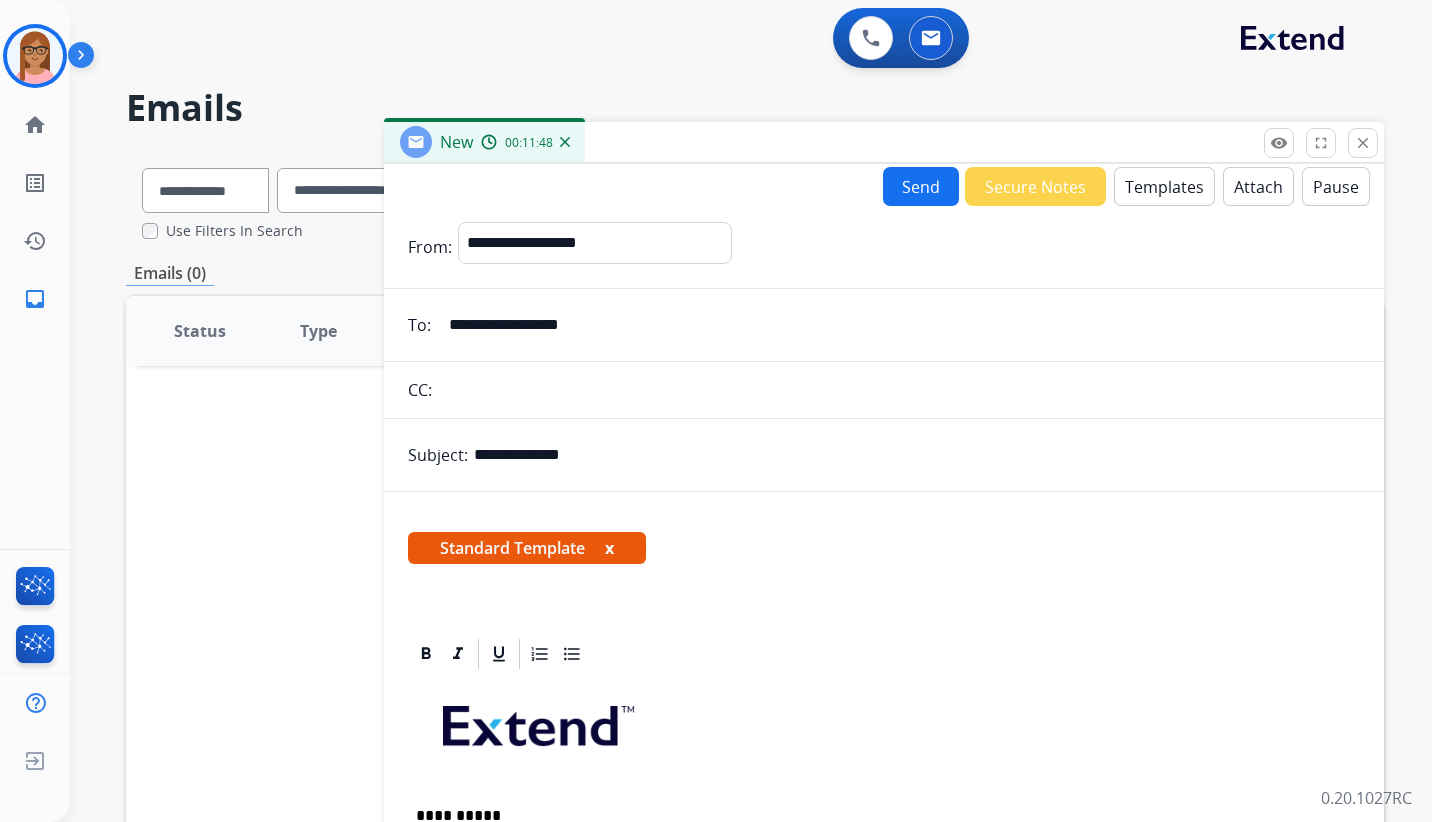 scroll, scrollTop: 403, scrollLeft: 0, axis: vertical 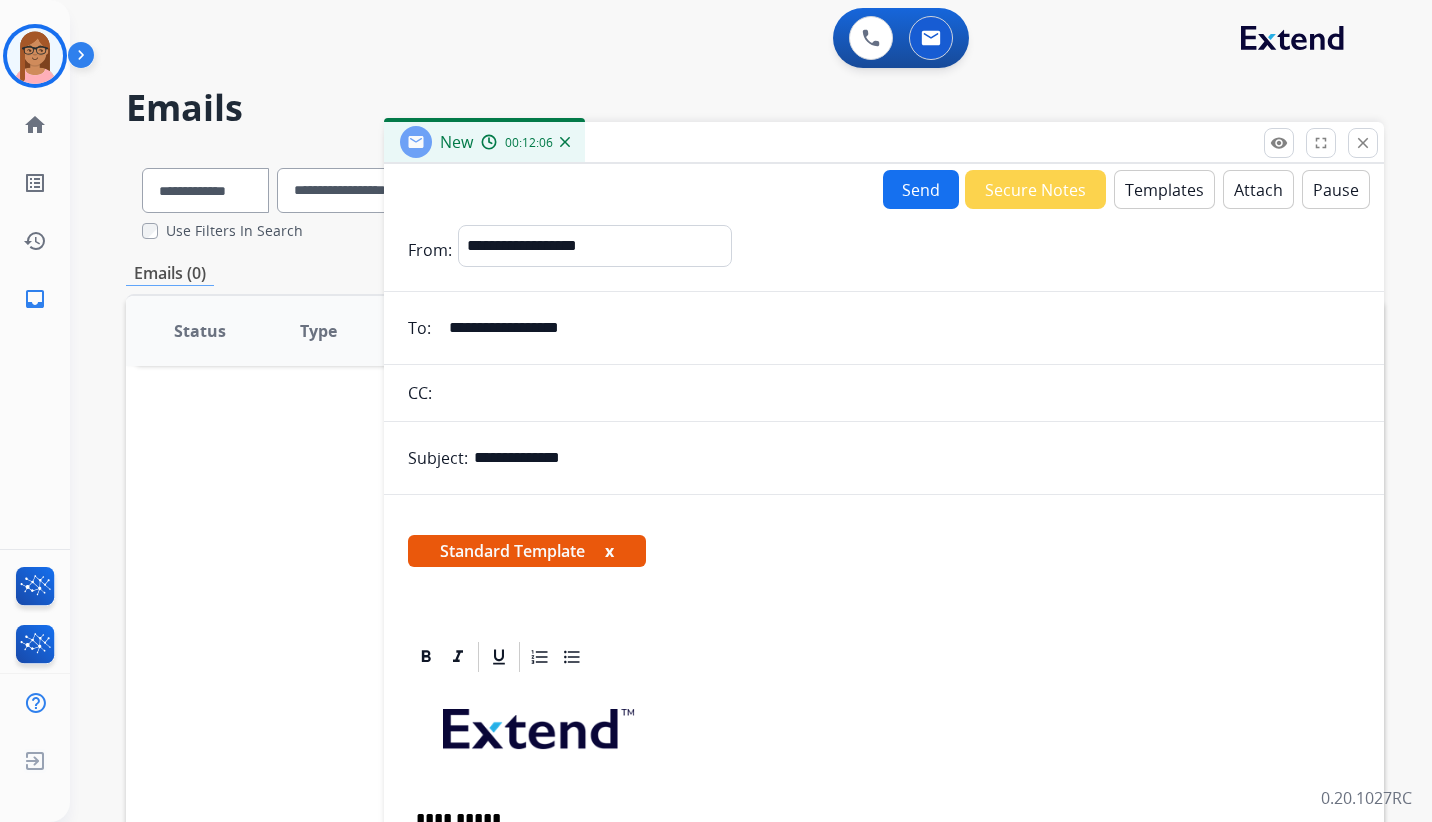 click on "Send" at bounding box center [921, 189] 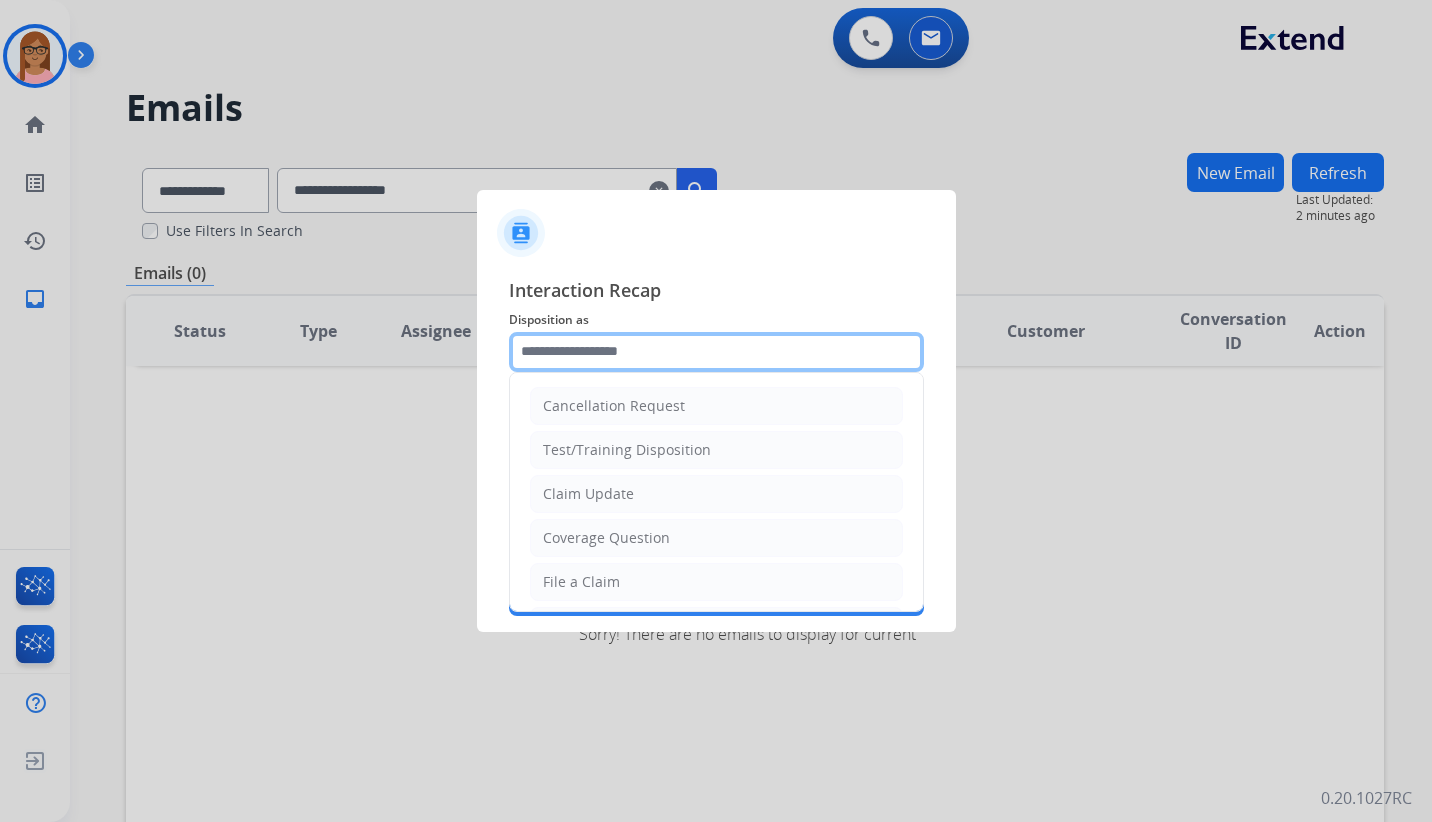 click 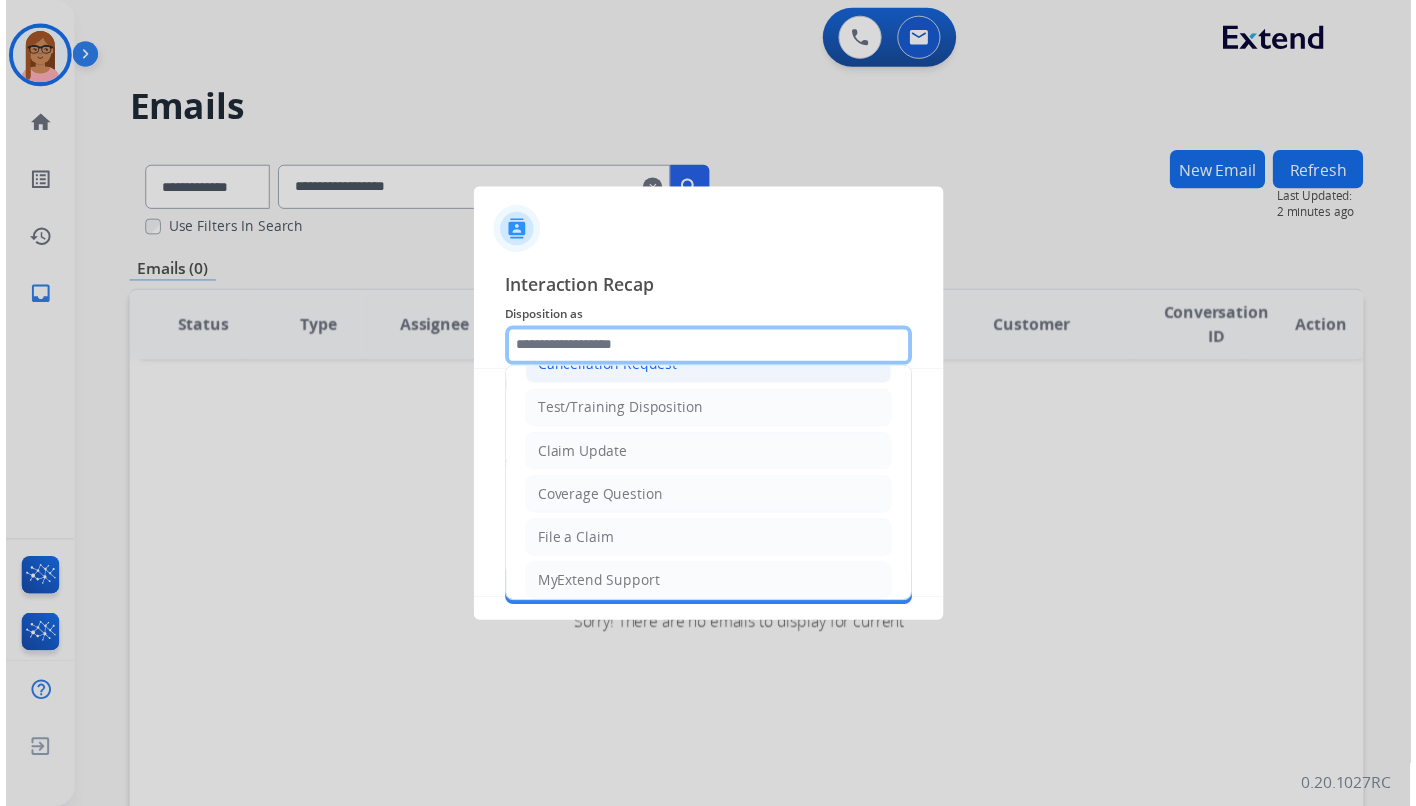 scroll, scrollTop: 0, scrollLeft: 0, axis: both 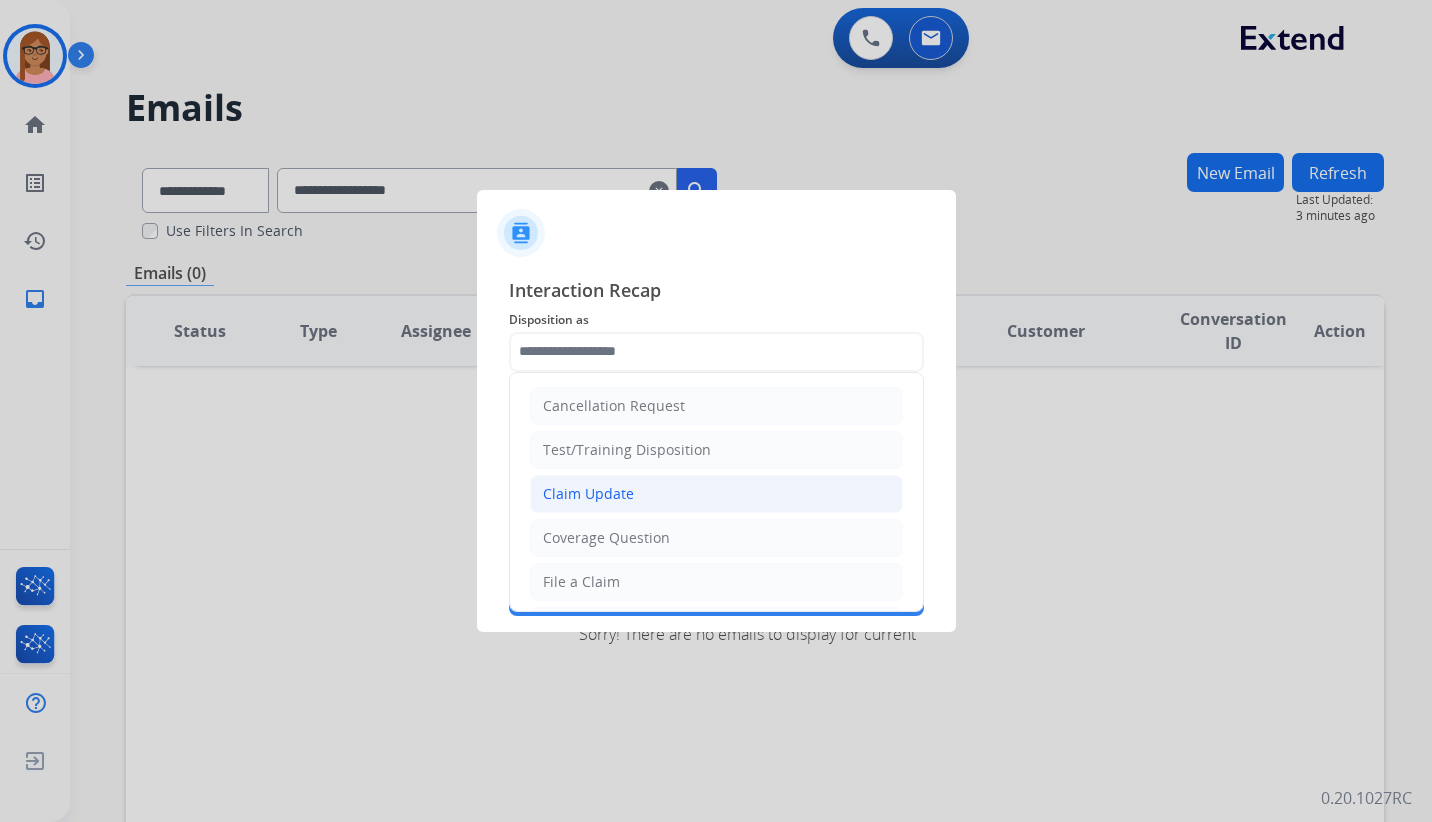 click on "Claim Update" 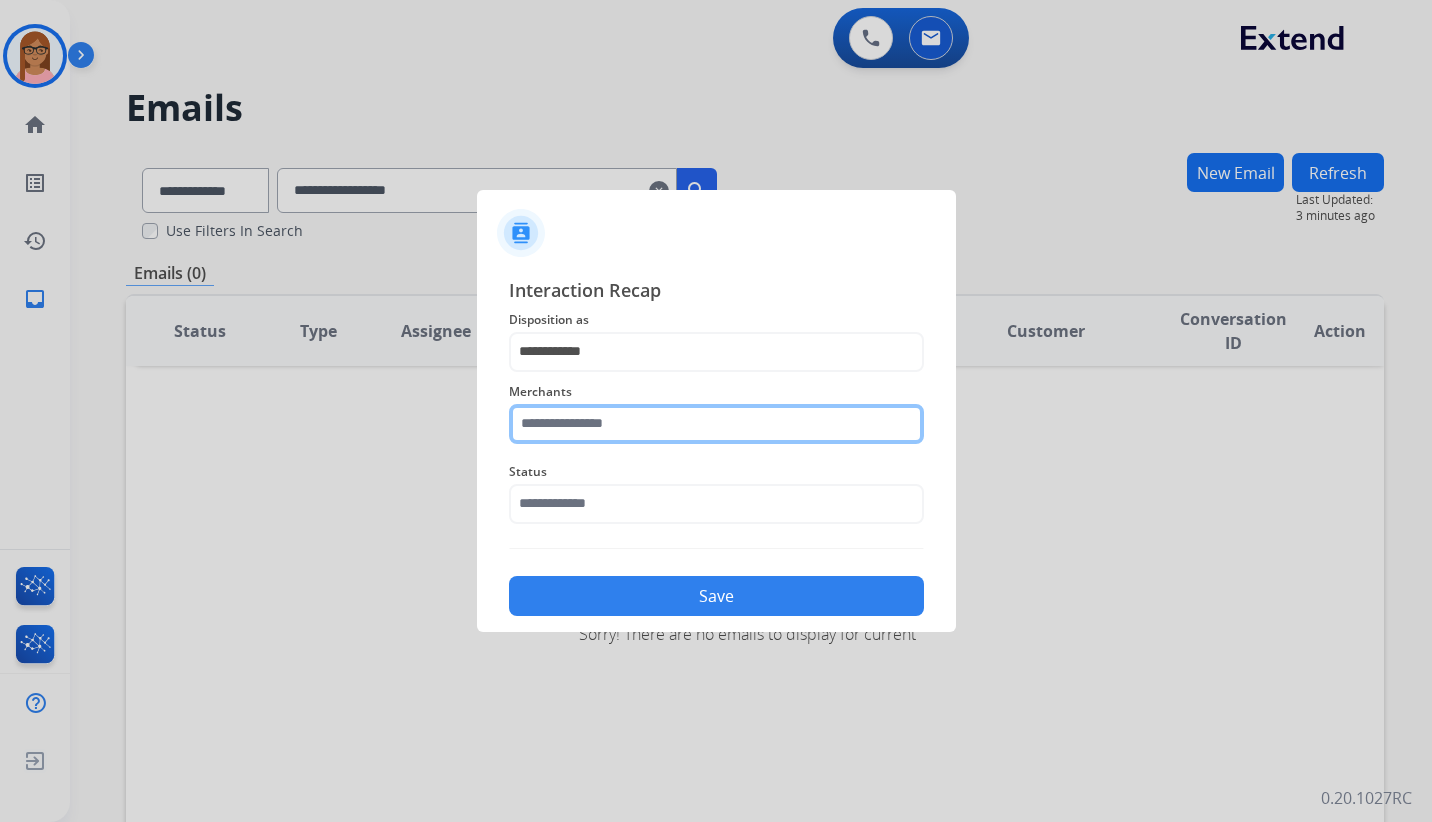 click 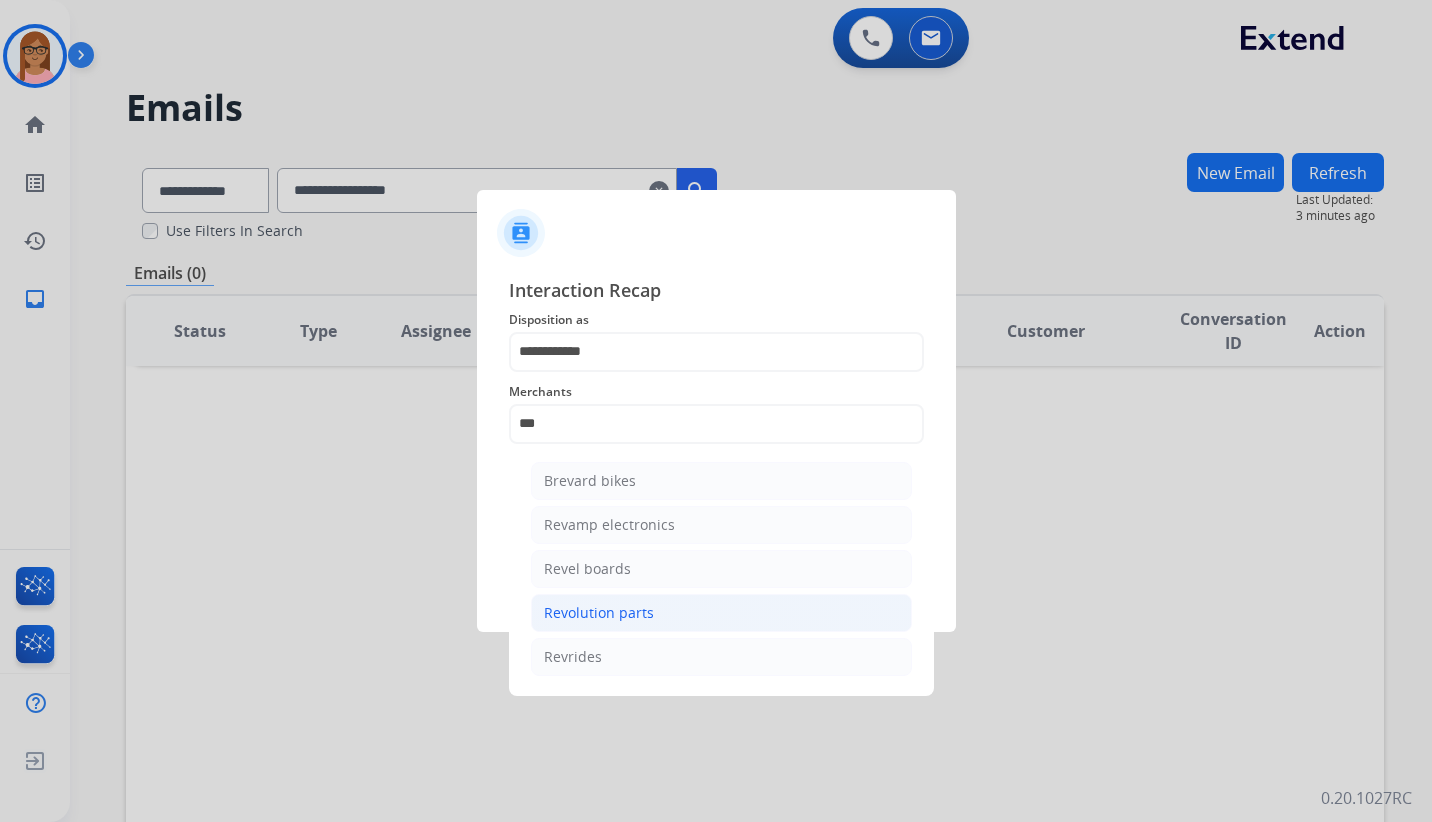click on "Revolution parts" 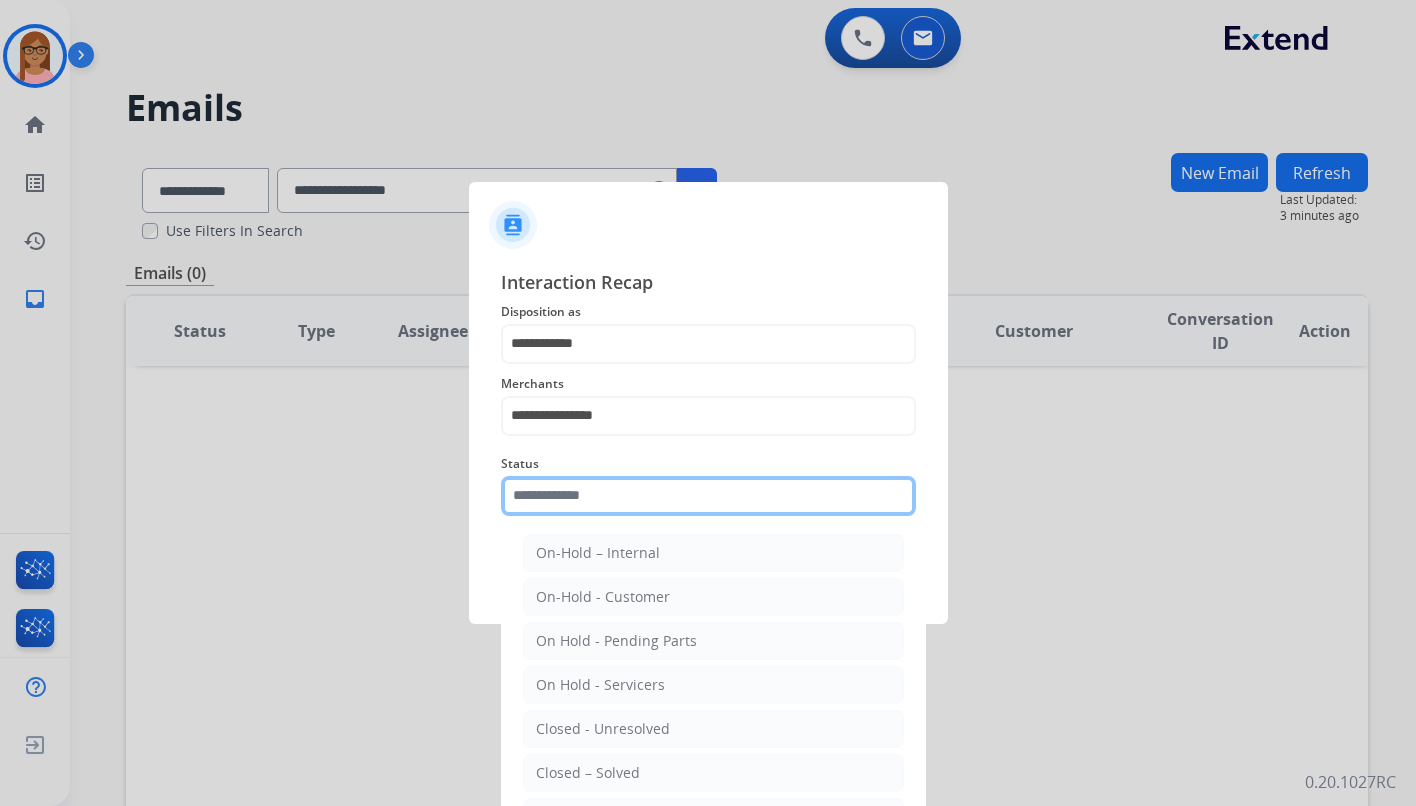 click 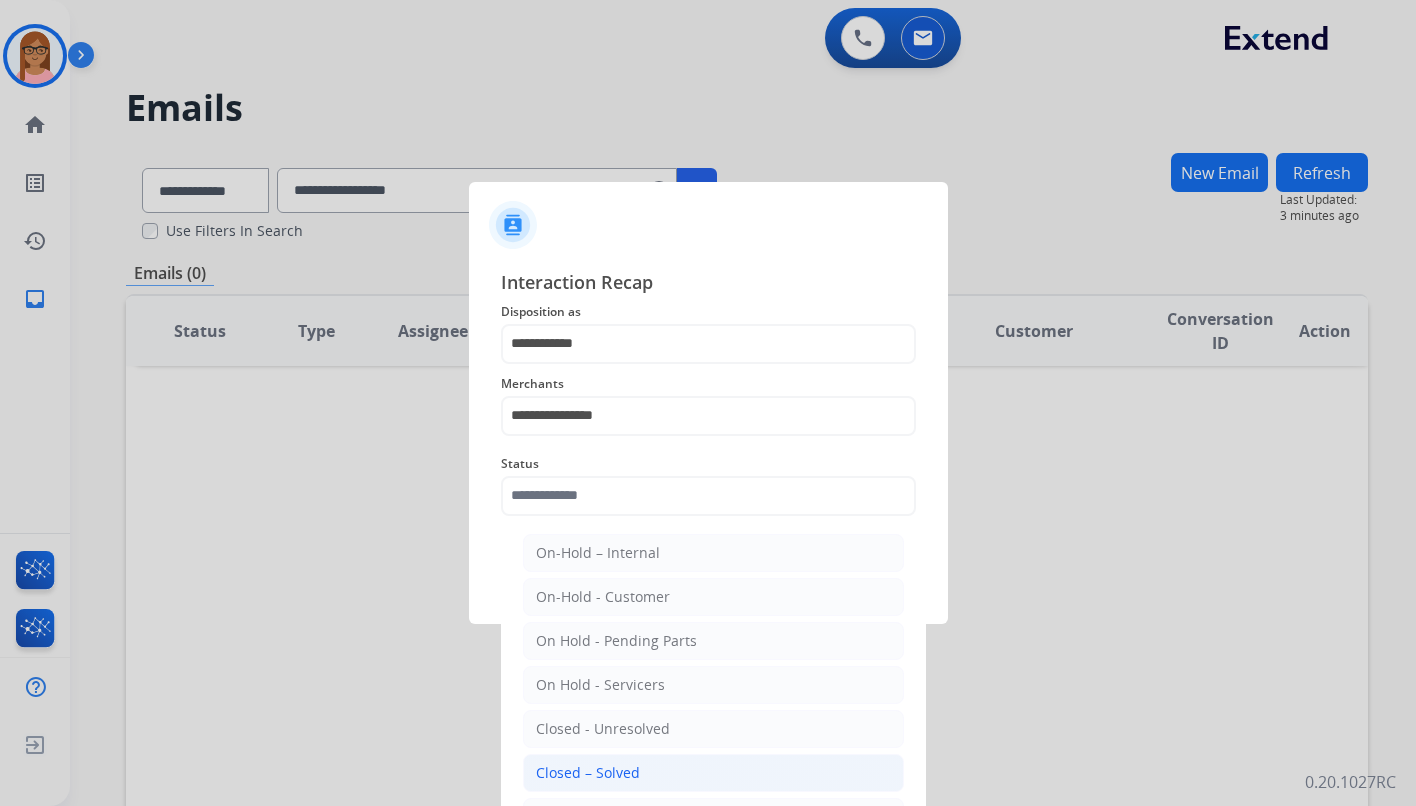 click on "Closed – Solved" 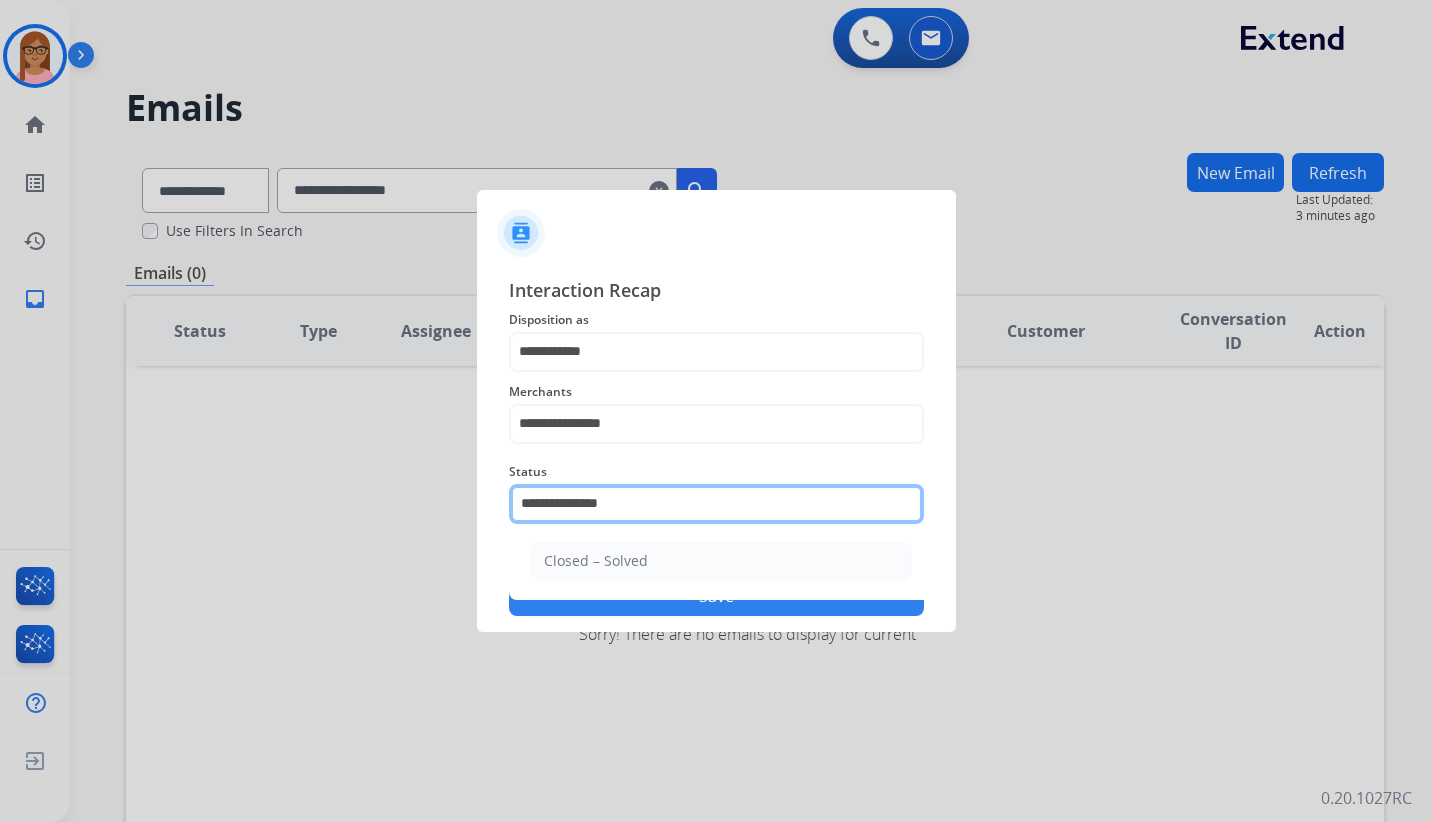 click on "**********" 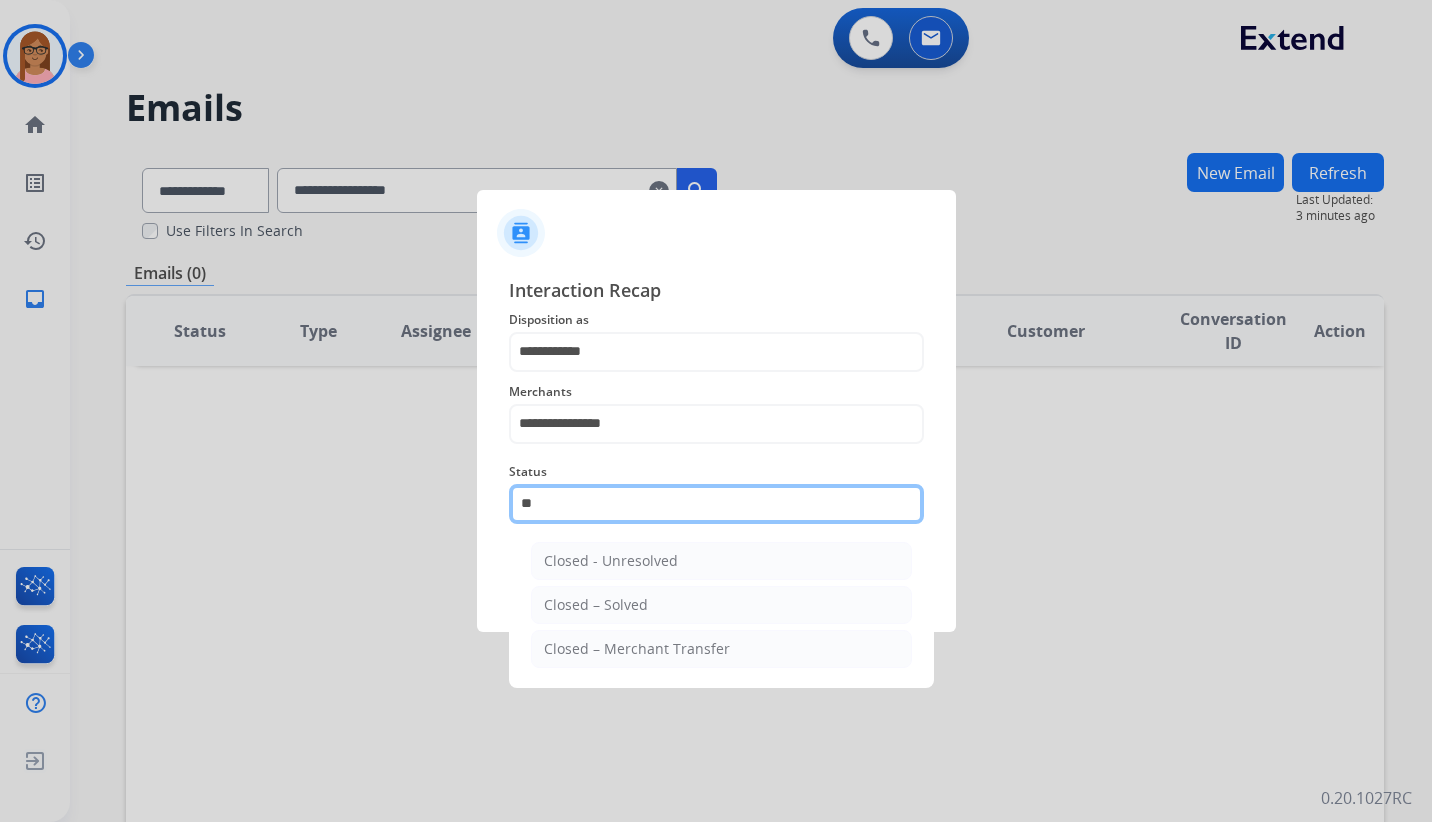 type on "*" 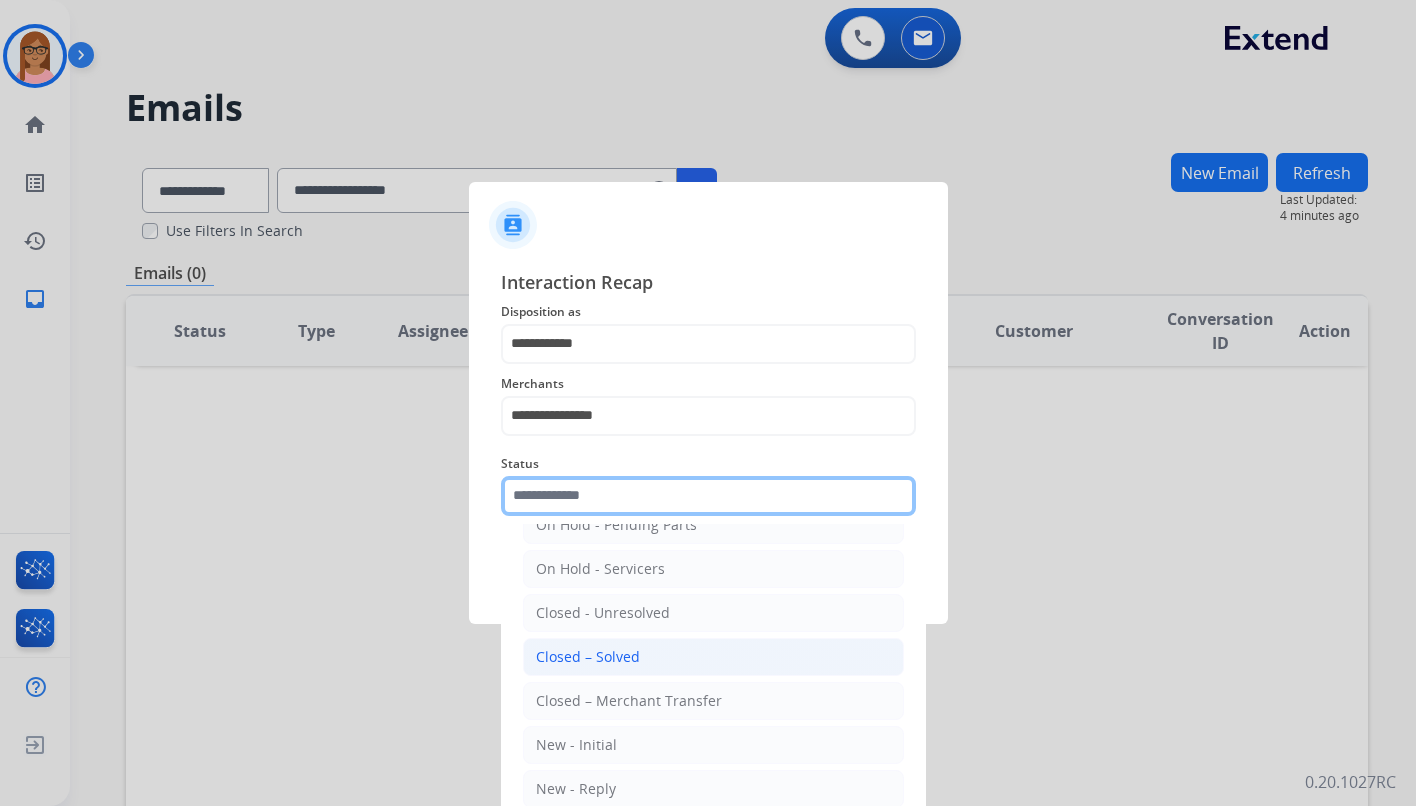 scroll, scrollTop: 120, scrollLeft: 0, axis: vertical 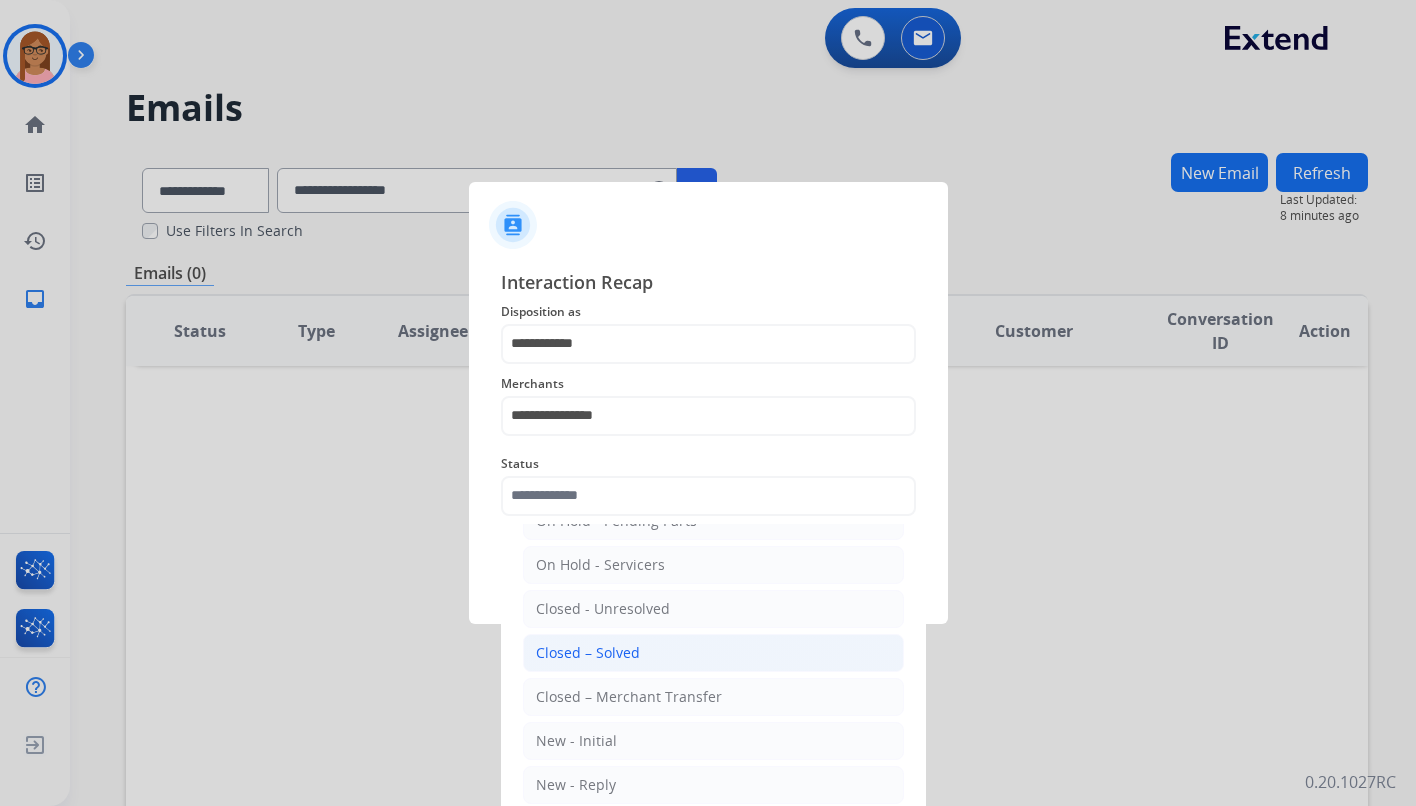 click on "Closed – Solved" 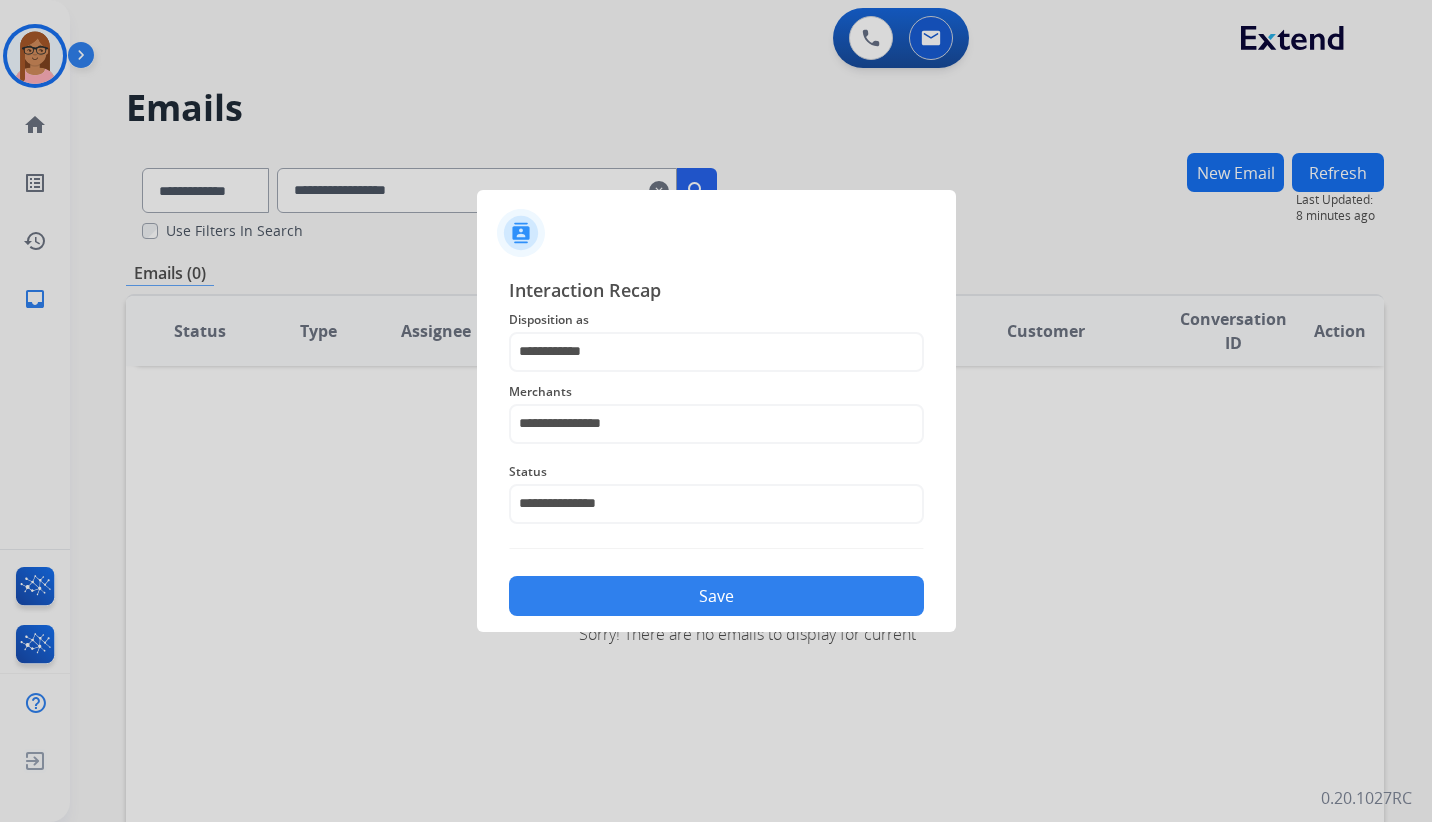 click on "Save" 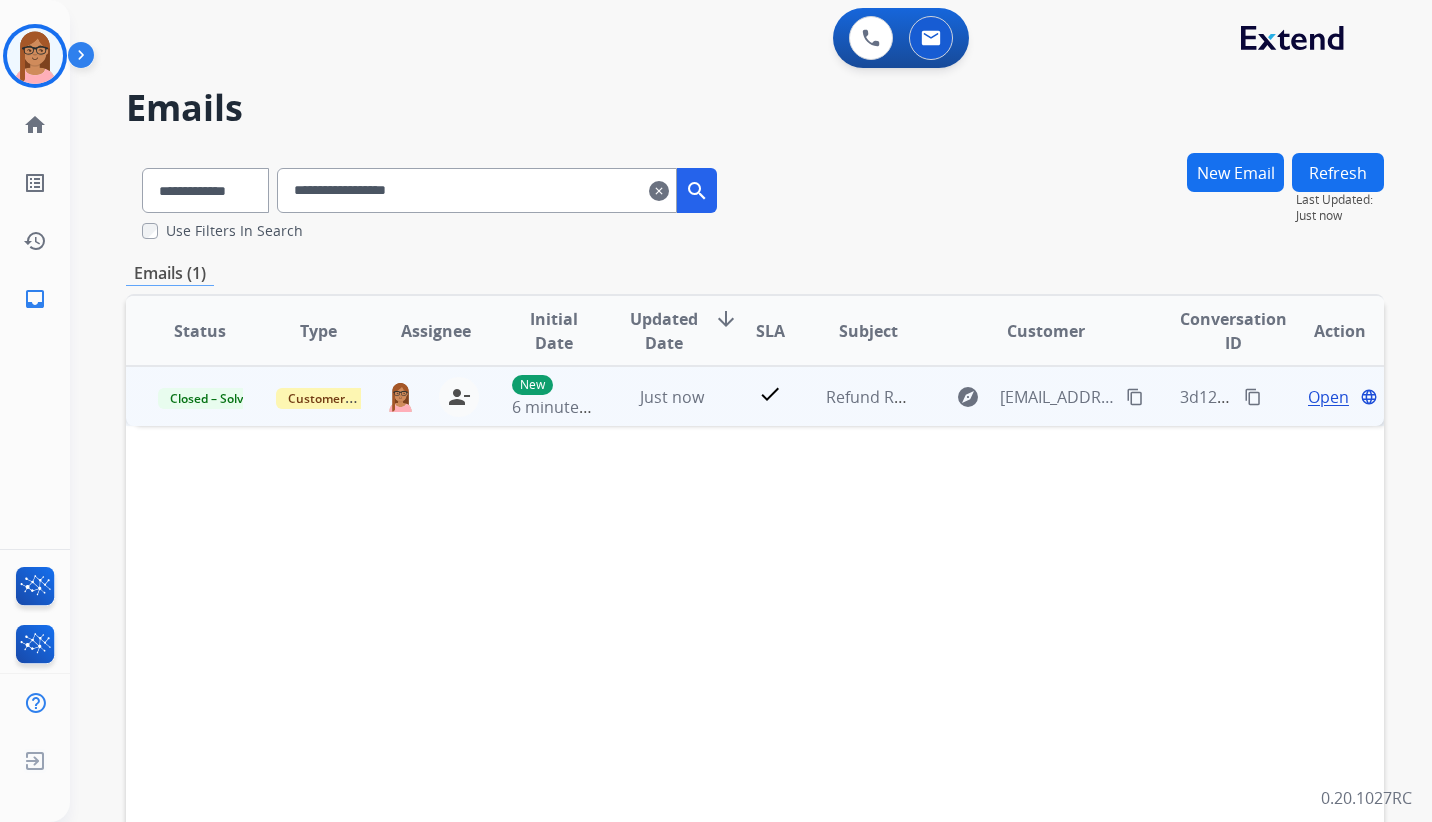 click on "content_copy" at bounding box center [1253, 397] 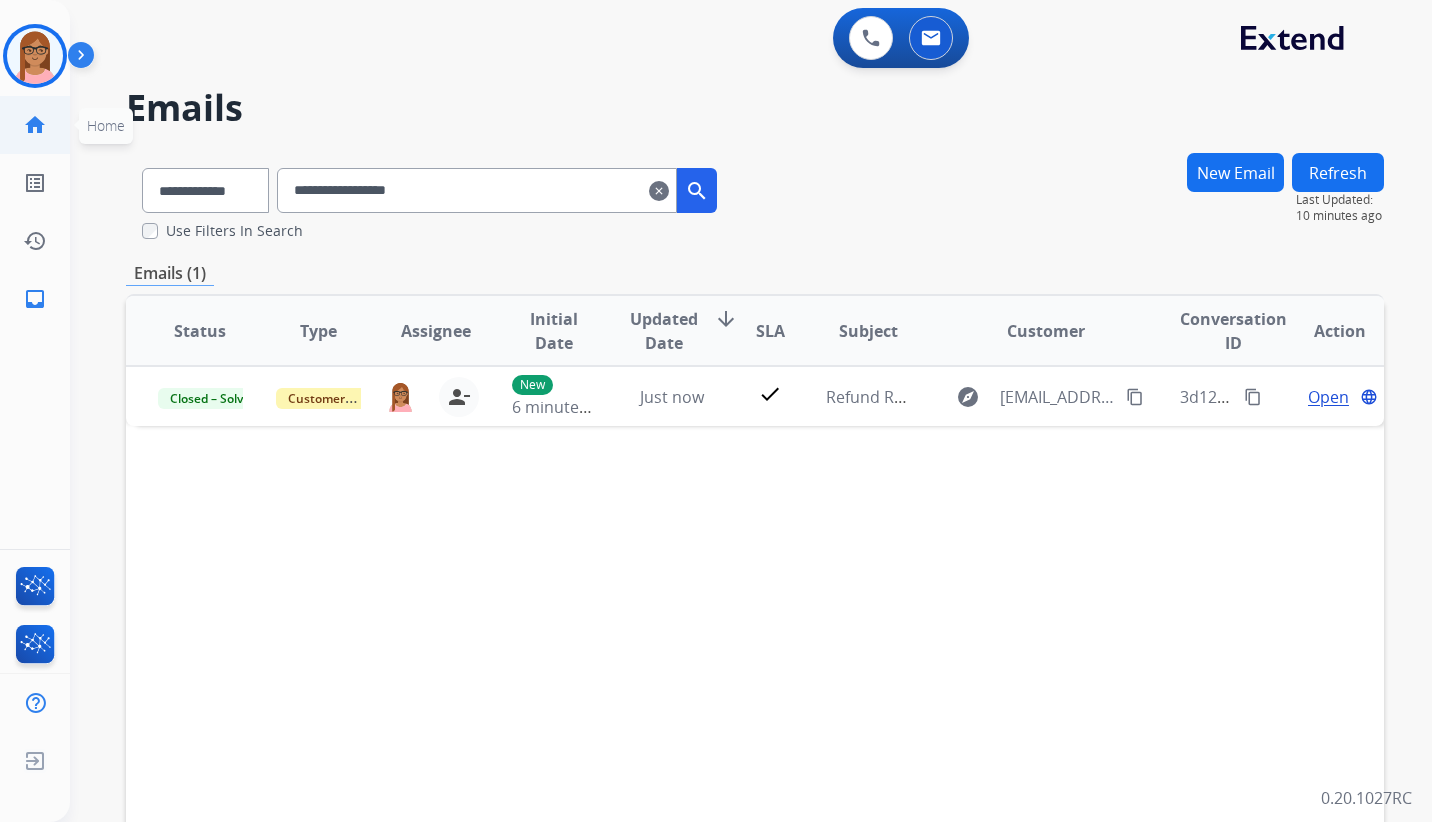 click on "home" 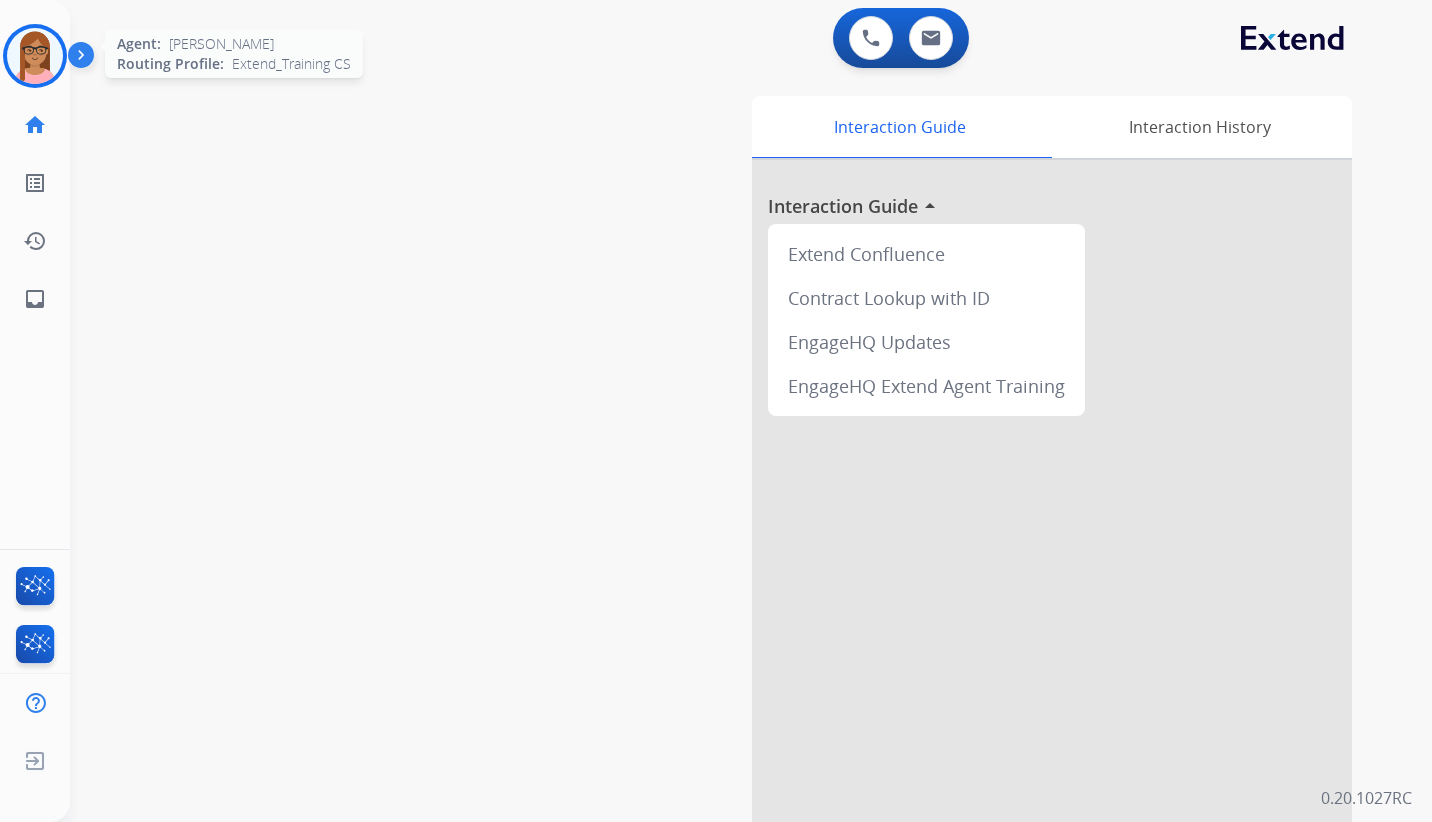 click at bounding box center [35, 56] 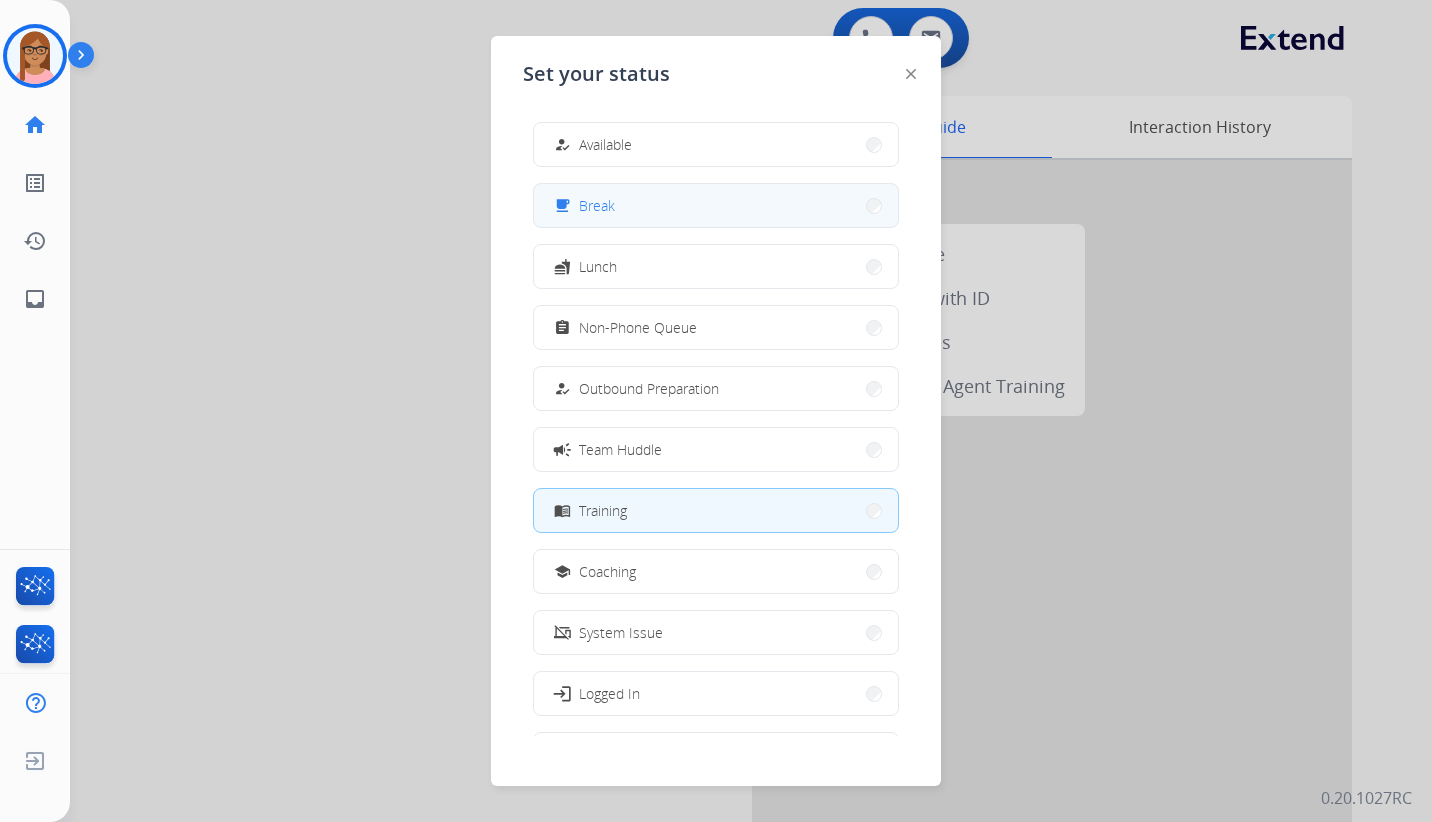 click on "free_breakfast Break" at bounding box center [716, 205] 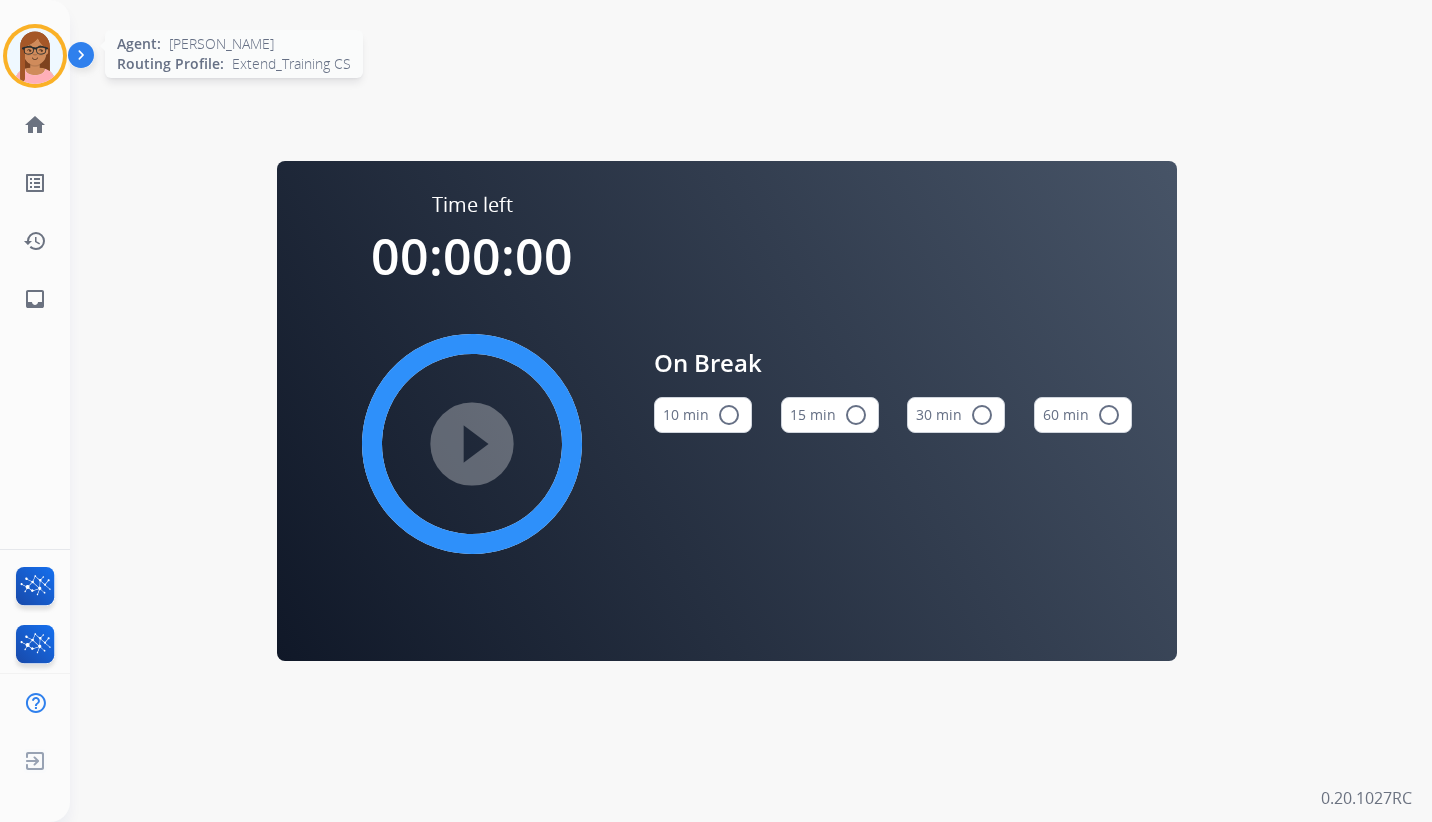 click at bounding box center [35, 56] 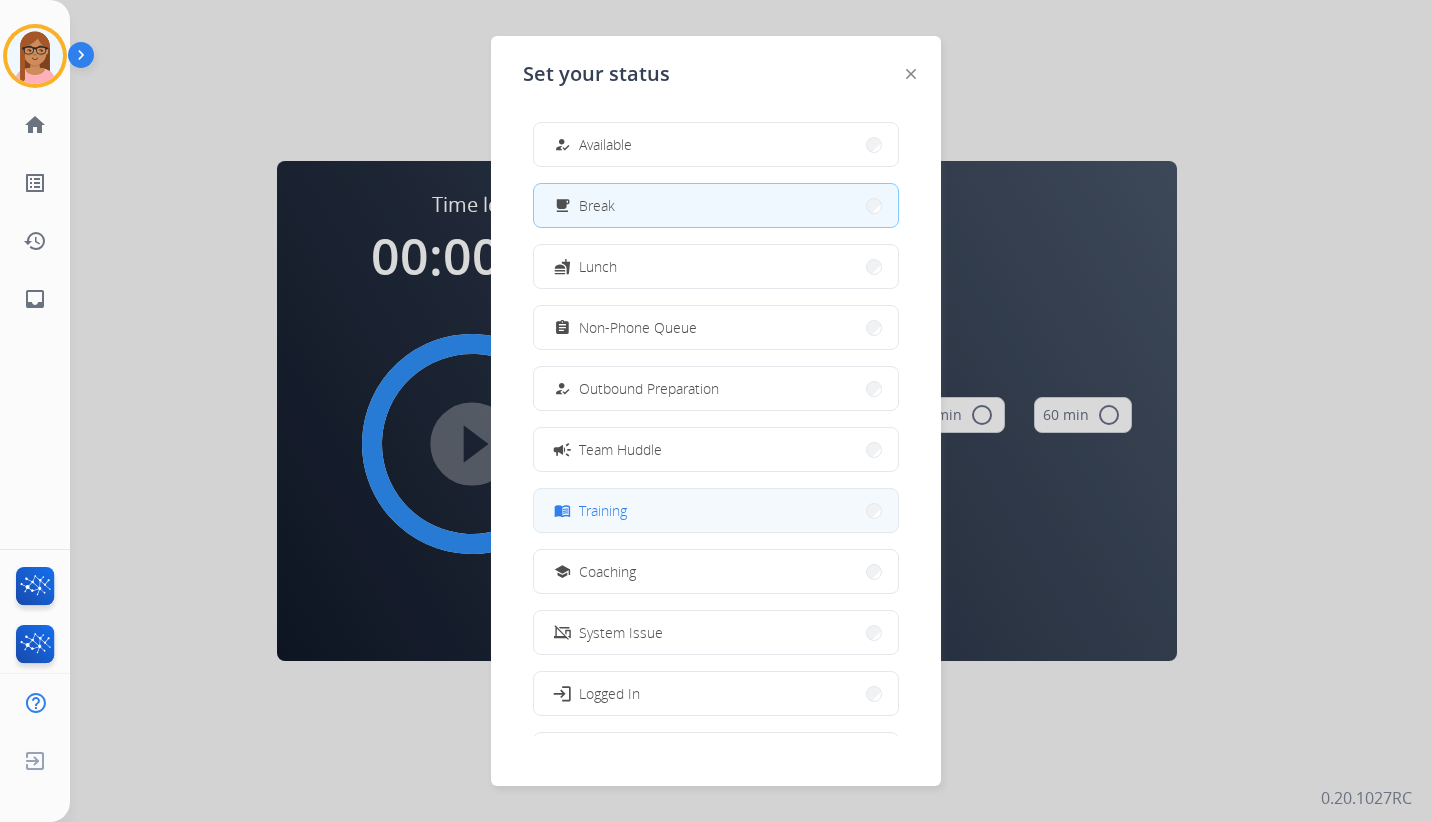 click on "menu_book Training" at bounding box center [716, 510] 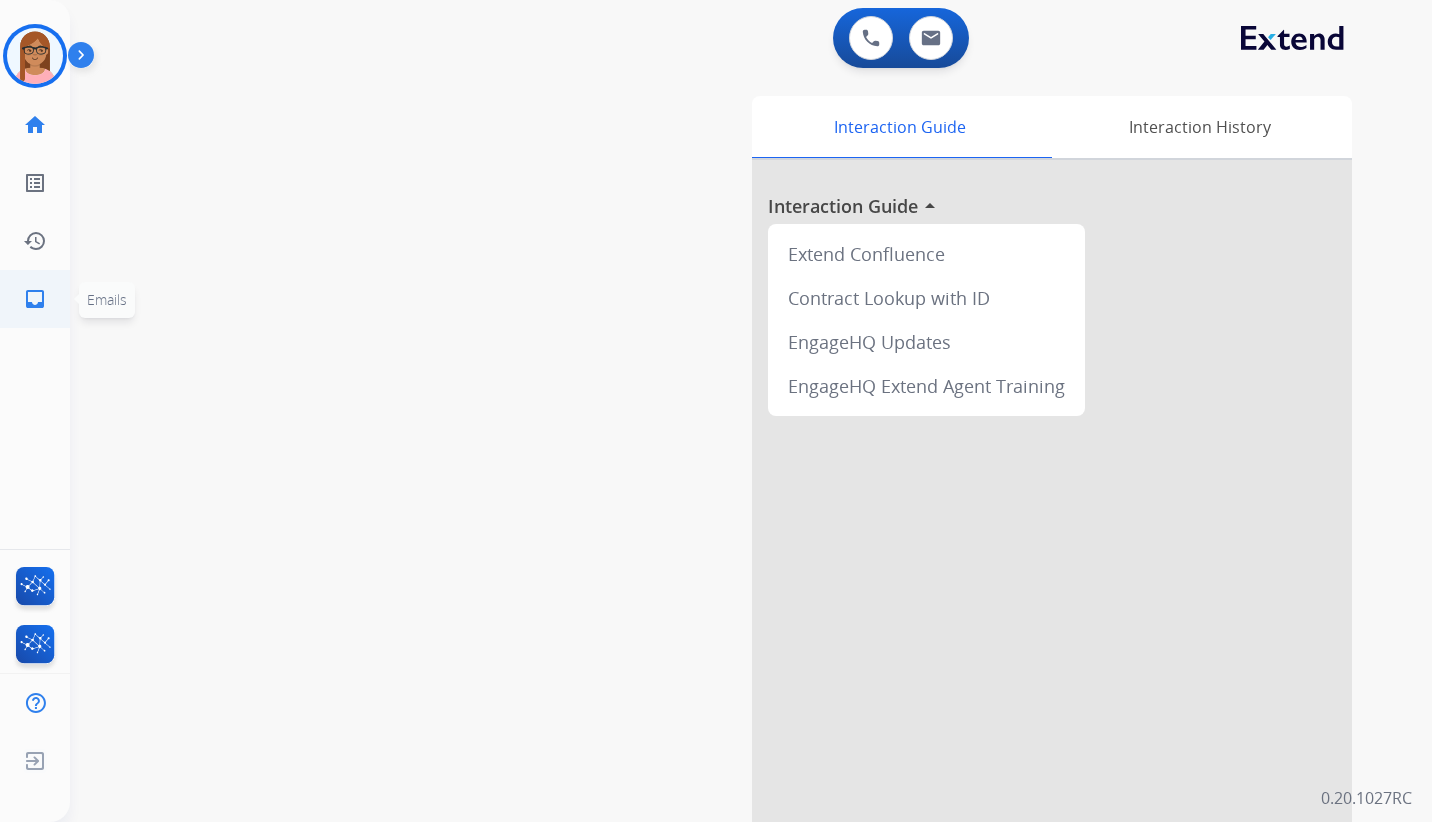 click on "inbox" 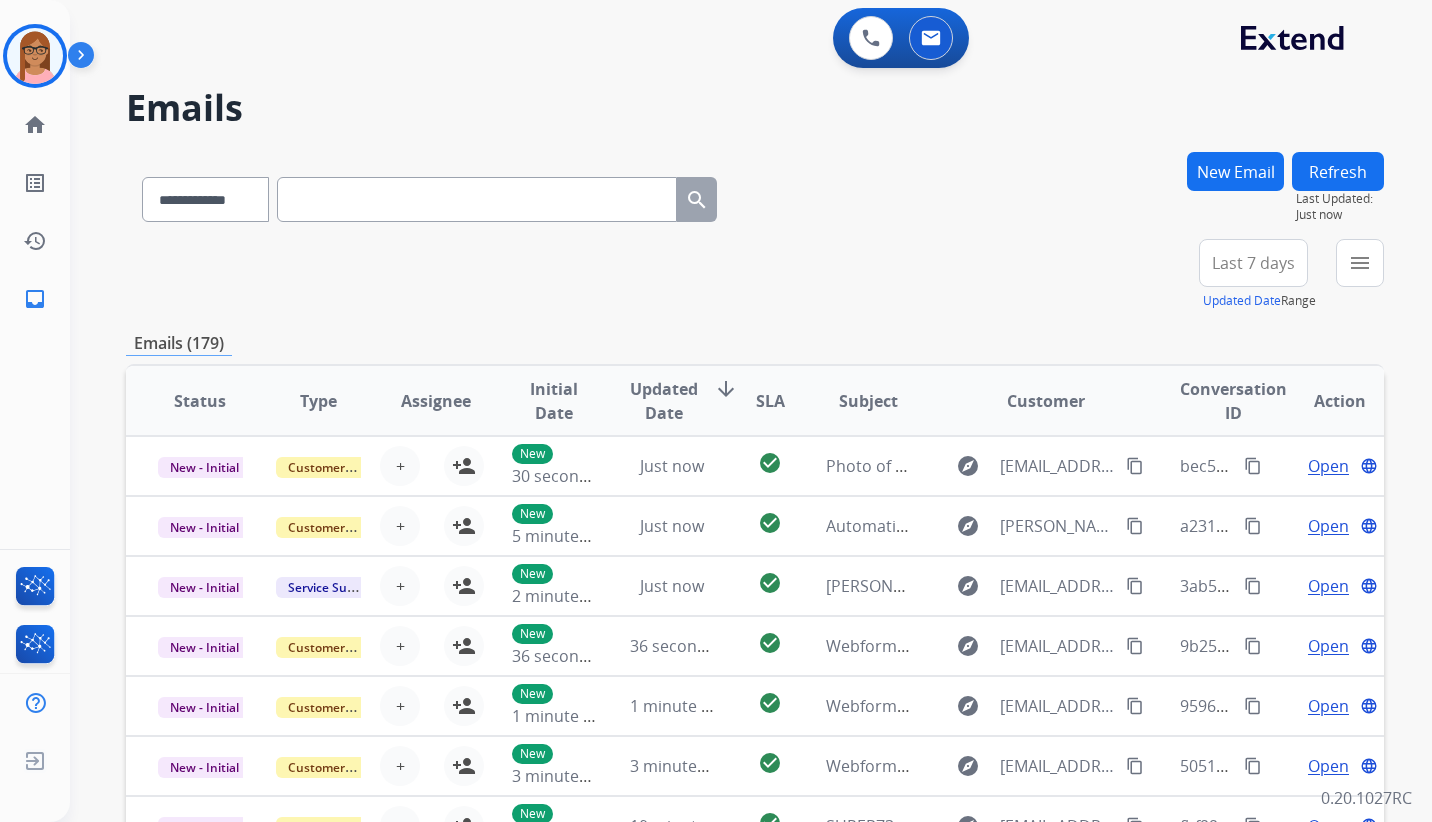 click at bounding box center (477, 199) 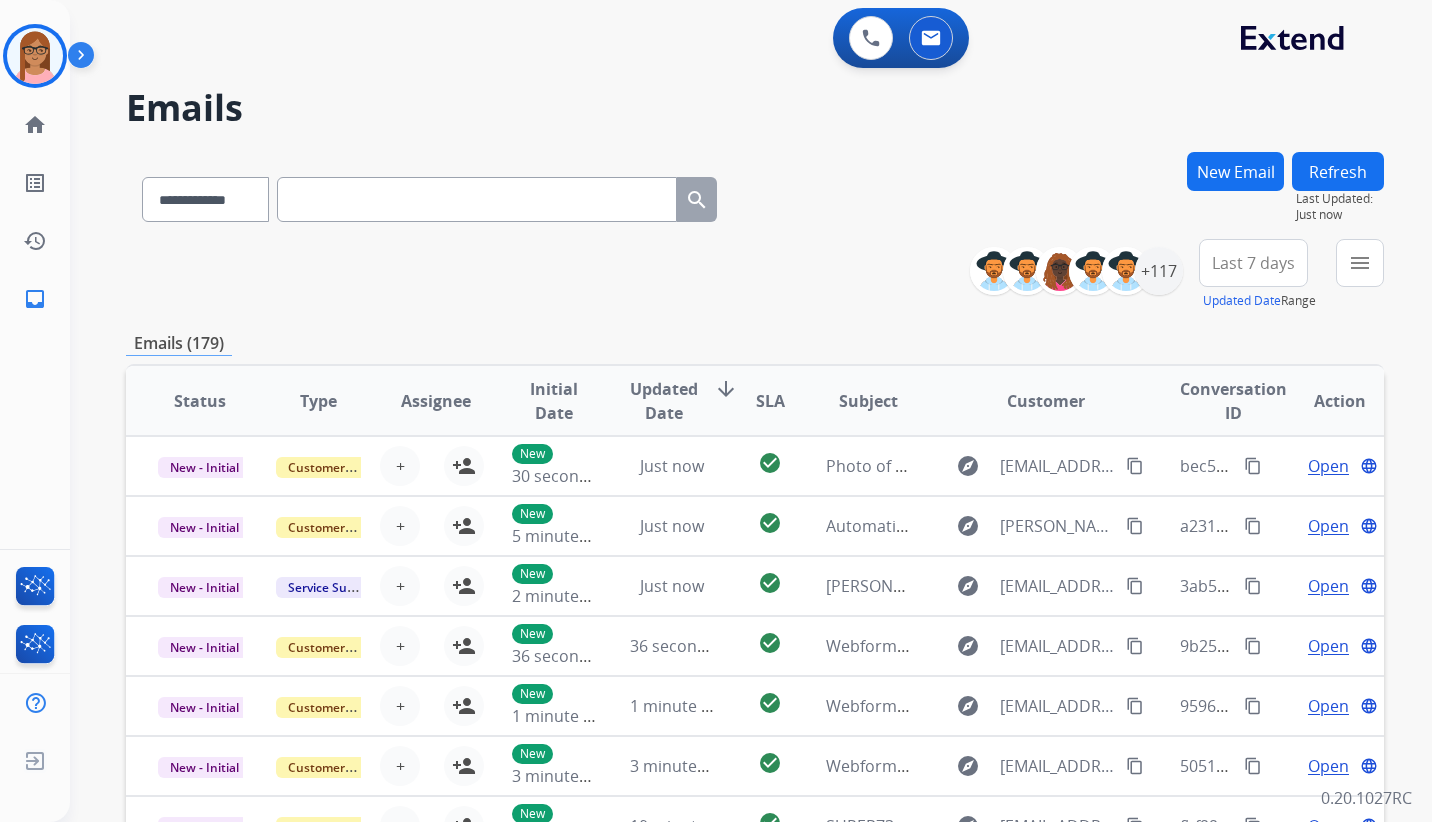click at bounding box center (477, 199) 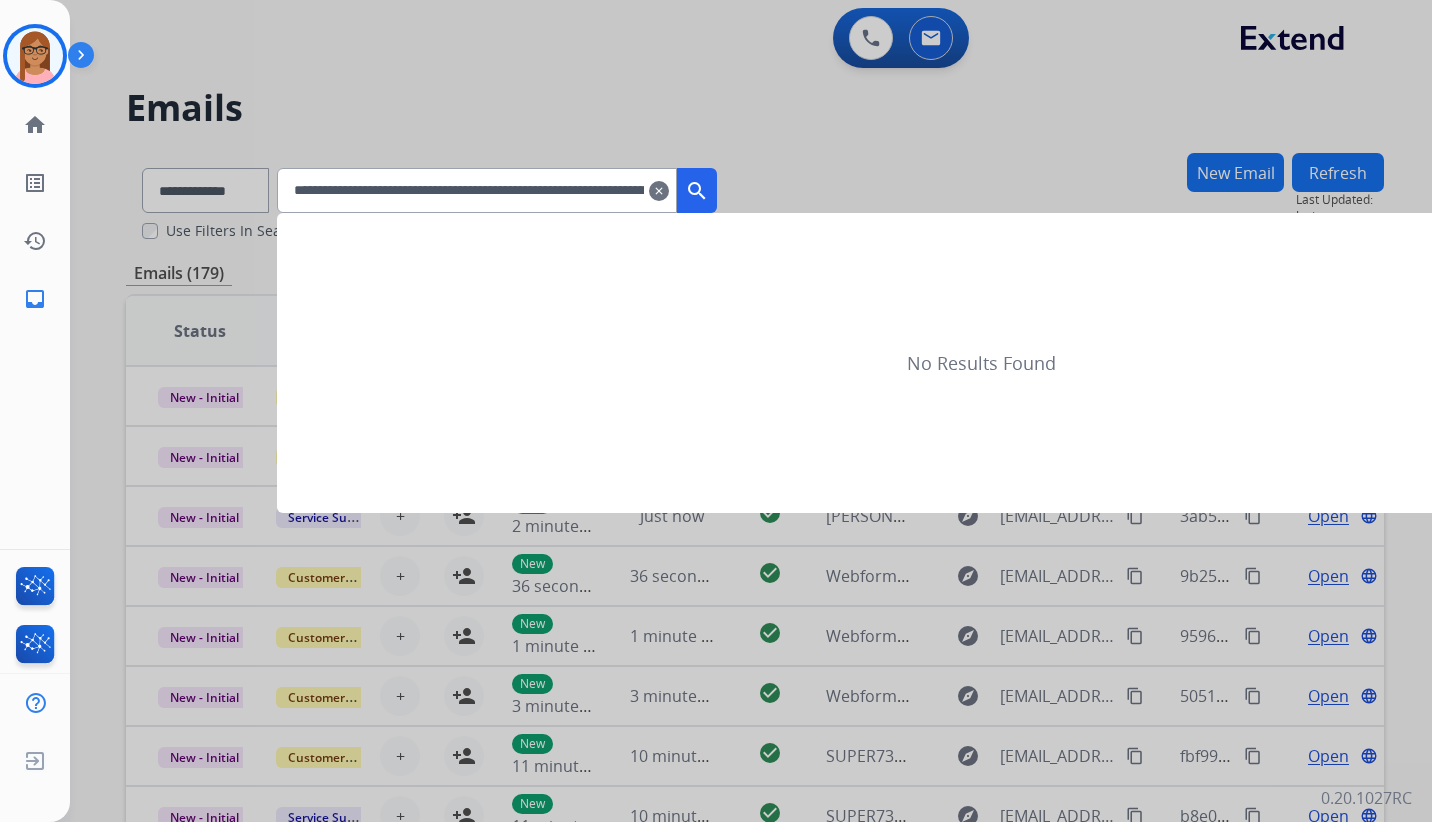 scroll, scrollTop: 0, scrollLeft: 350, axis: horizontal 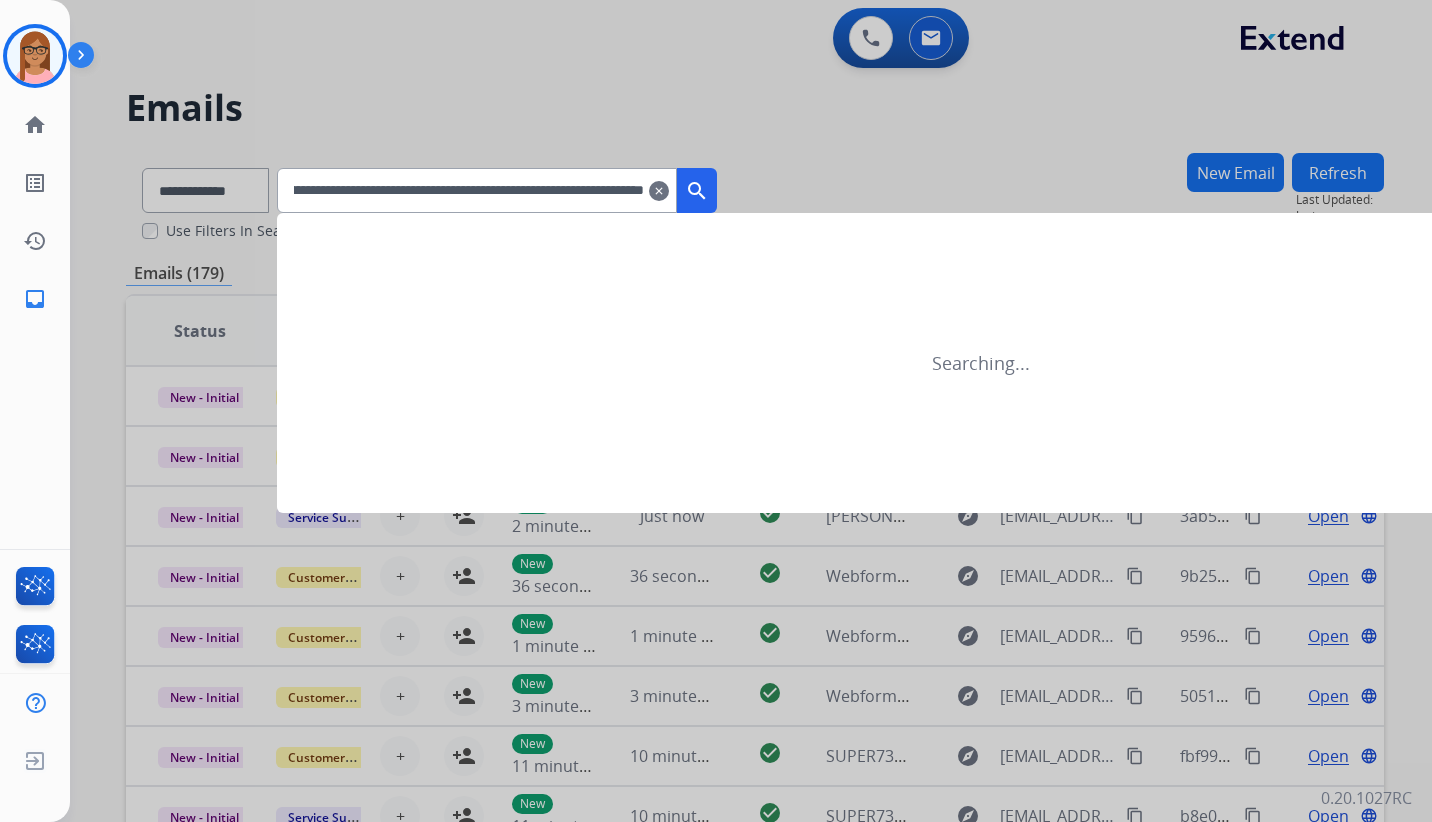 type on "**********" 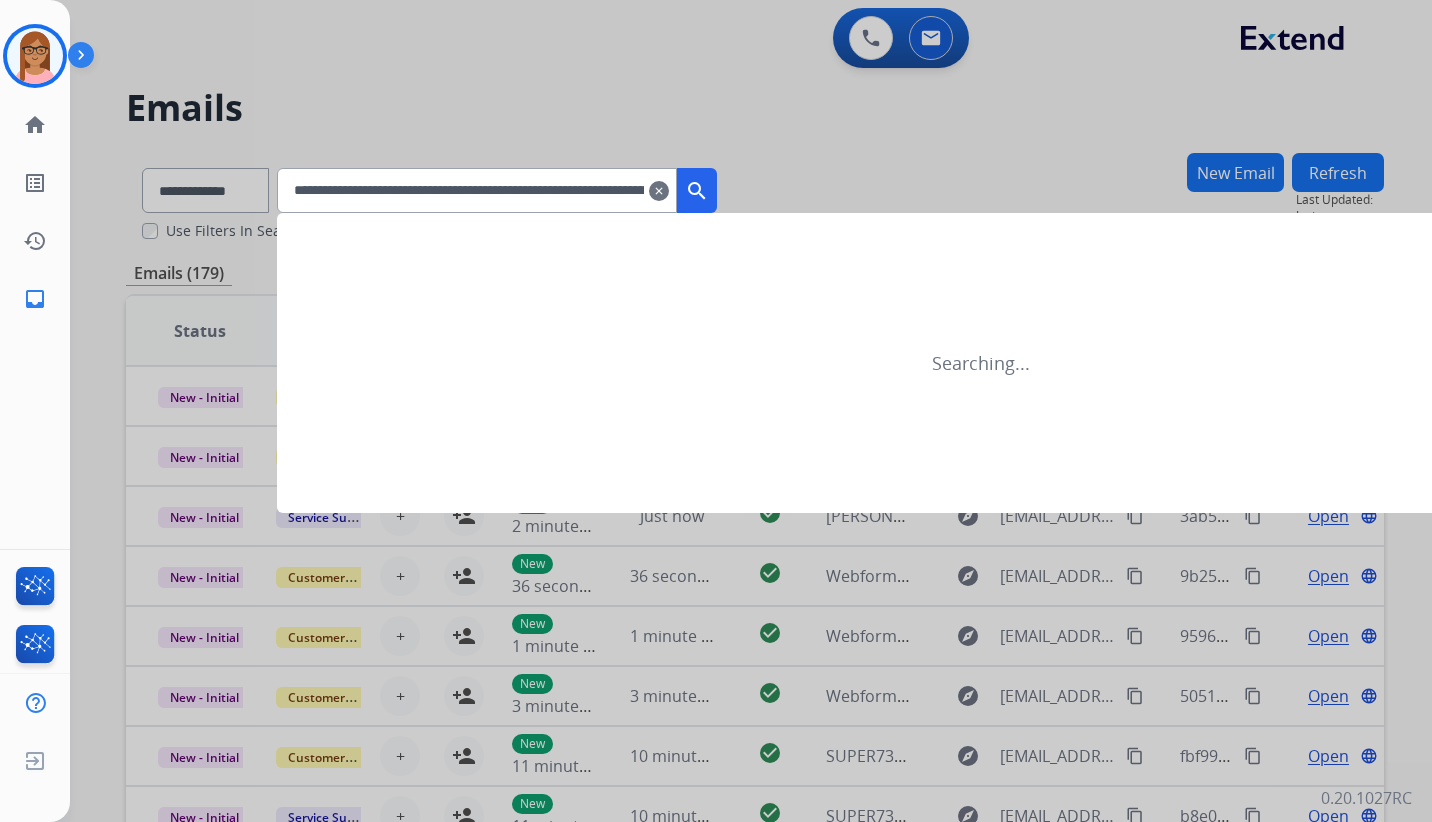 click on "clear" at bounding box center (659, 191) 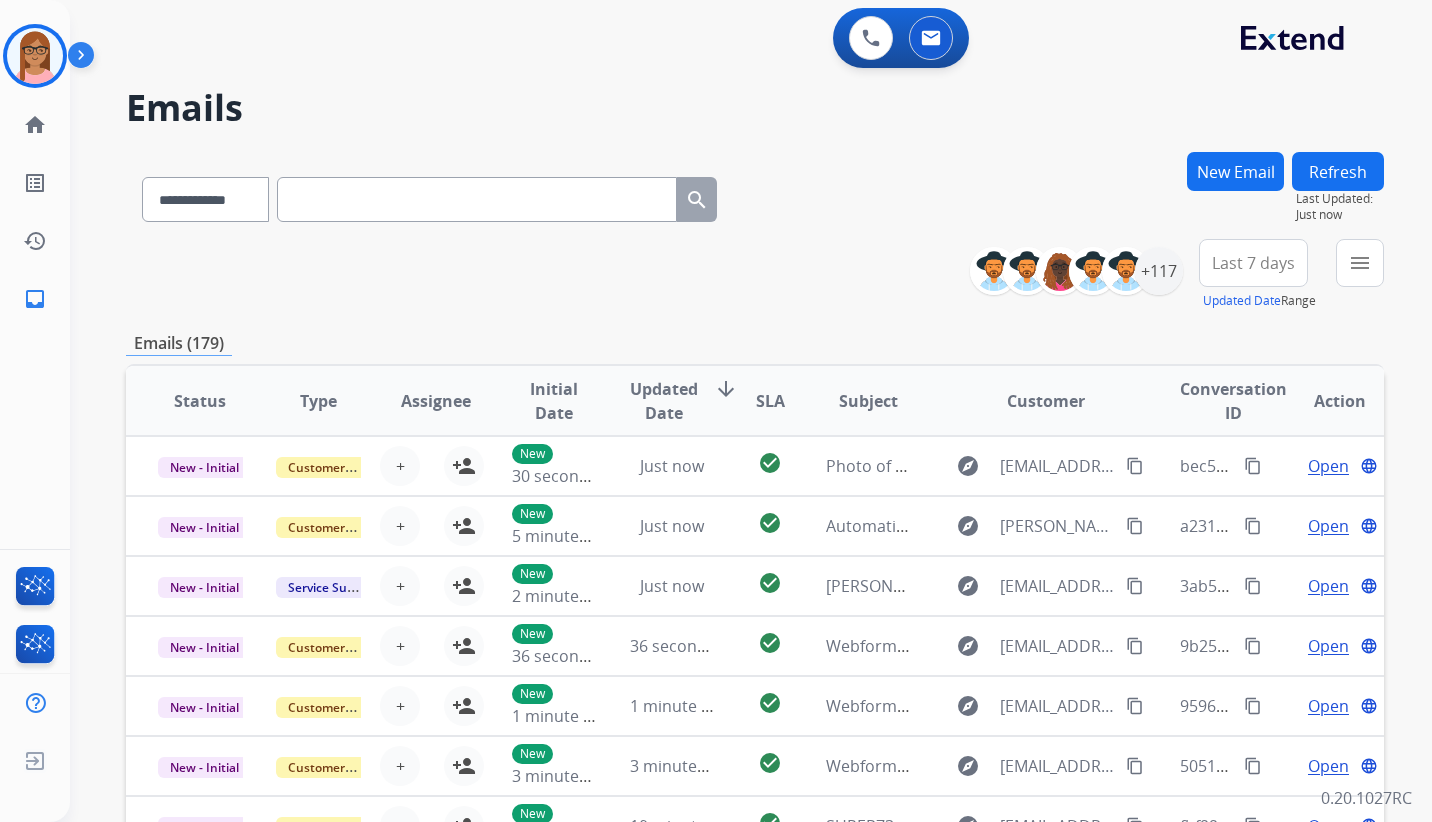 click at bounding box center (477, 199) 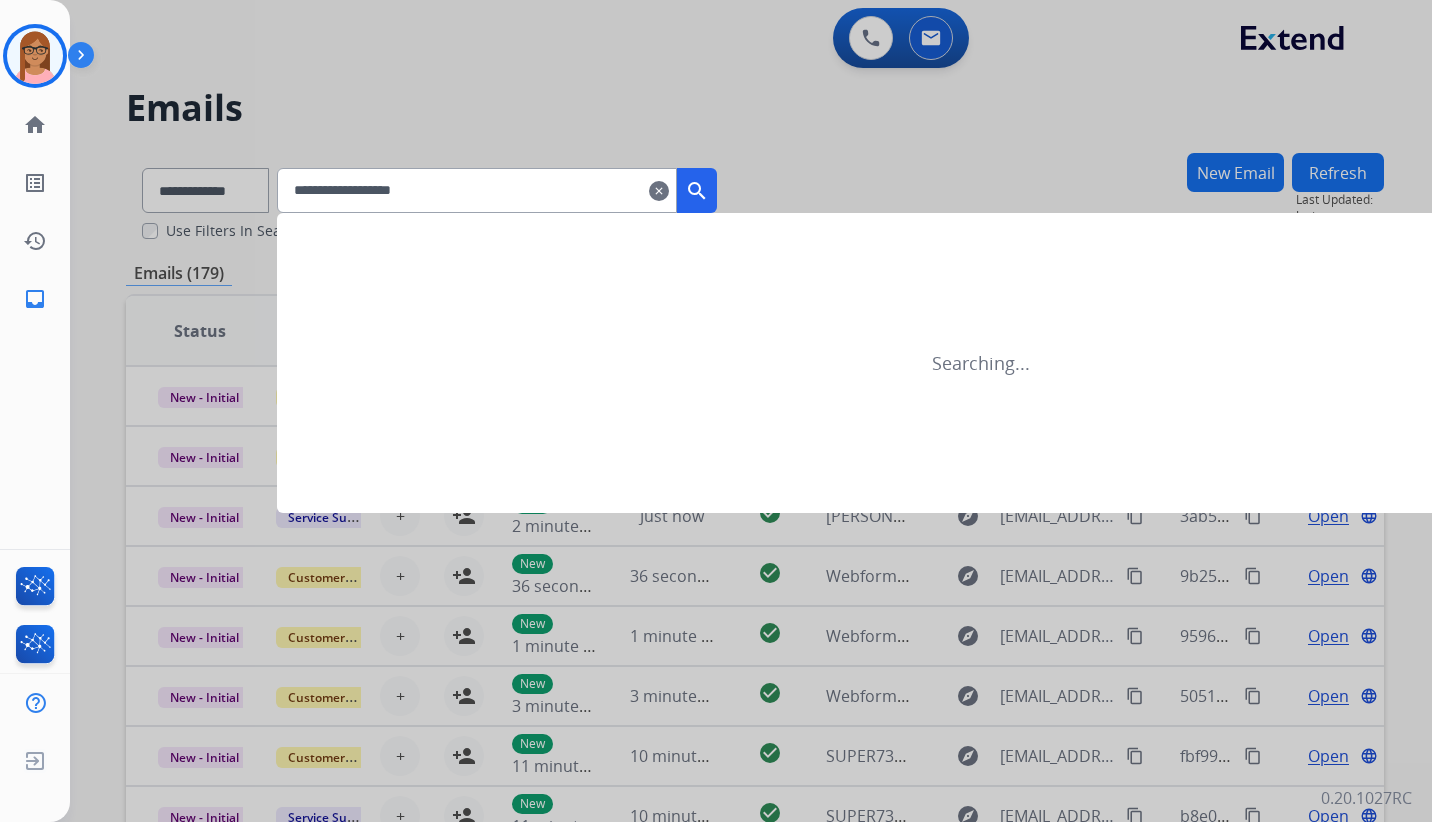 click on "search" at bounding box center [697, 190] 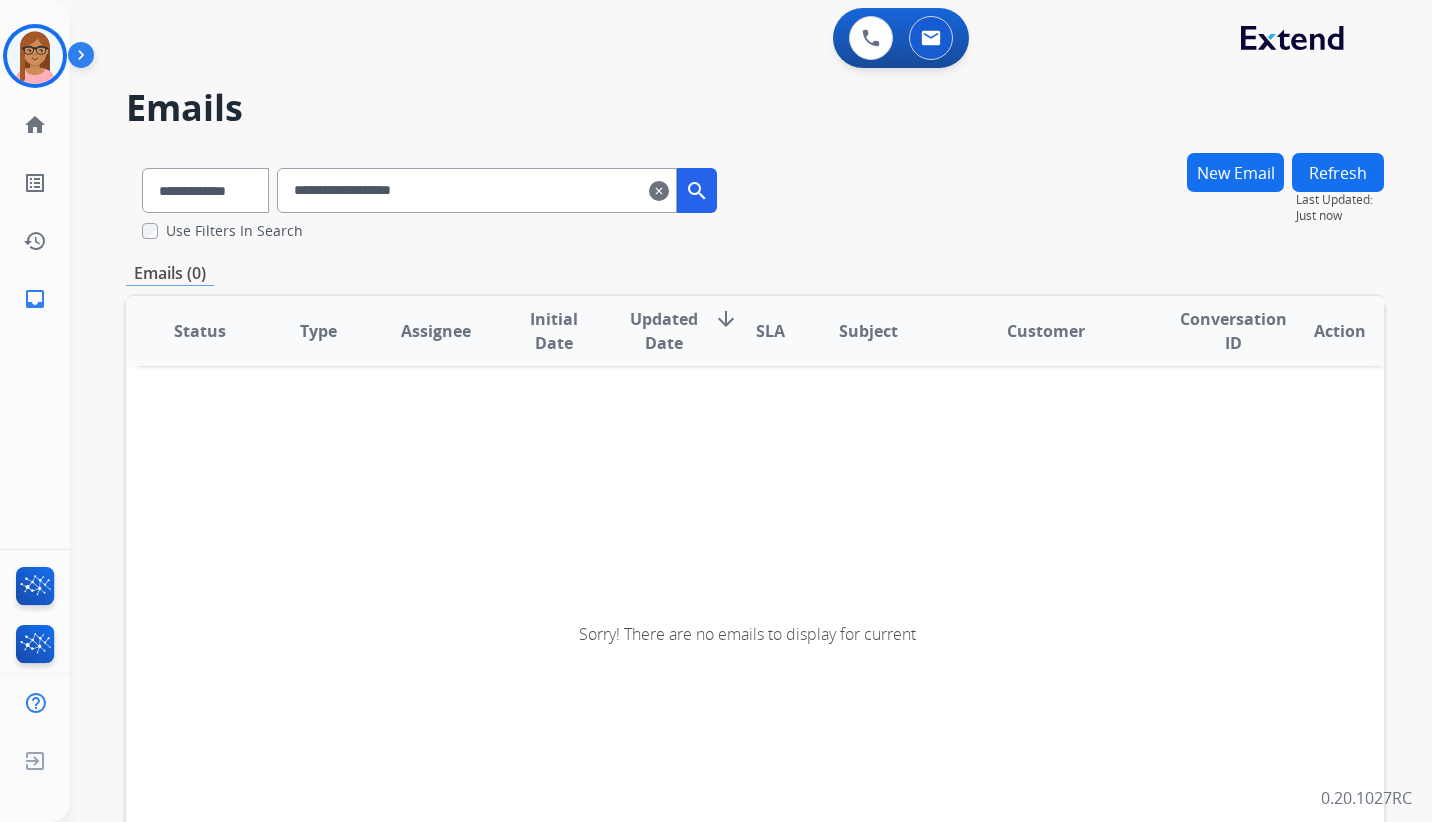 click on "**********" at bounding box center (477, 190) 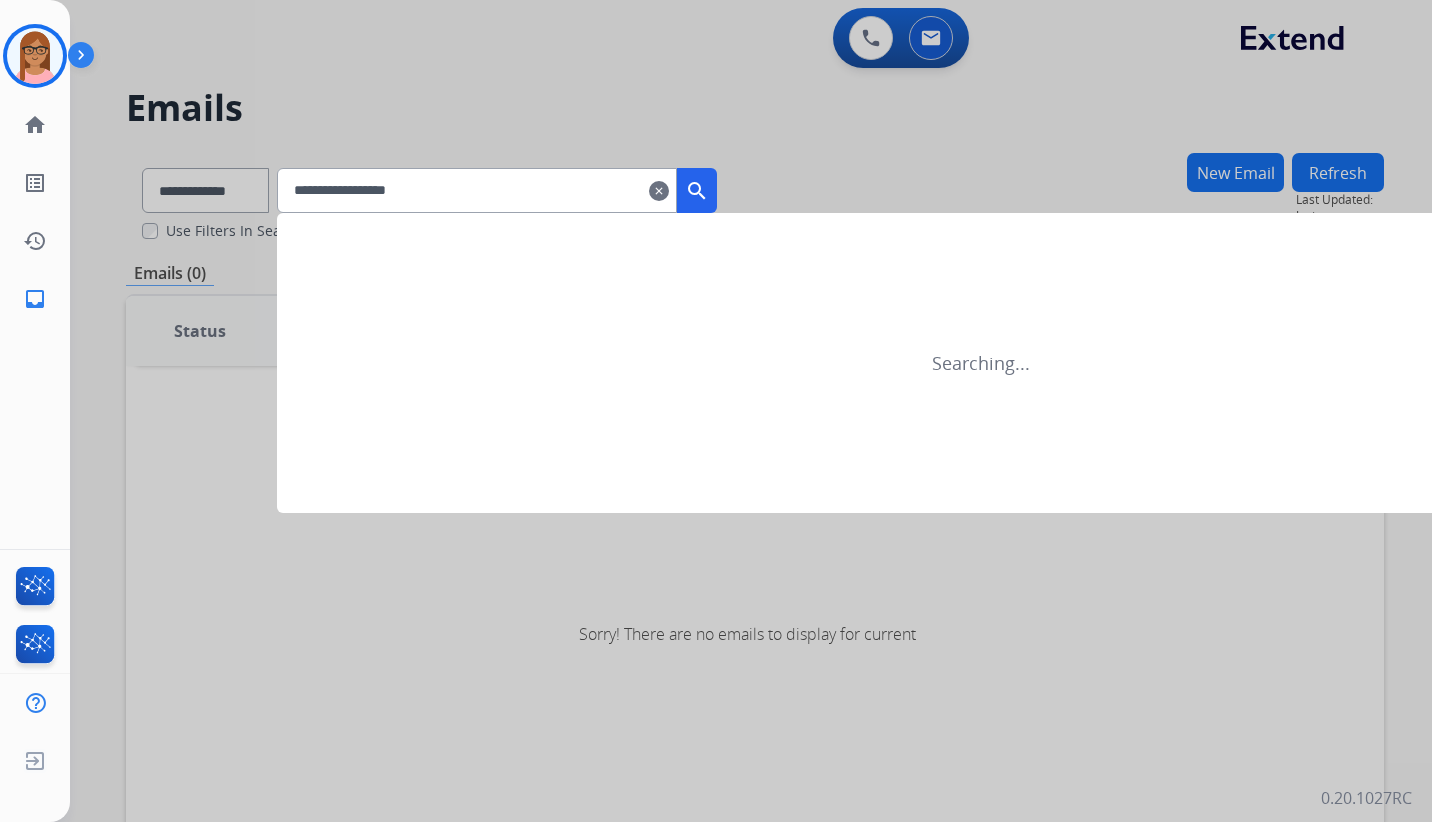 type on "**********" 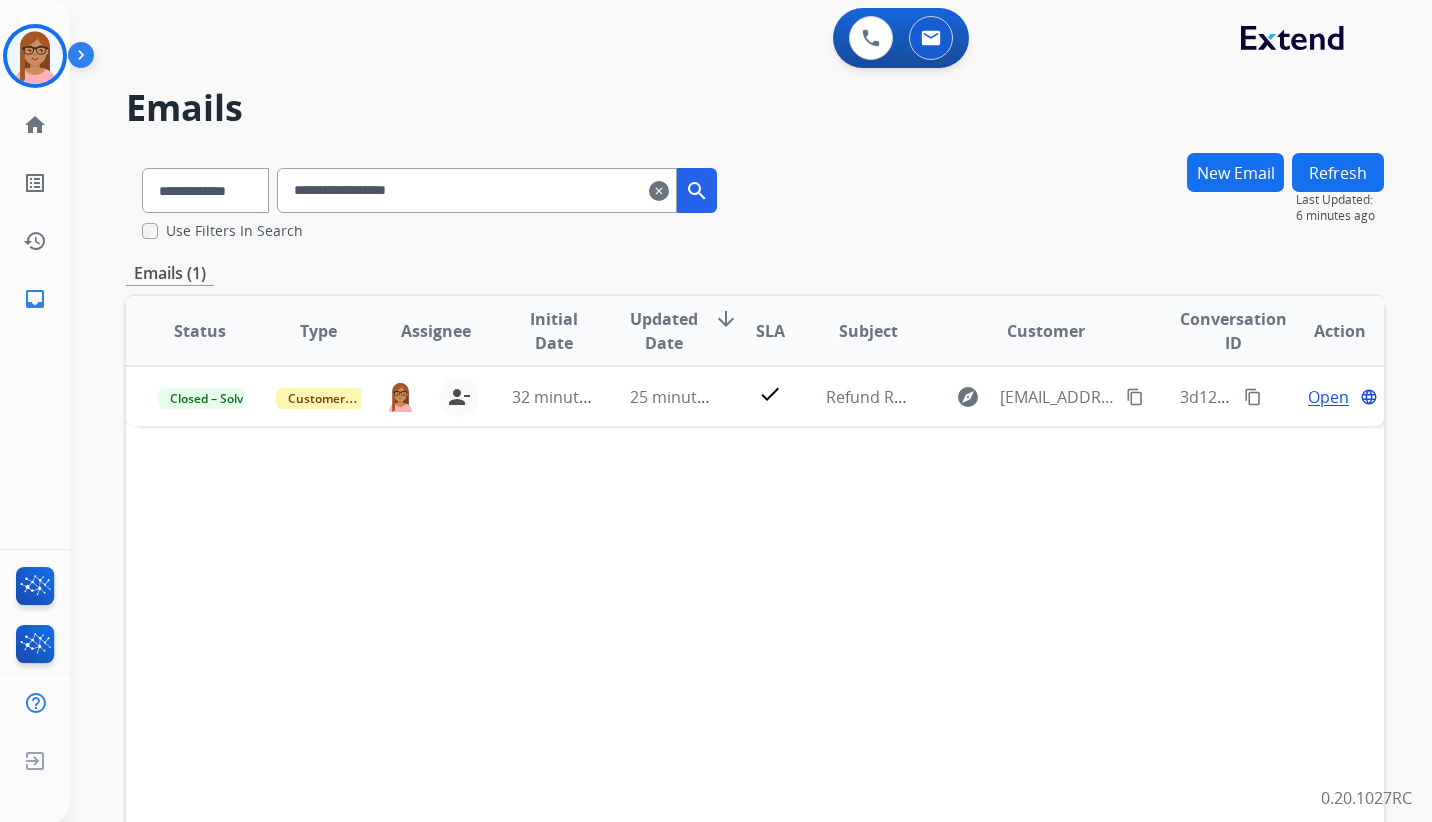 click on "Refresh" at bounding box center [1338, 172] 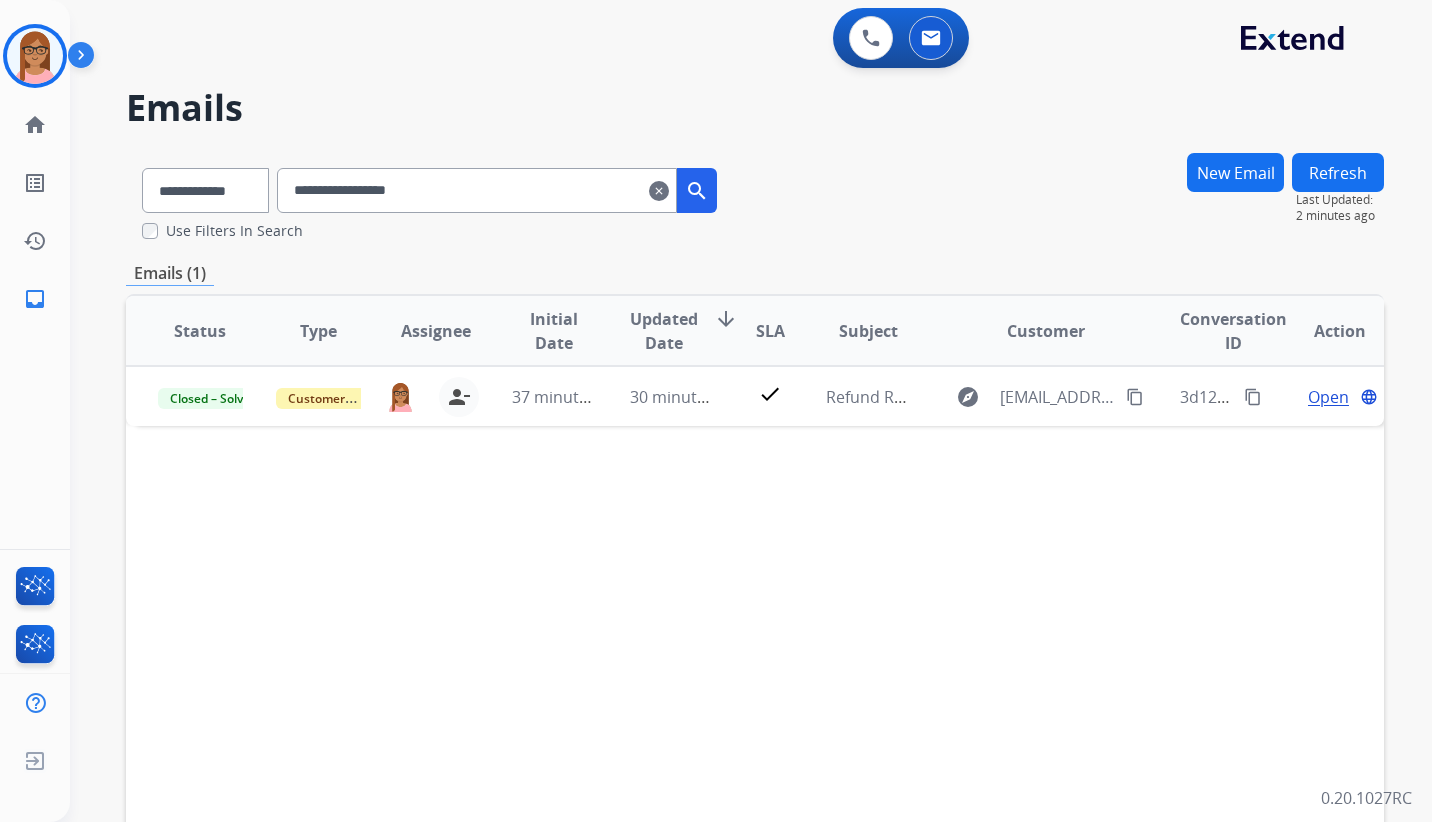 click on "Refresh" at bounding box center [1338, 172] 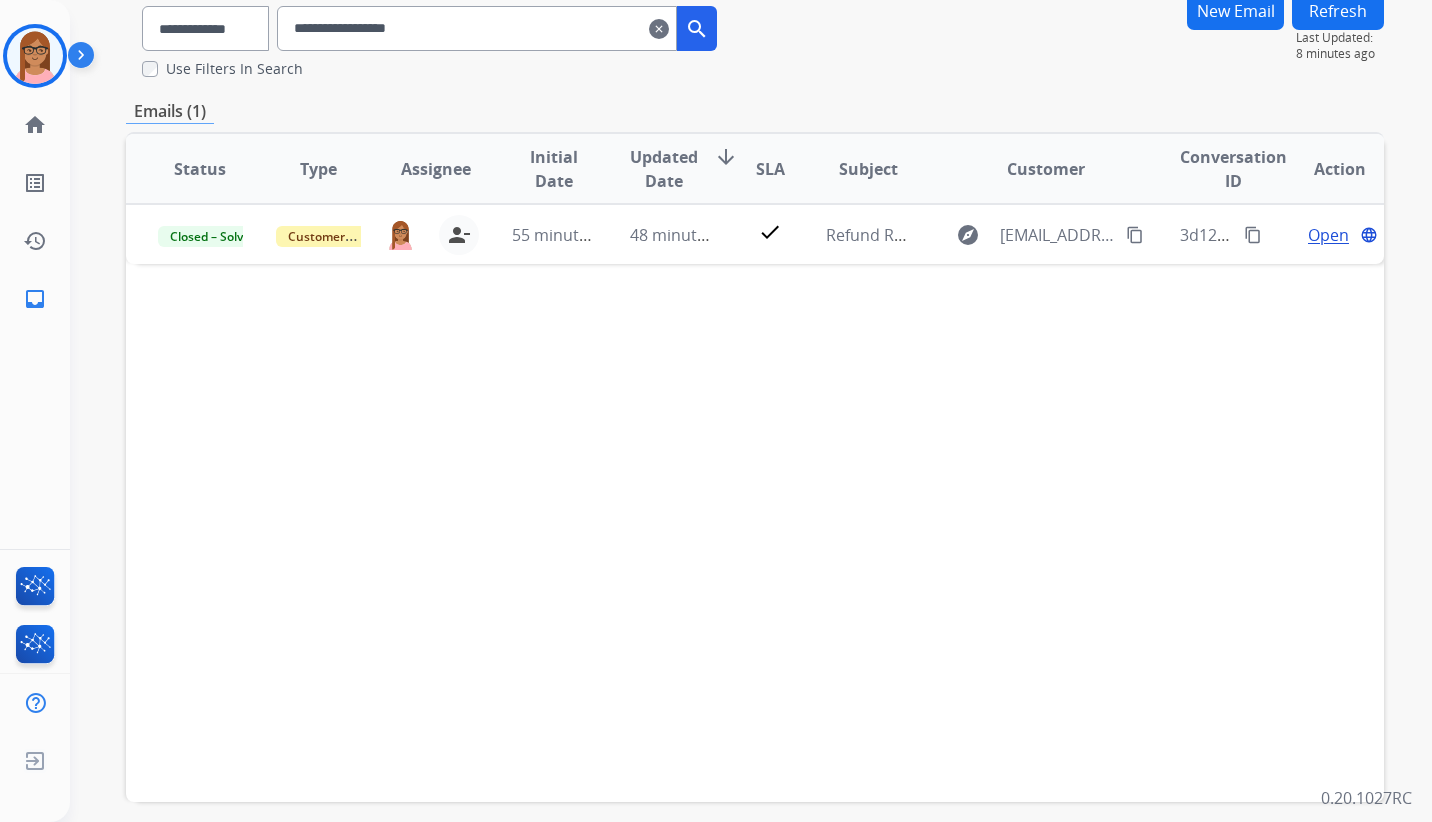 scroll, scrollTop: 0, scrollLeft: 0, axis: both 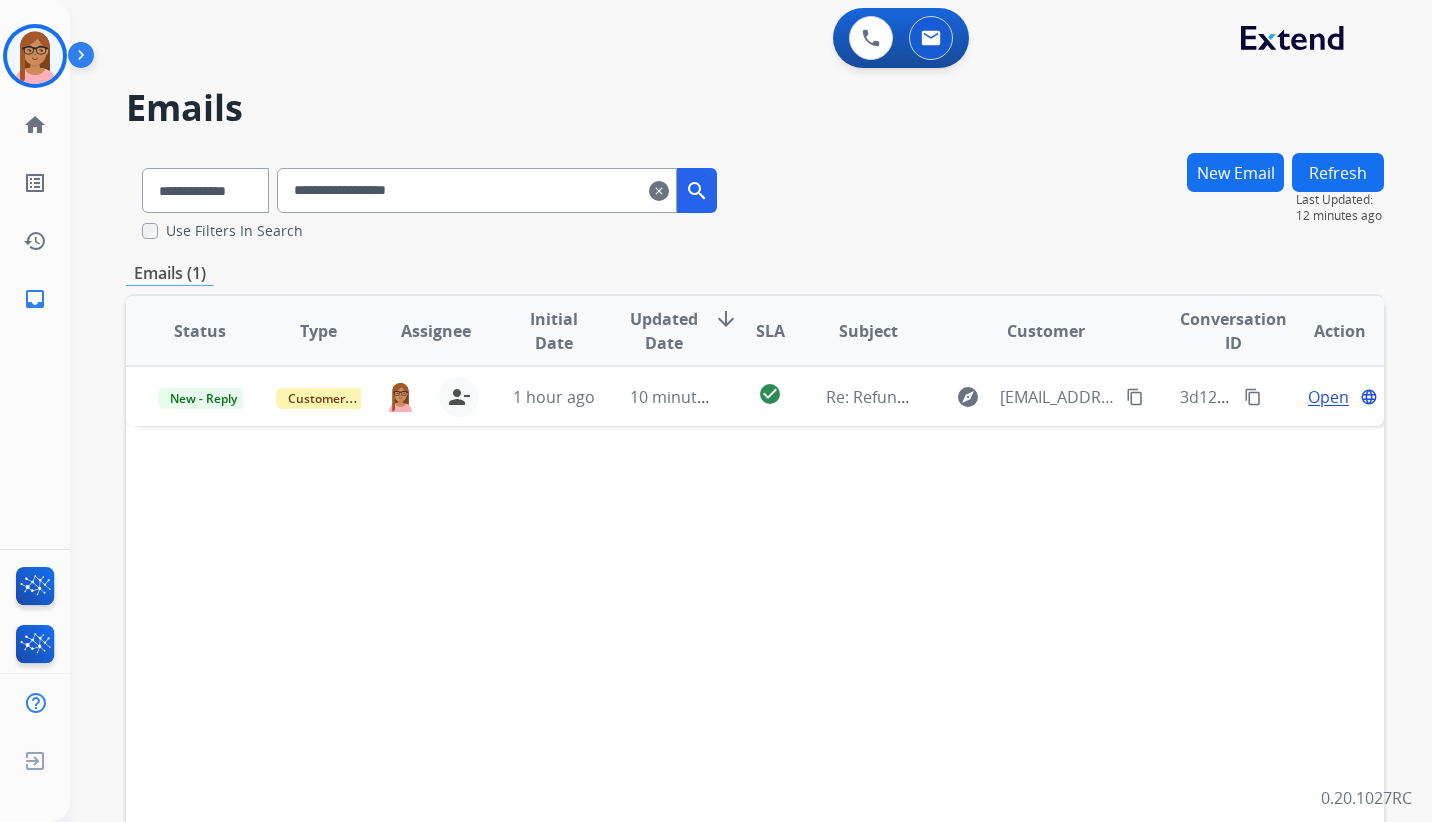 click on "Refresh" at bounding box center (1338, 172) 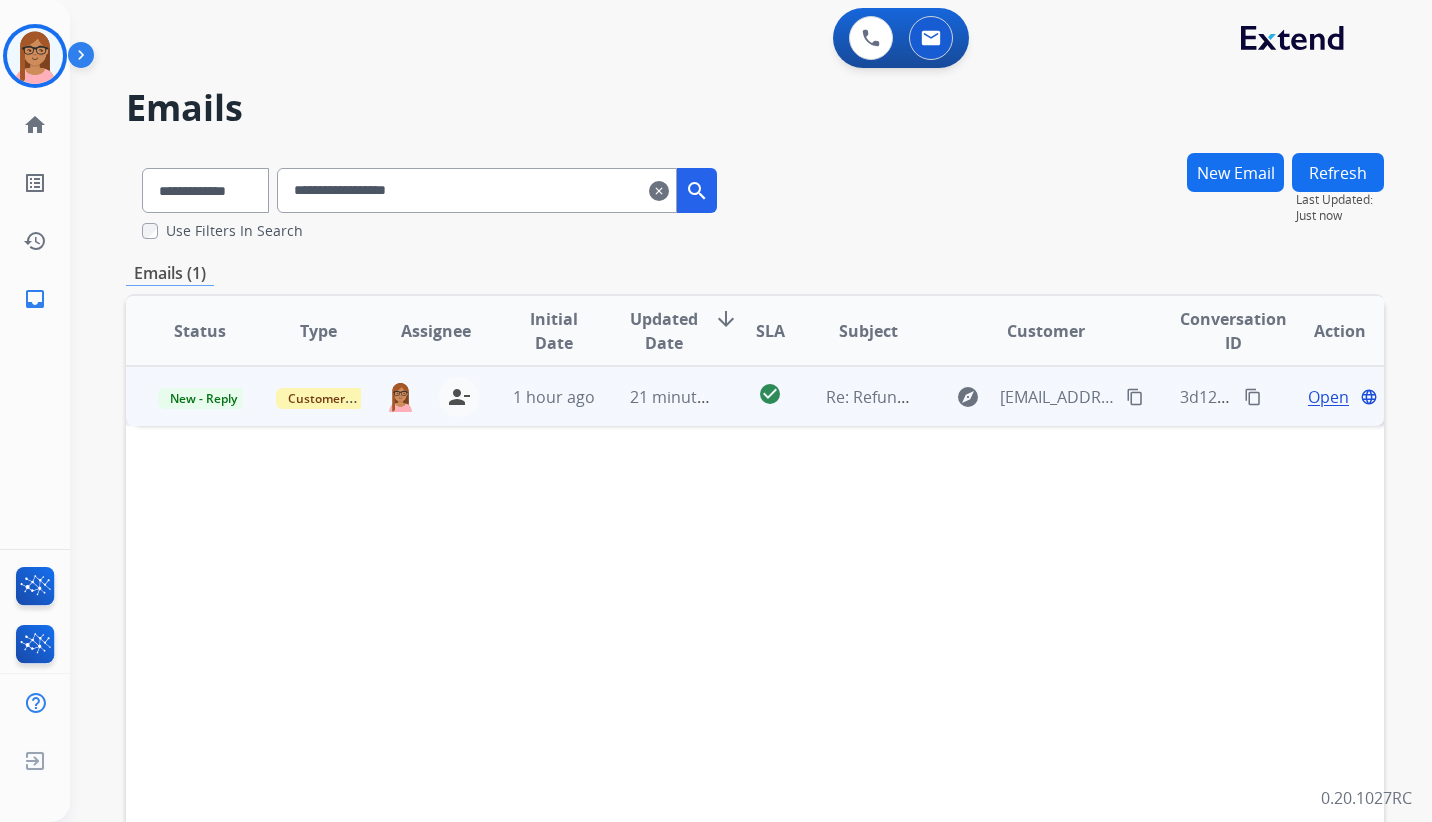 click on "Open" at bounding box center (1328, 397) 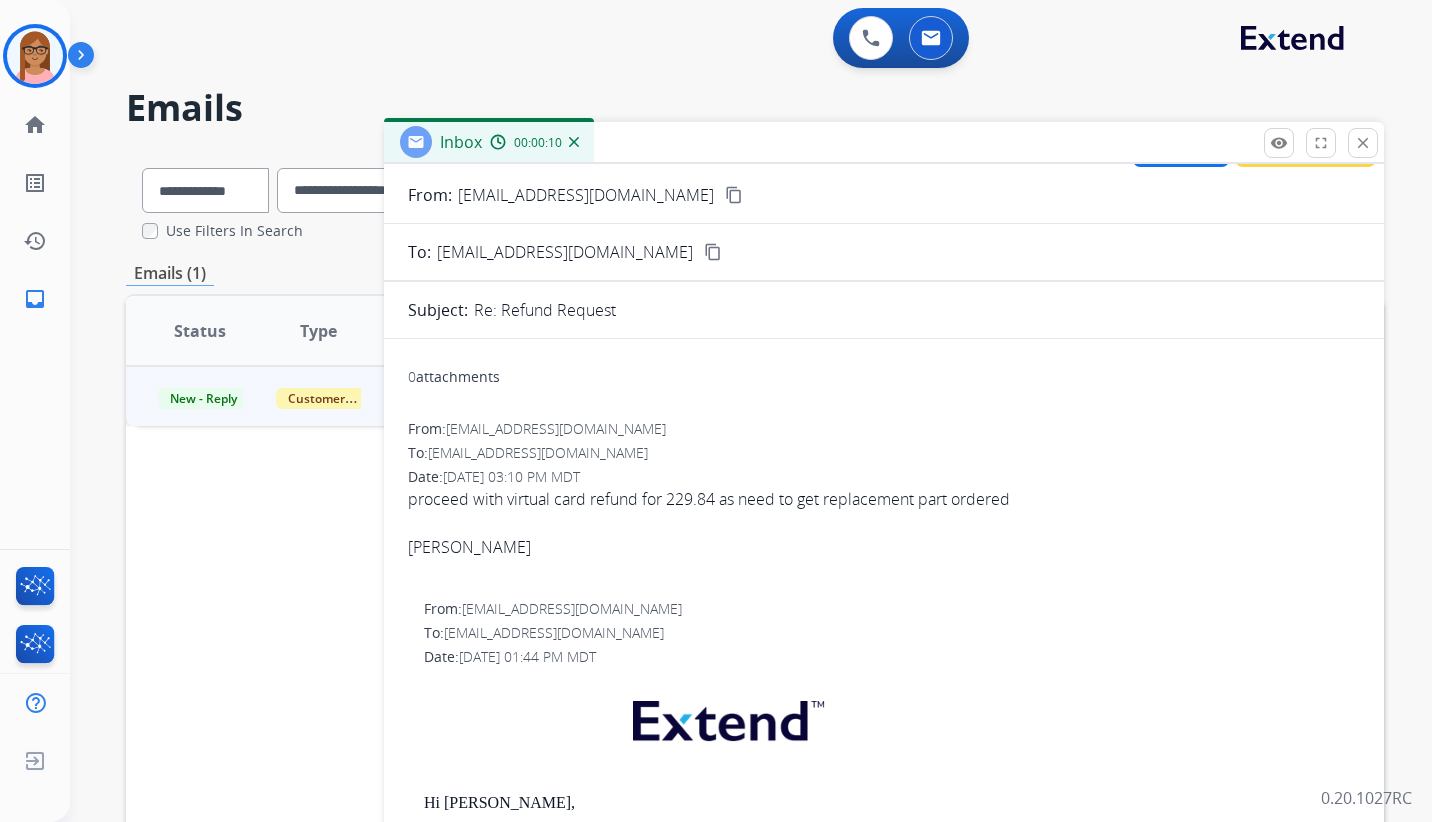 scroll, scrollTop: 0, scrollLeft: 0, axis: both 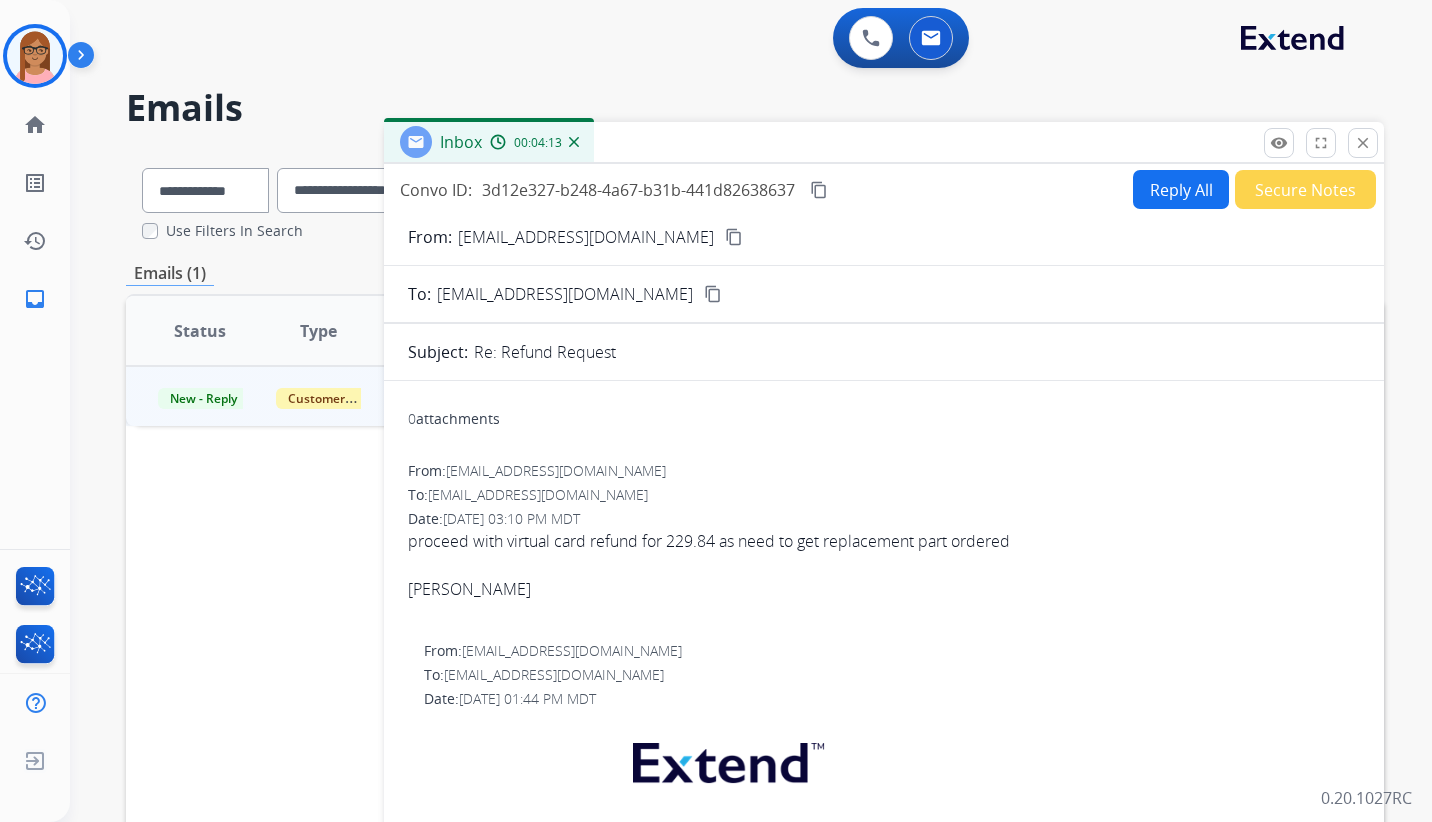 click on "Reply All" at bounding box center [1181, 189] 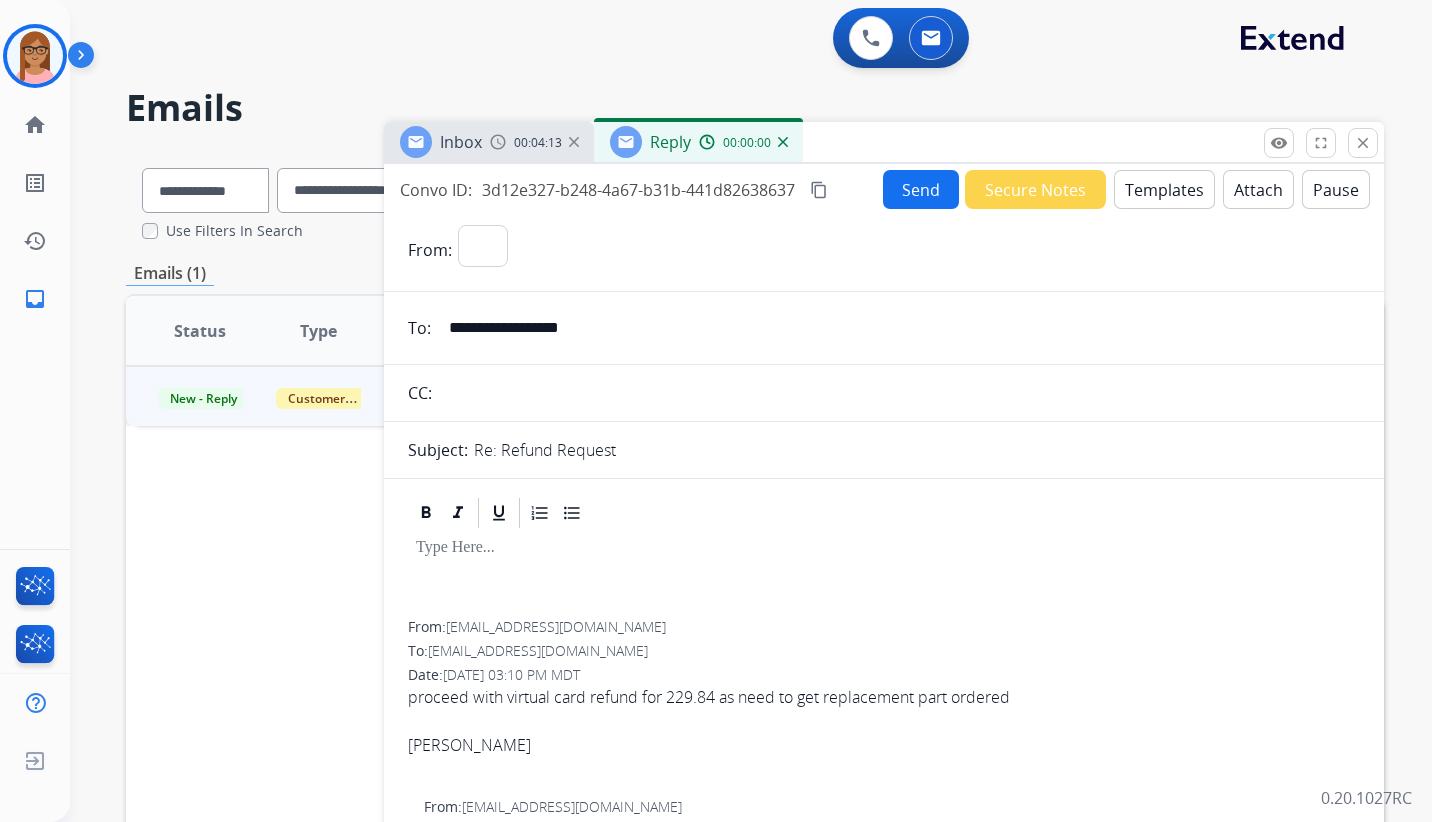 select on "**********" 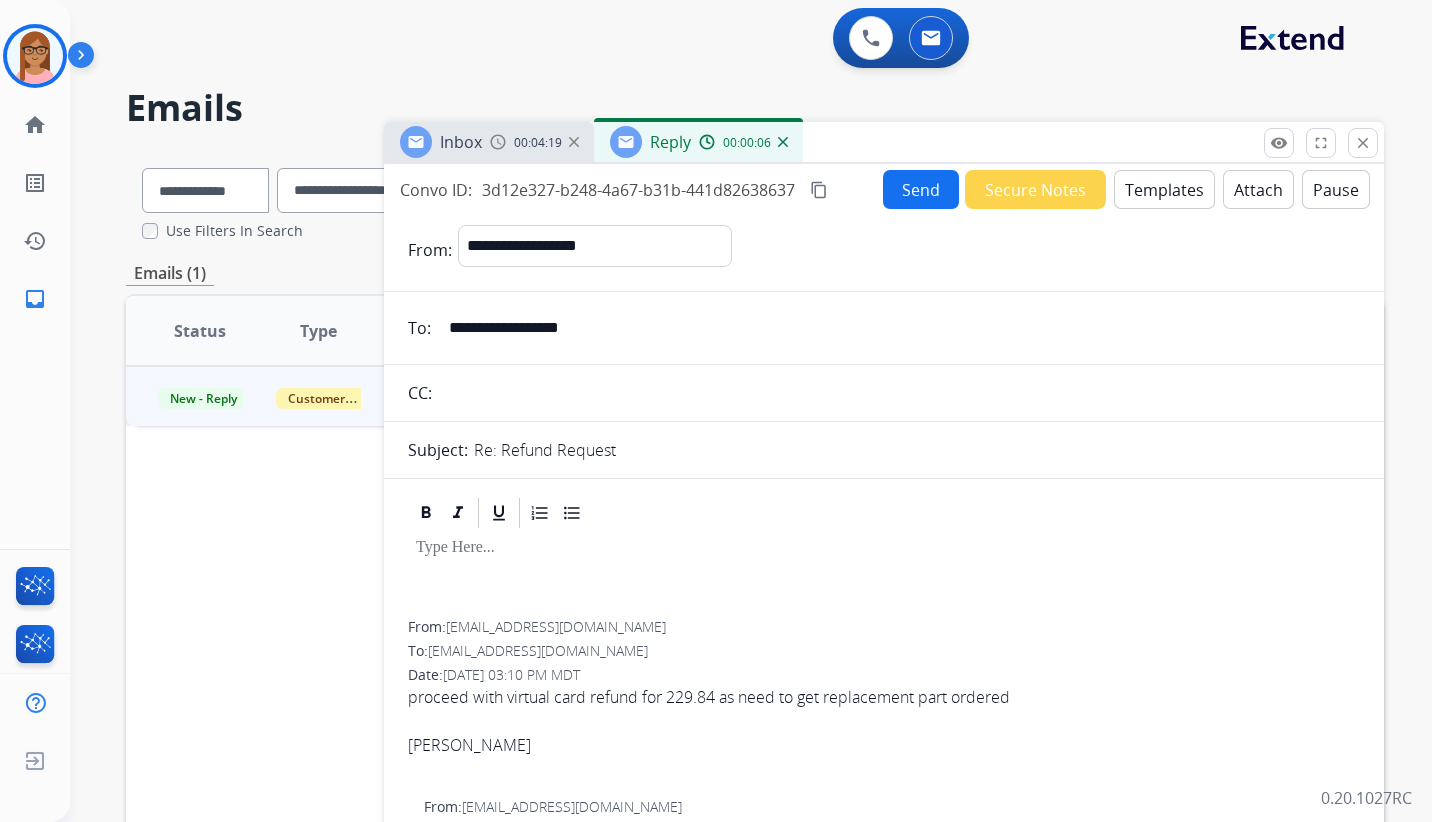 click on "Templates" at bounding box center (1164, 189) 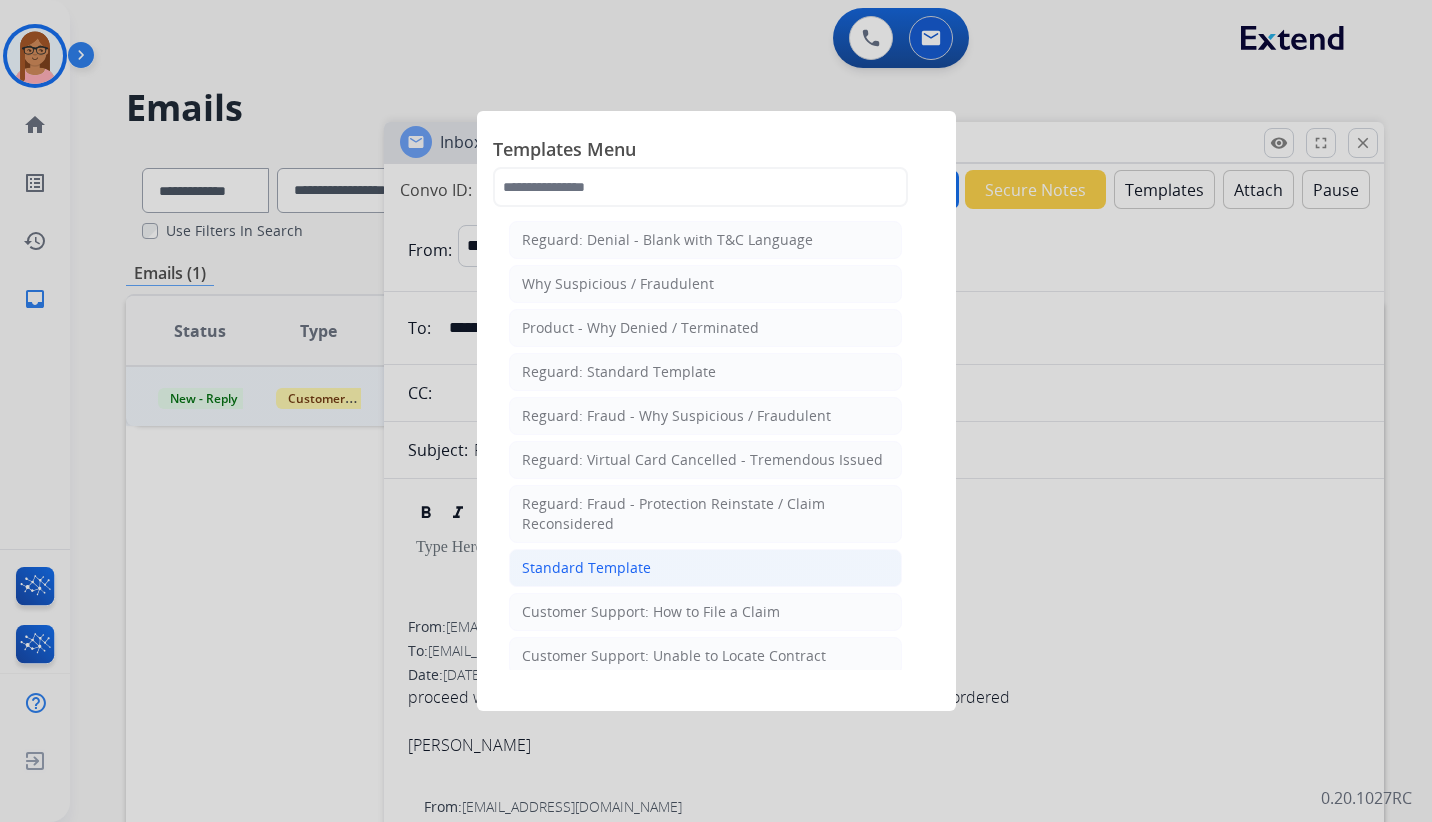 click on "Standard Template" 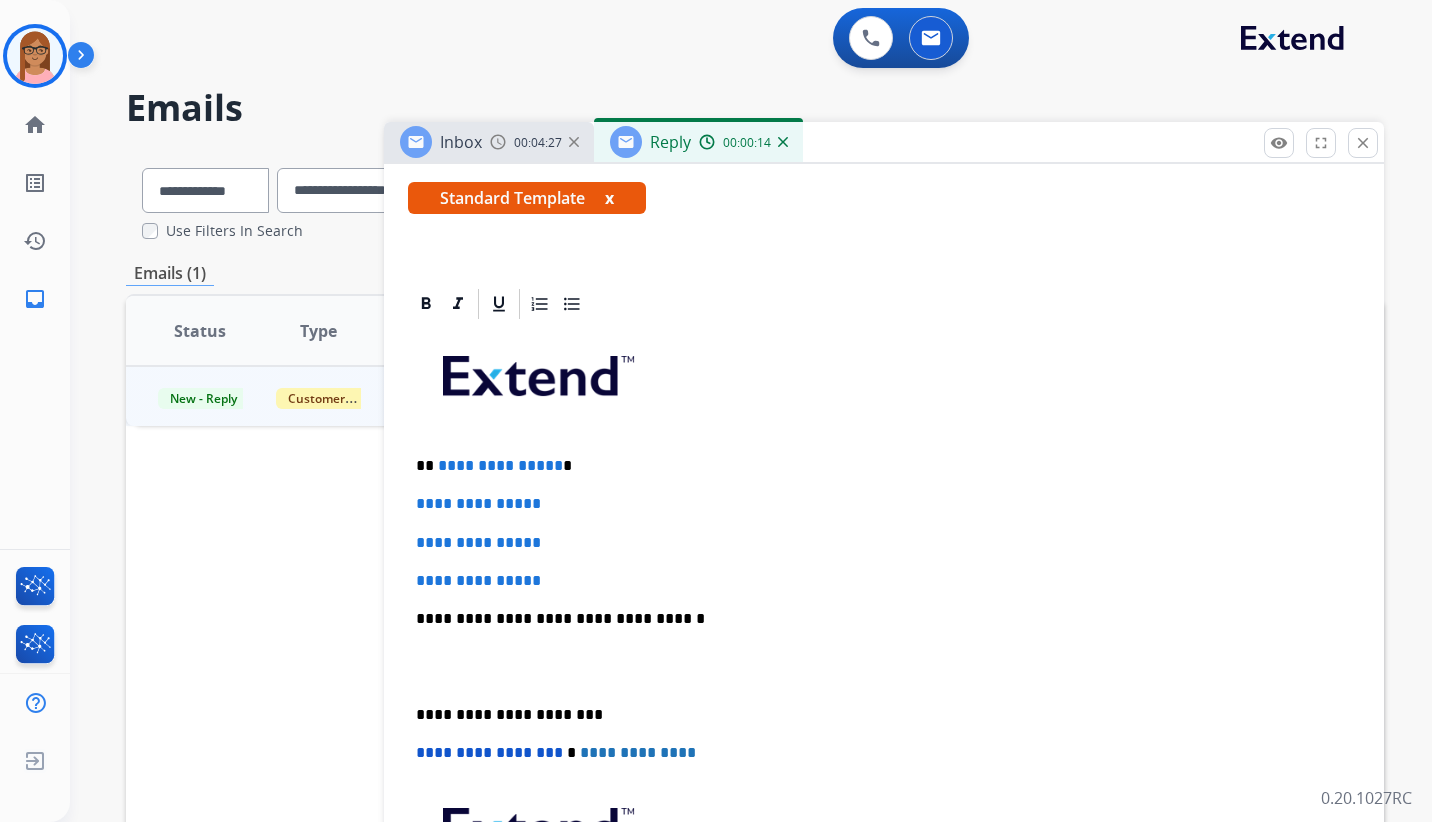 scroll, scrollTop: 400, scrollLeft: 0, axis: vertical 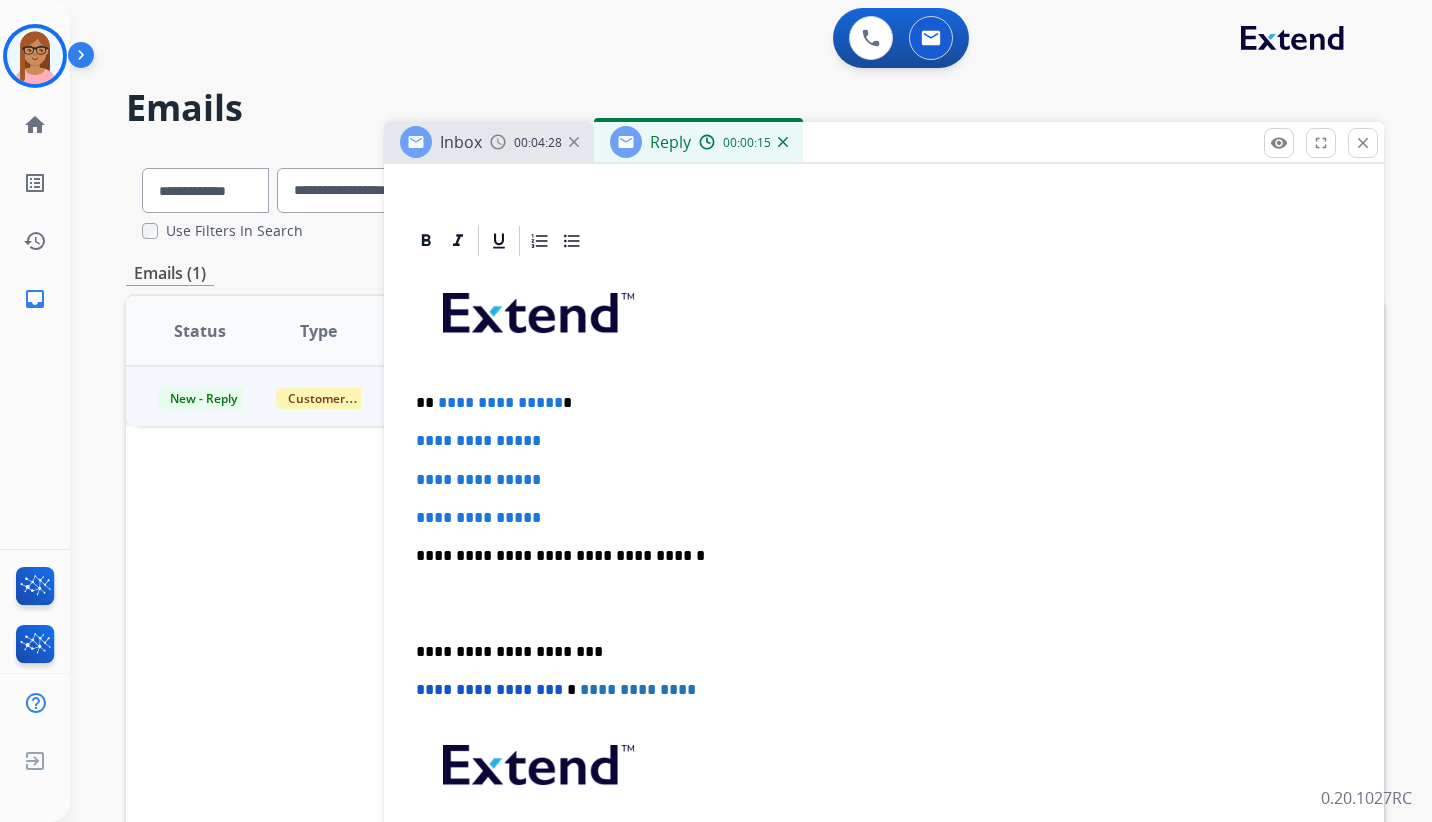 click on "**********" at bounding box center [500, 402] 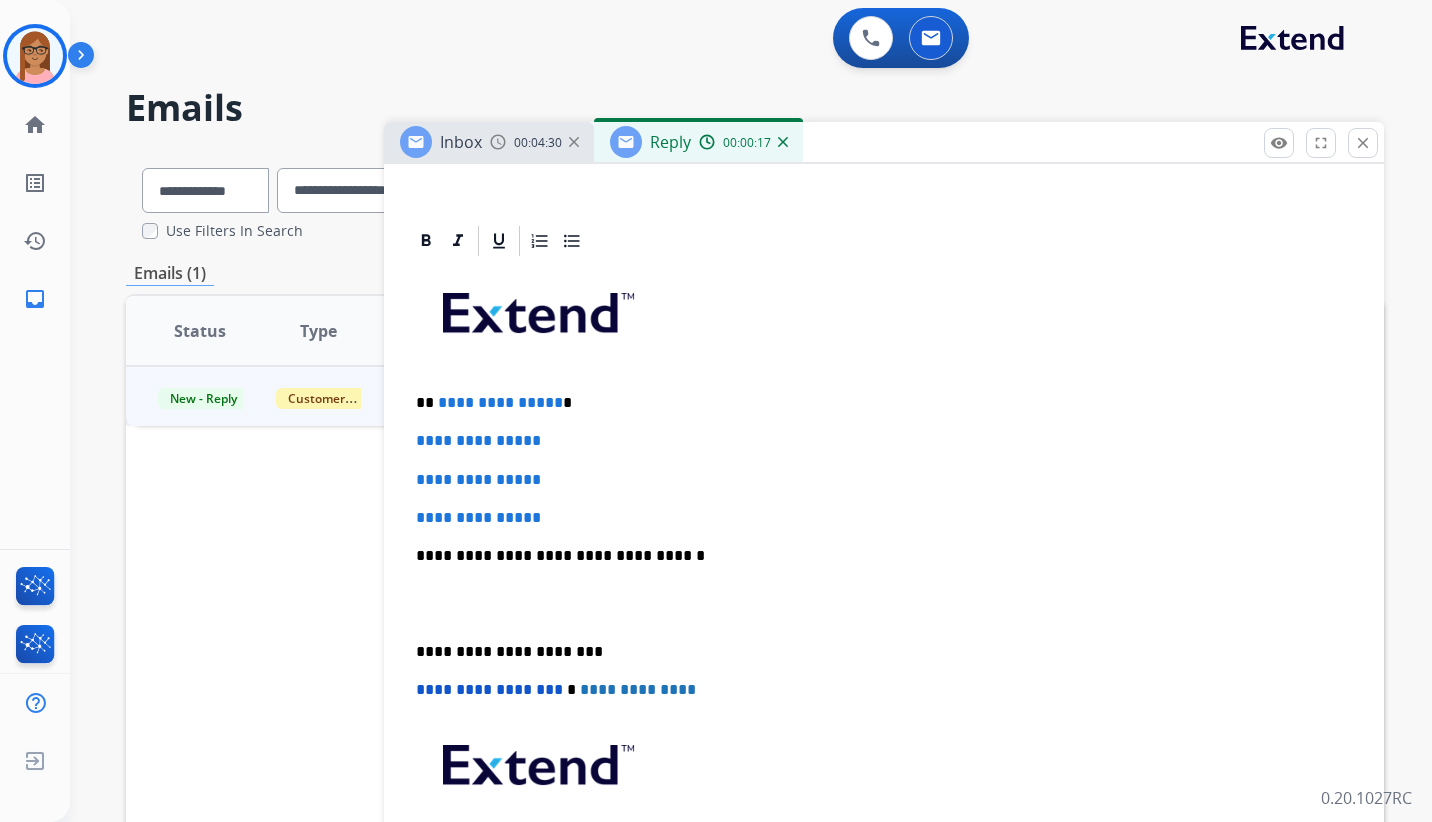 type 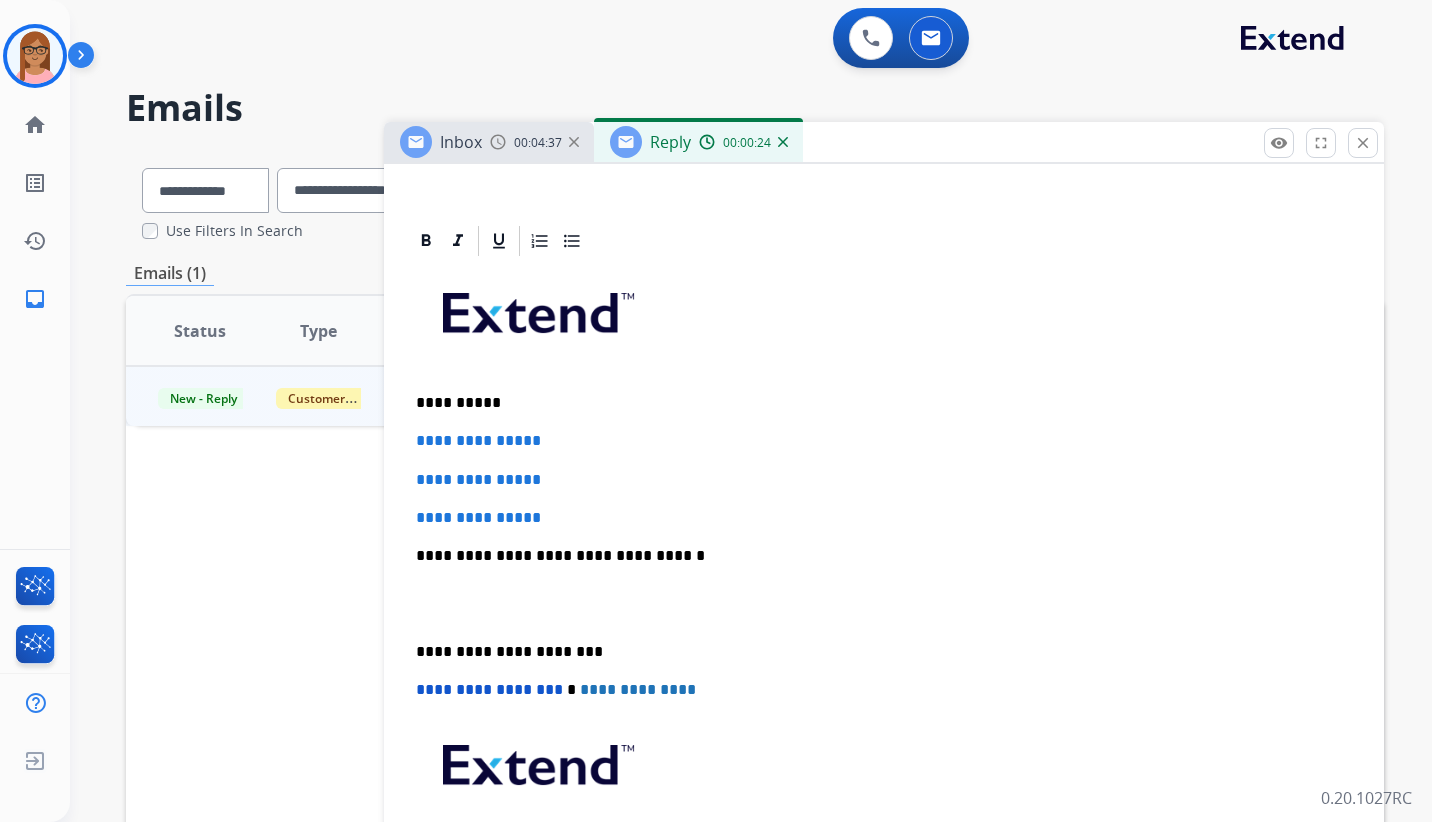 click on "**********" at bounding box center [884, 441] 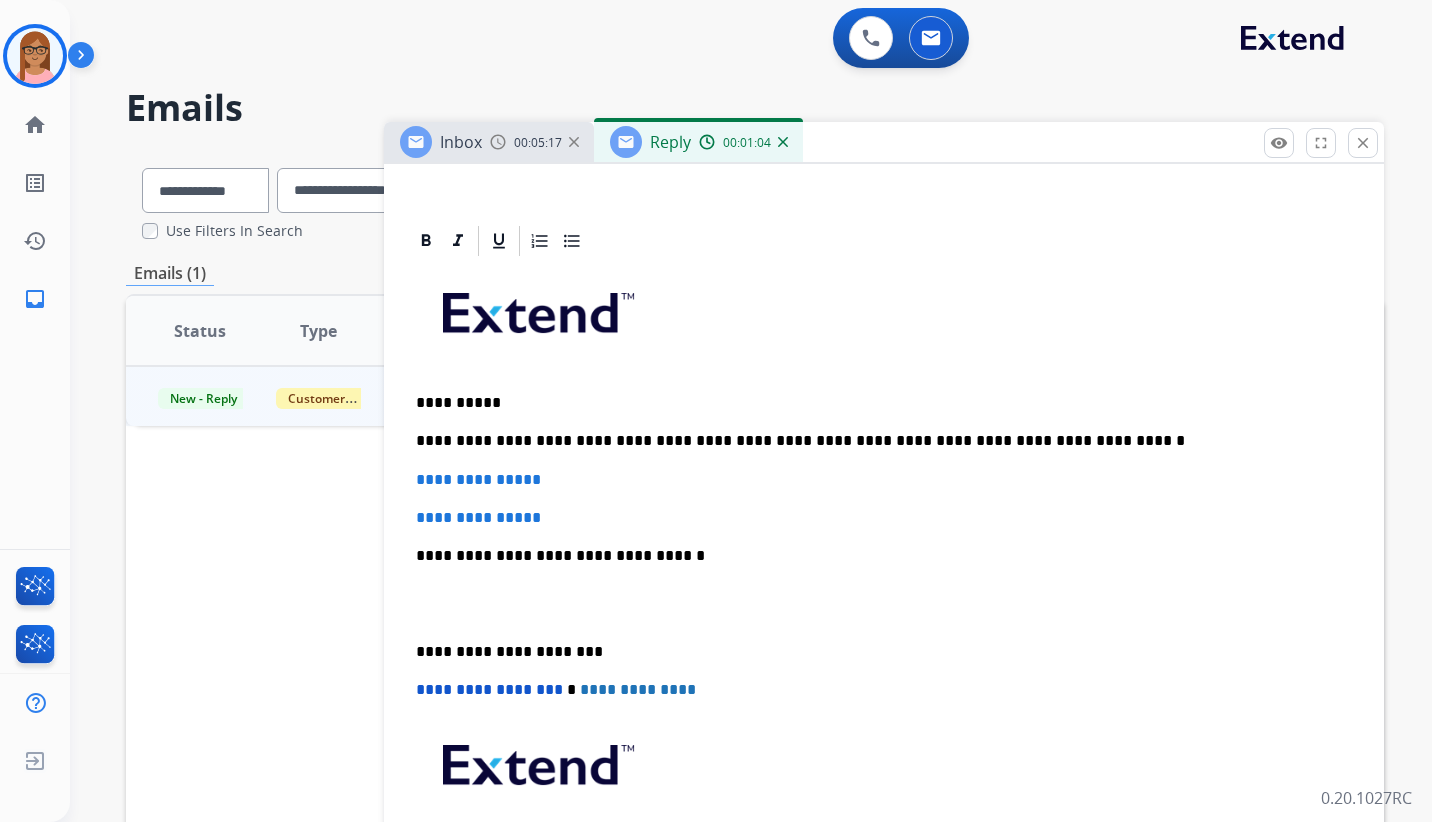click on "**********" at bounding box center (884, 518) 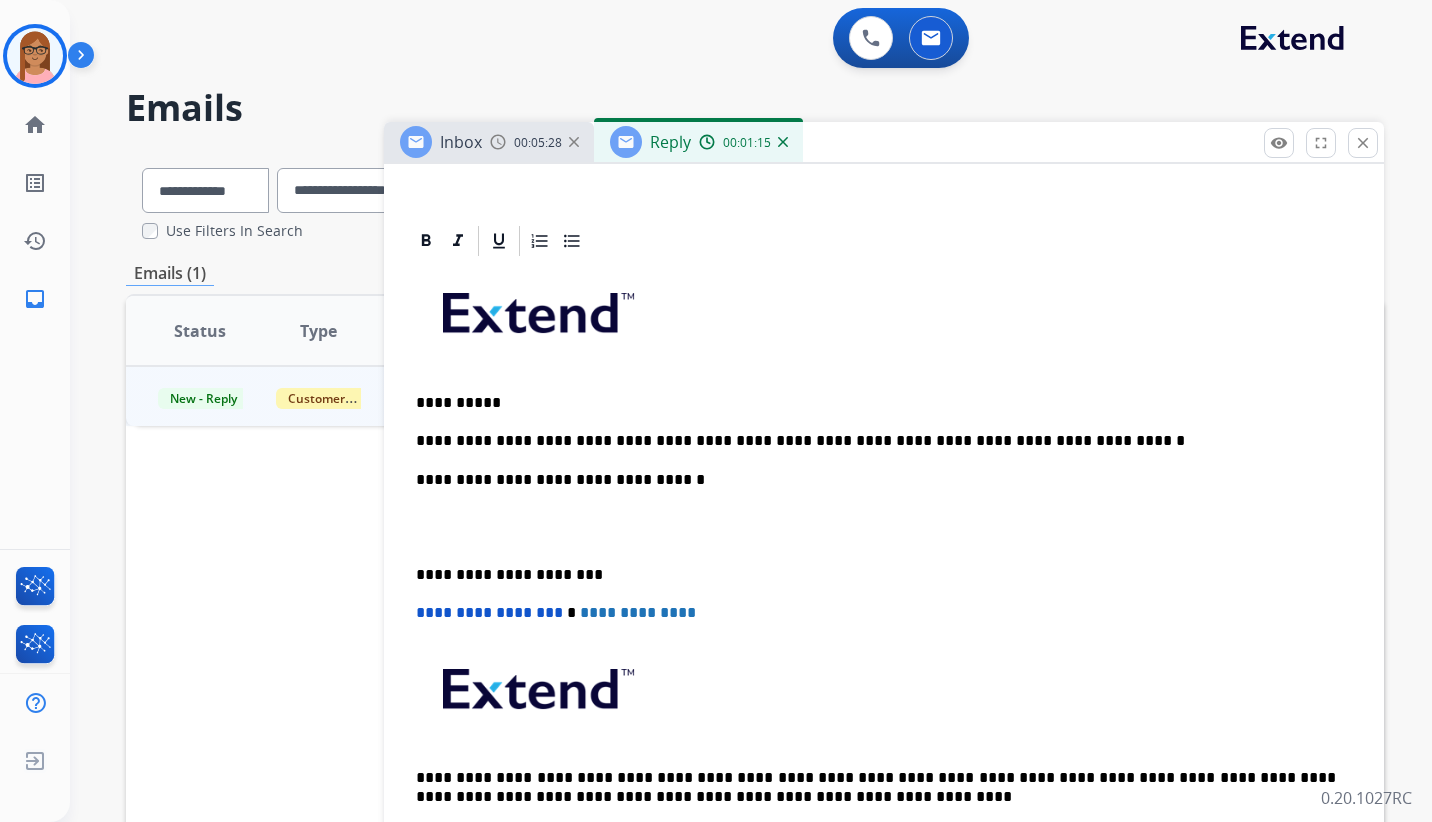 click on "**********" at bounding box center (884, 564) 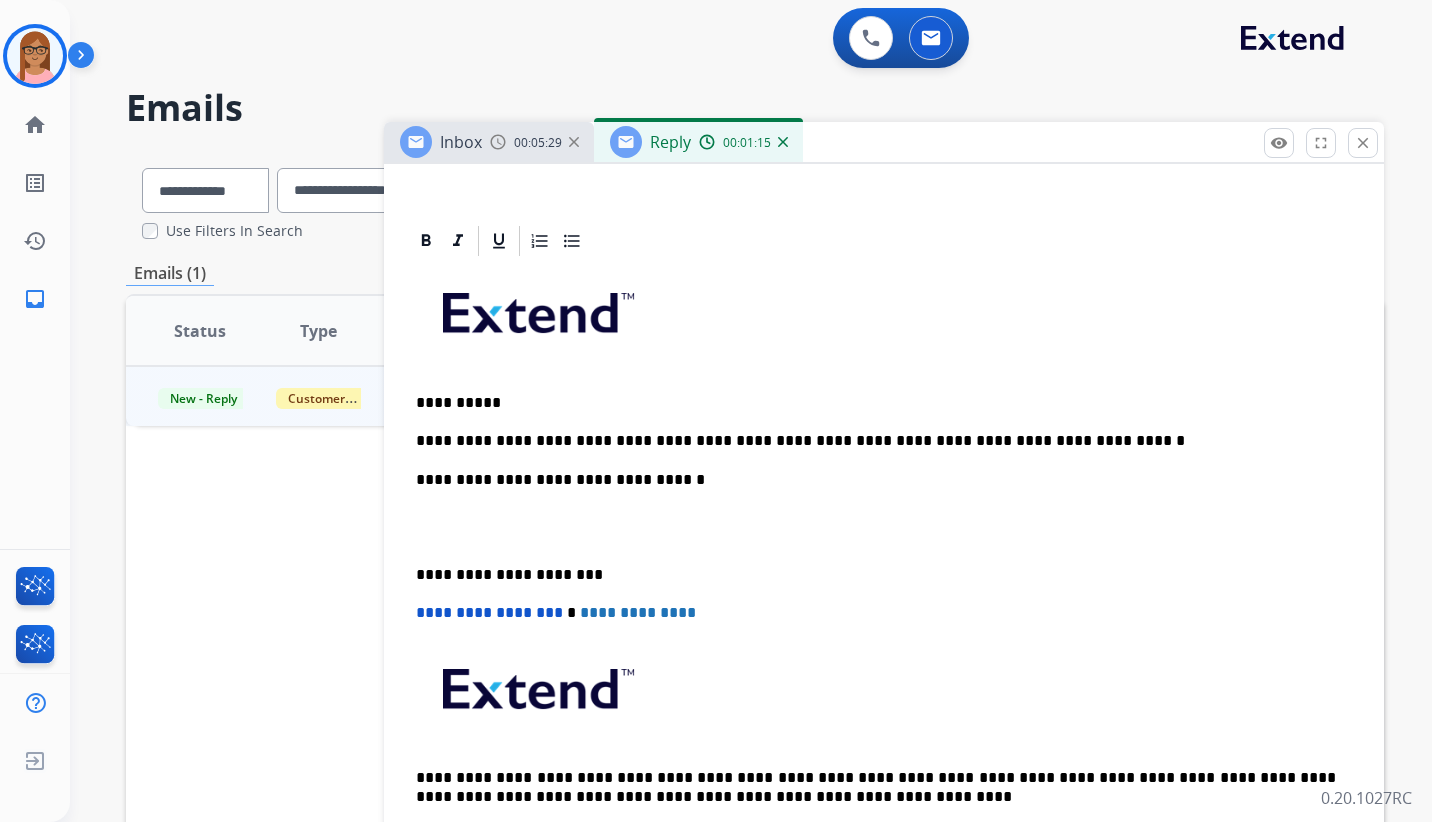 click on "**********" at bounding box center [884, 938] 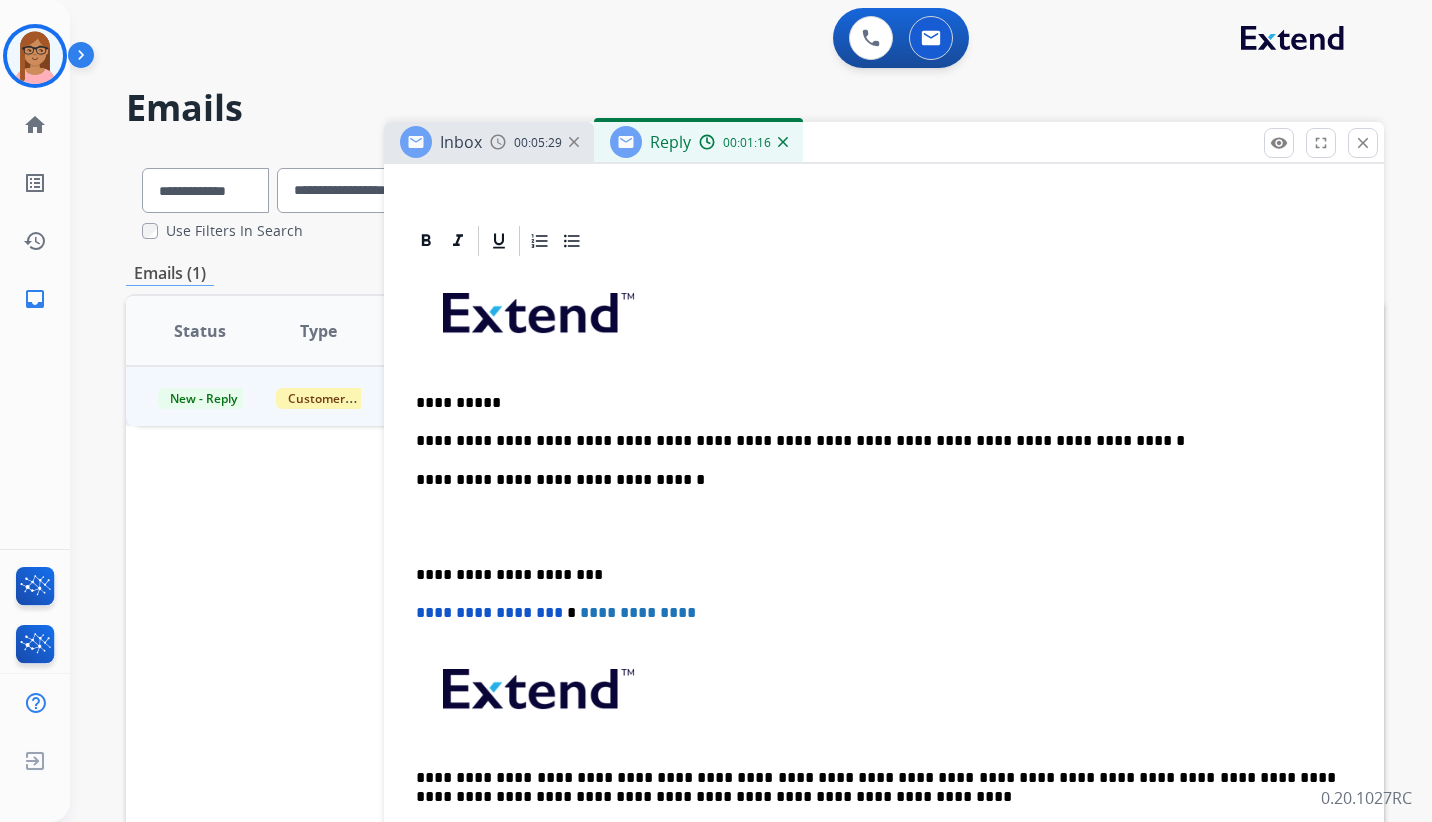 click at bounding box center [884, 527] 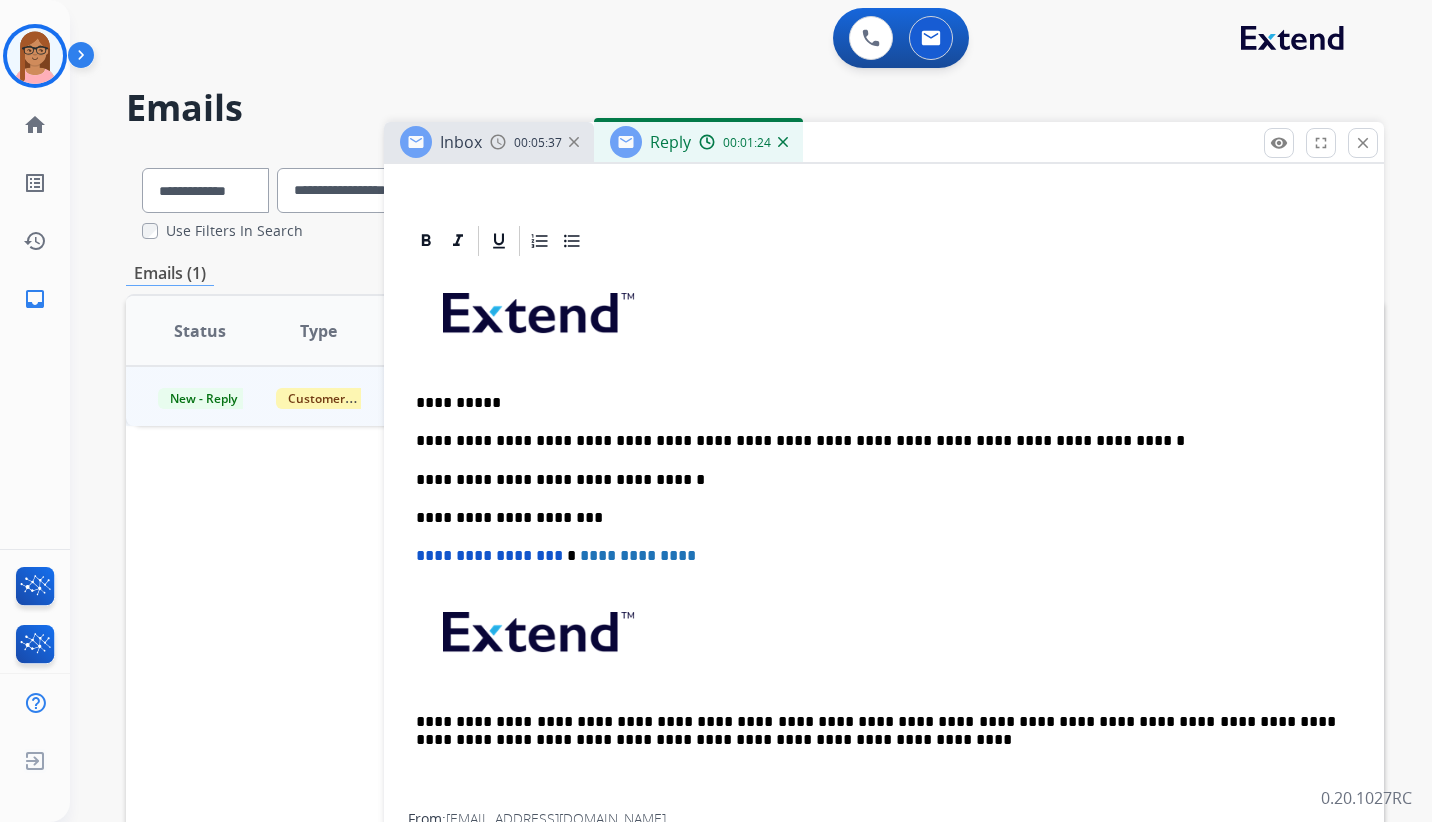 click on "**********" at bounding box center (876, 441) 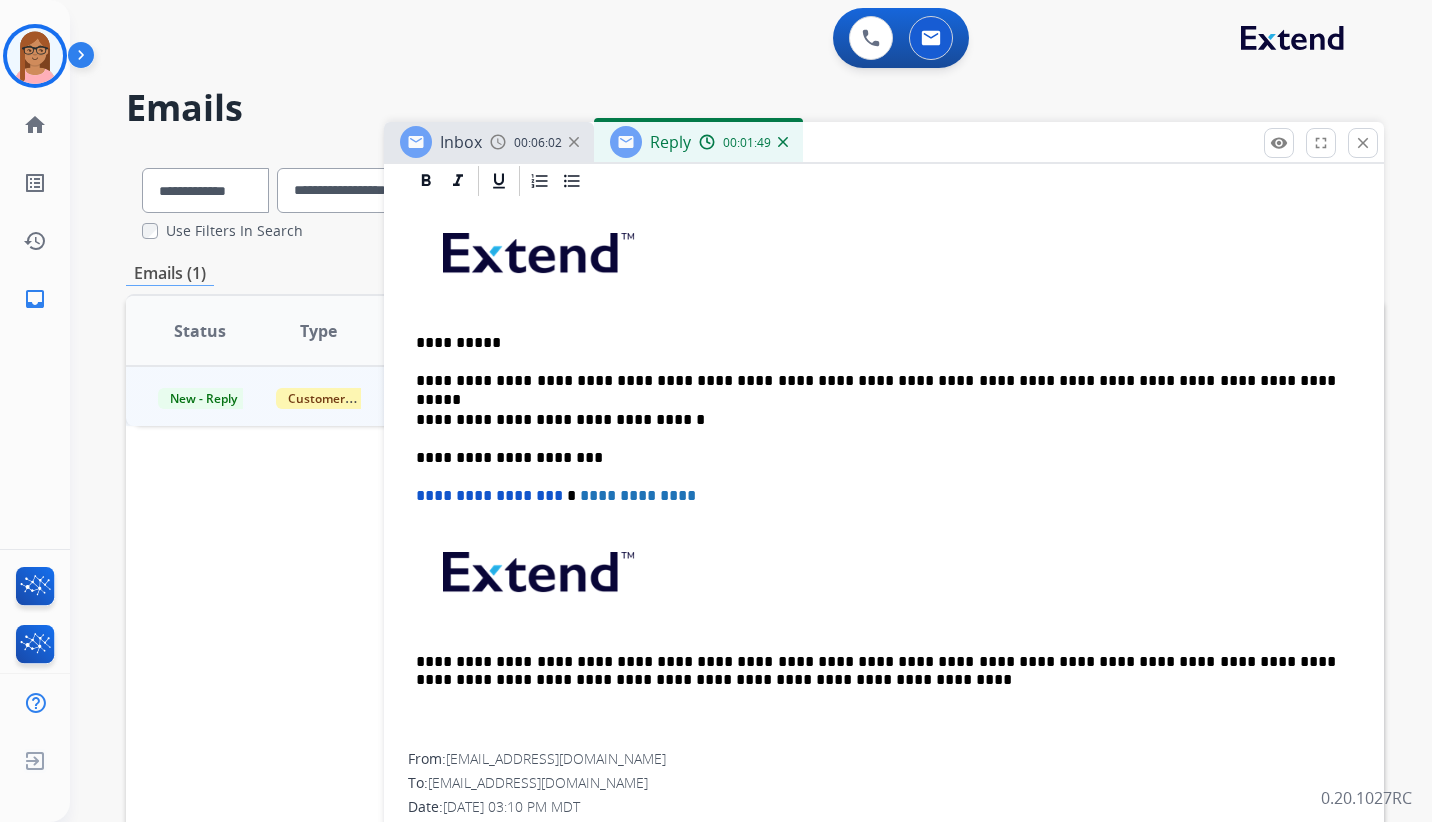 scroll, scrollTop: 400, scrollLeft: 0, axis: vertical 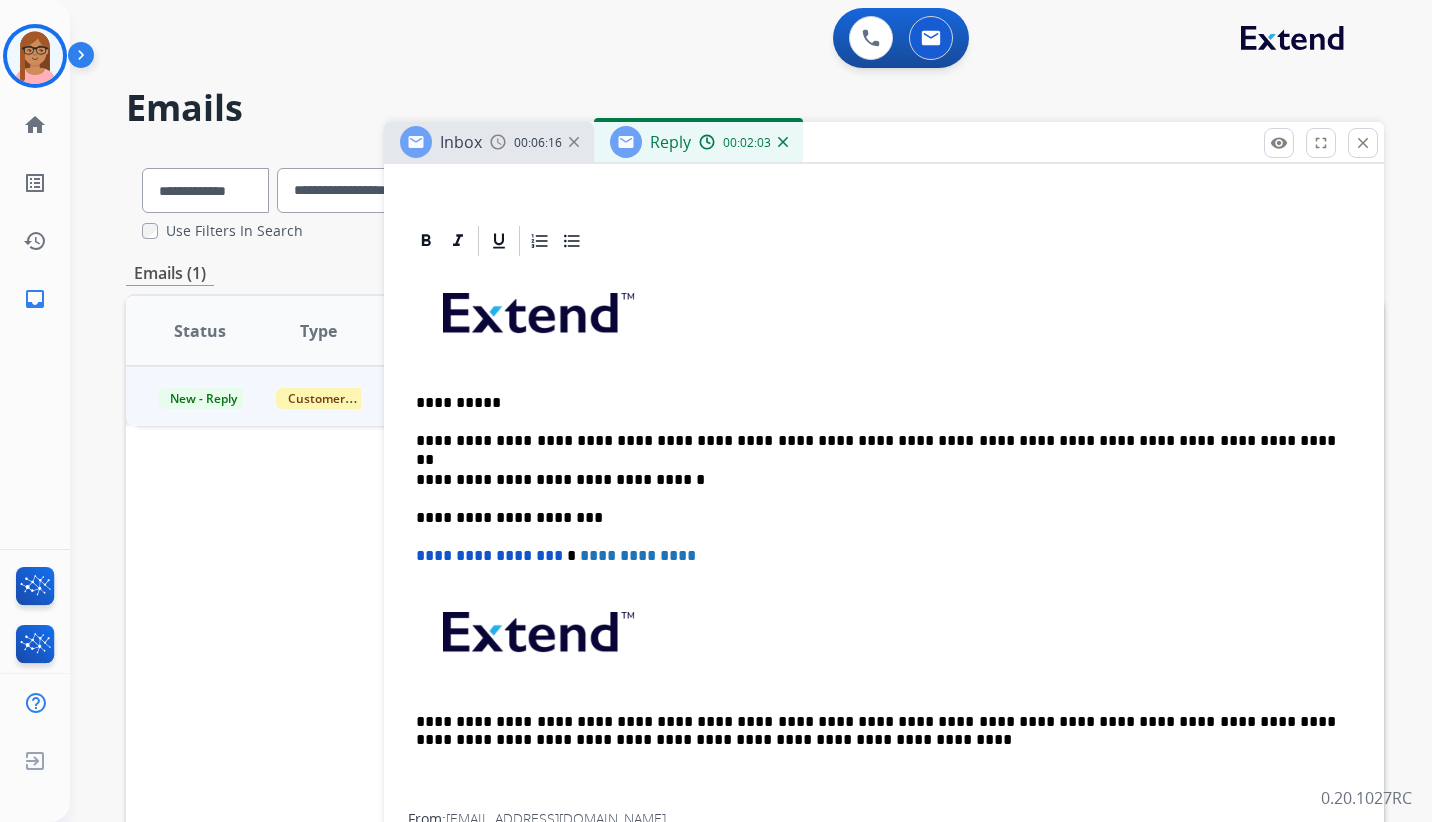 click at bounding box center [884, 320] 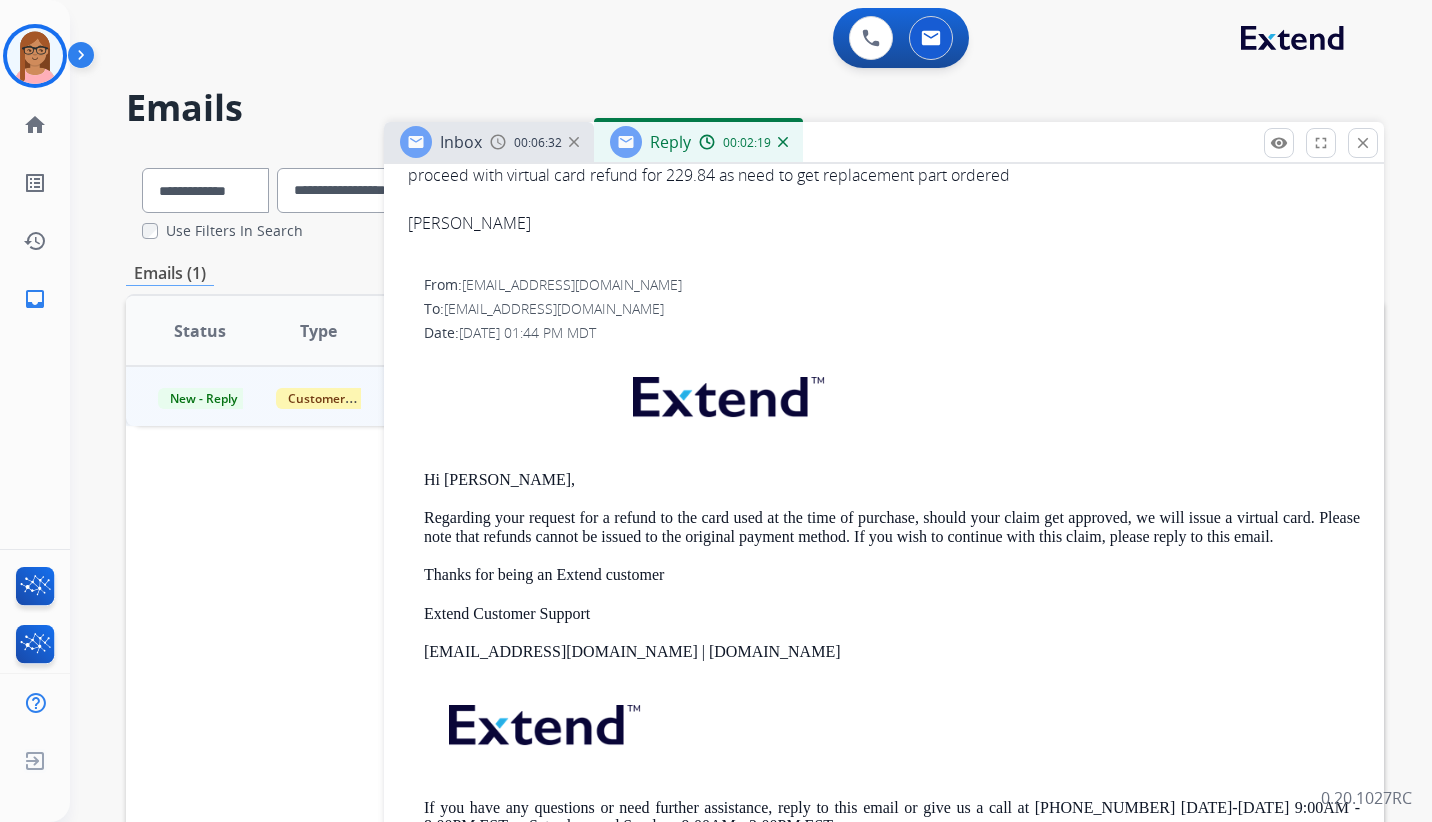 scroll, scrollTop: 1157, scrollLeft: 0, axis: vertical 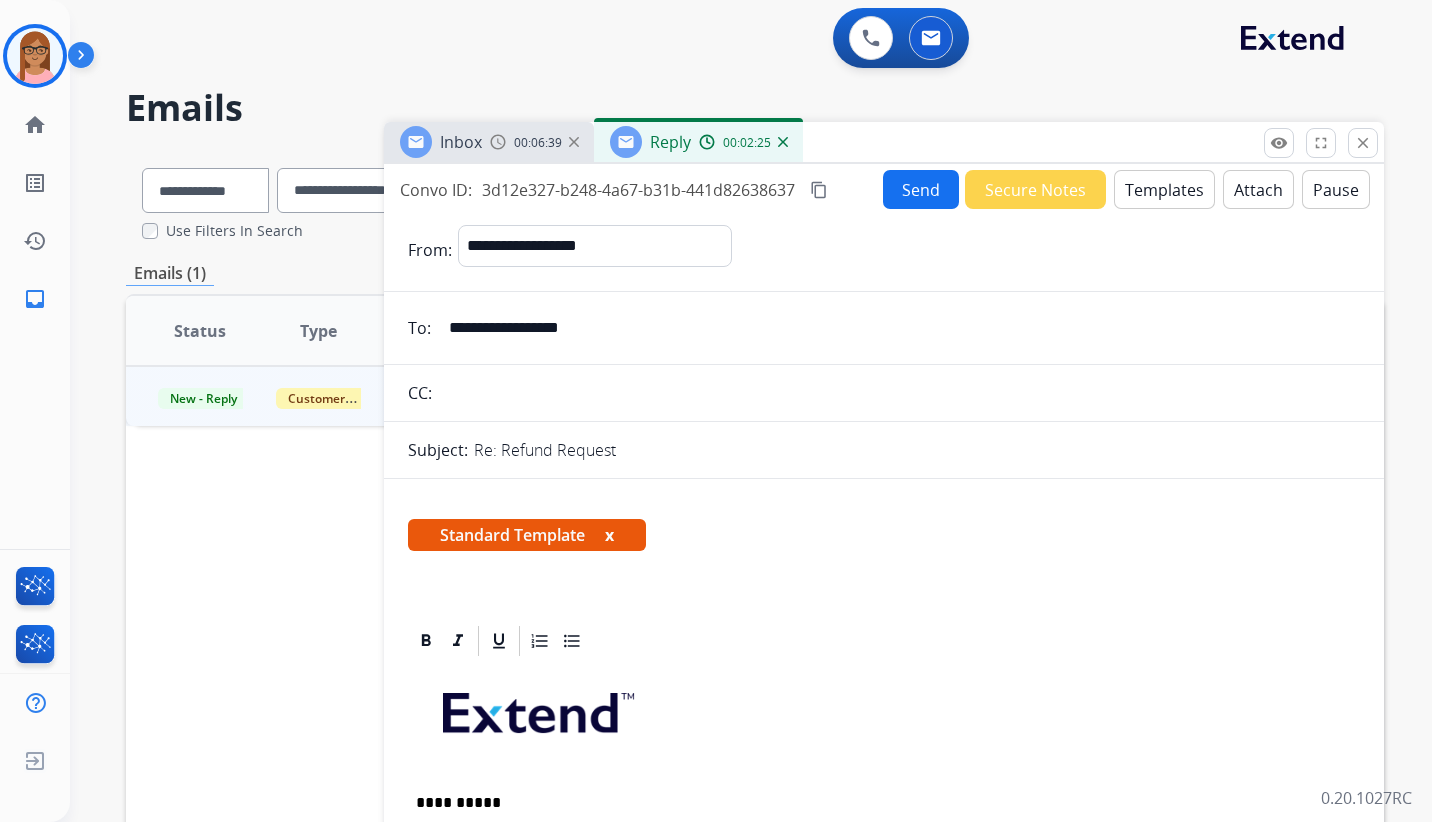 click on "Send" at bounding box center (921, 189) 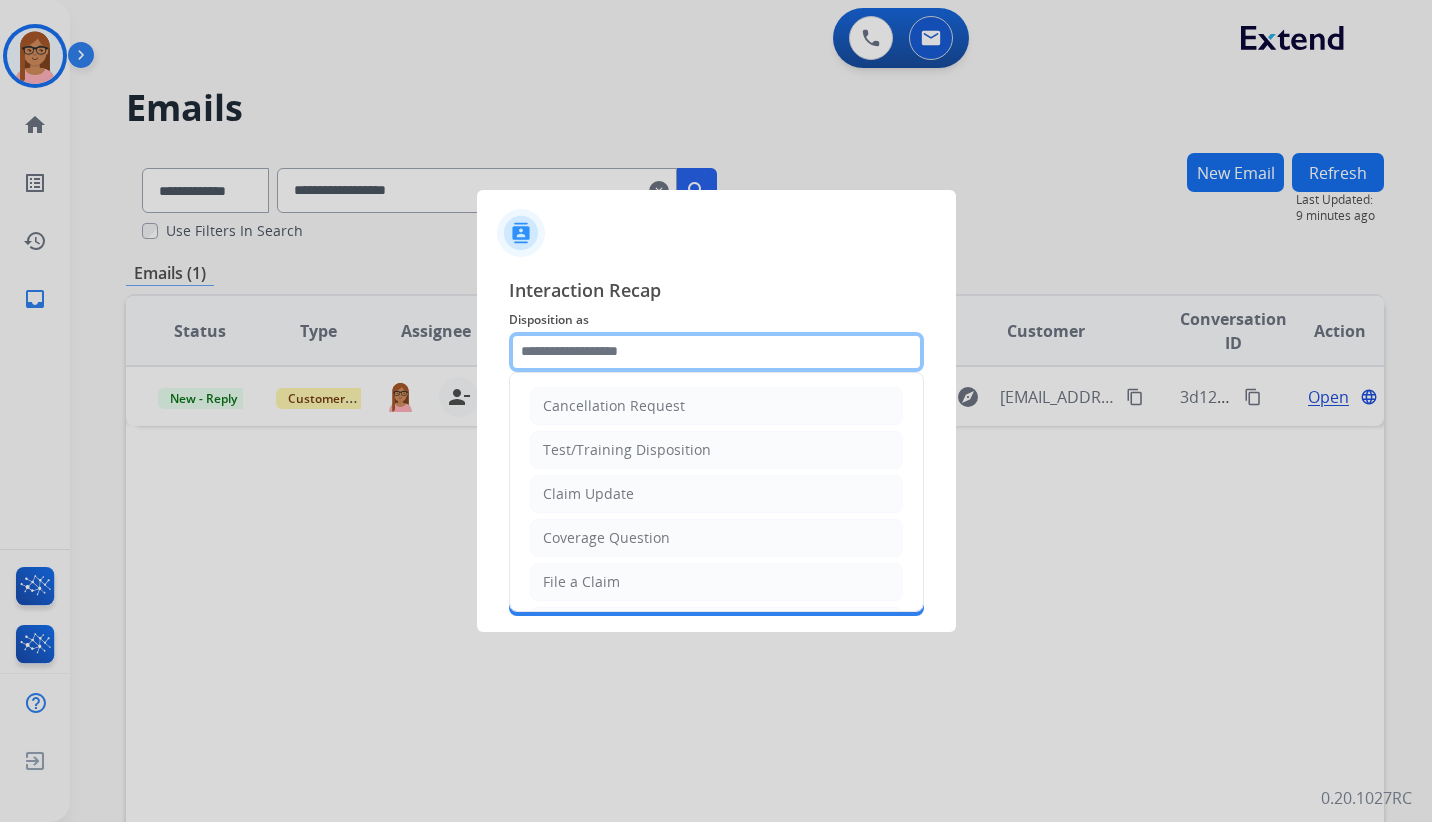 click 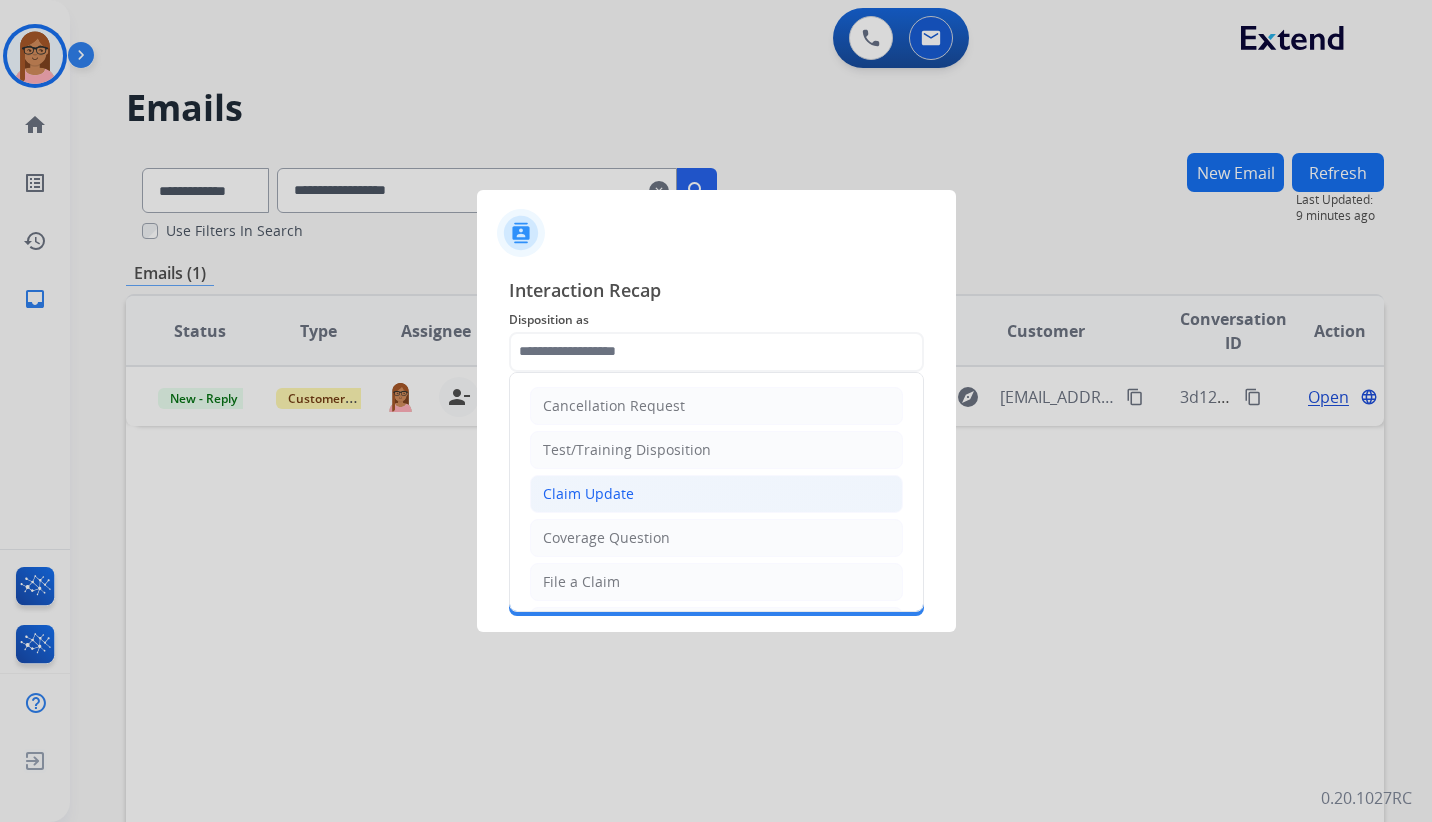 click on "Claim Update" 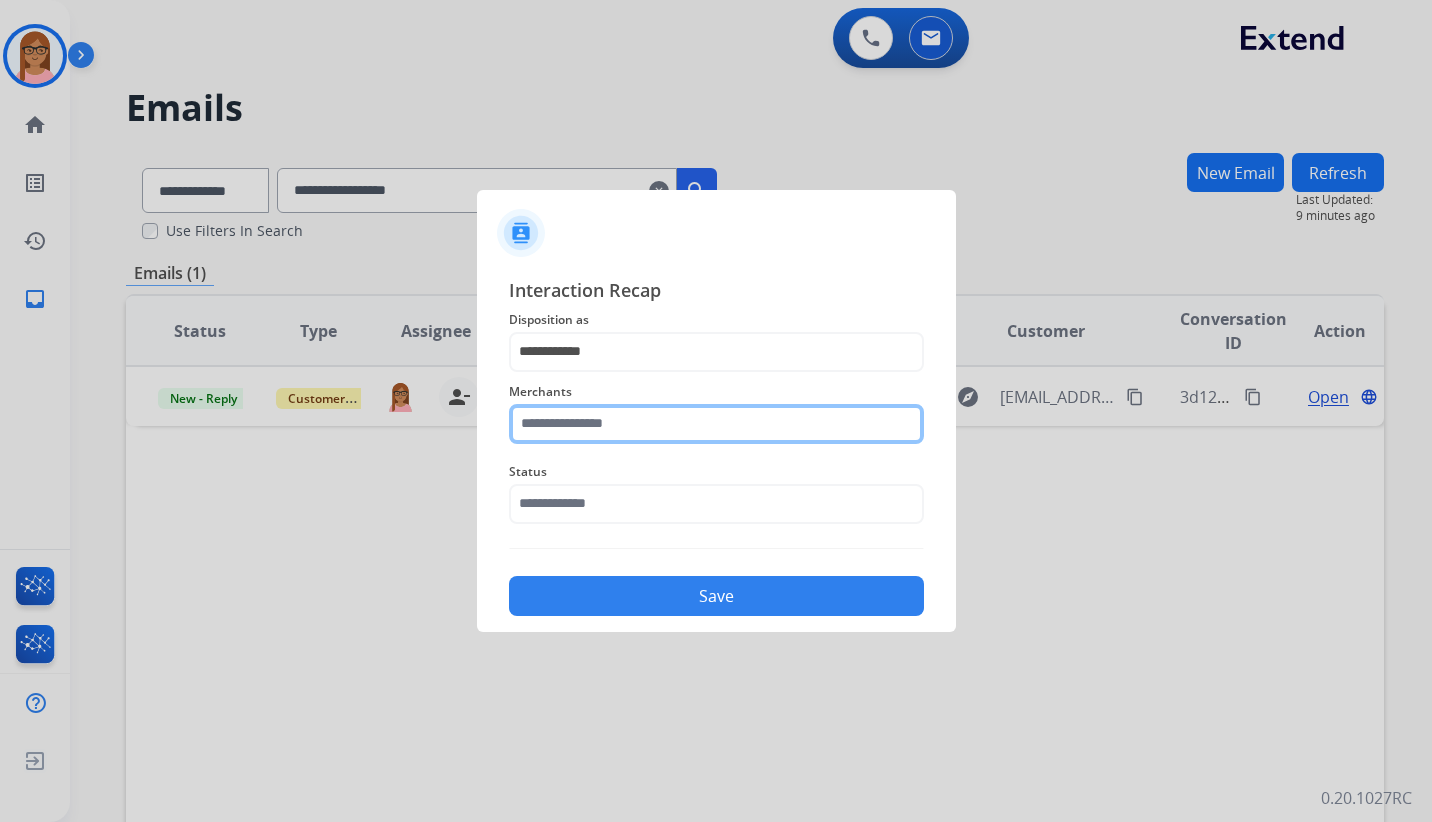 click 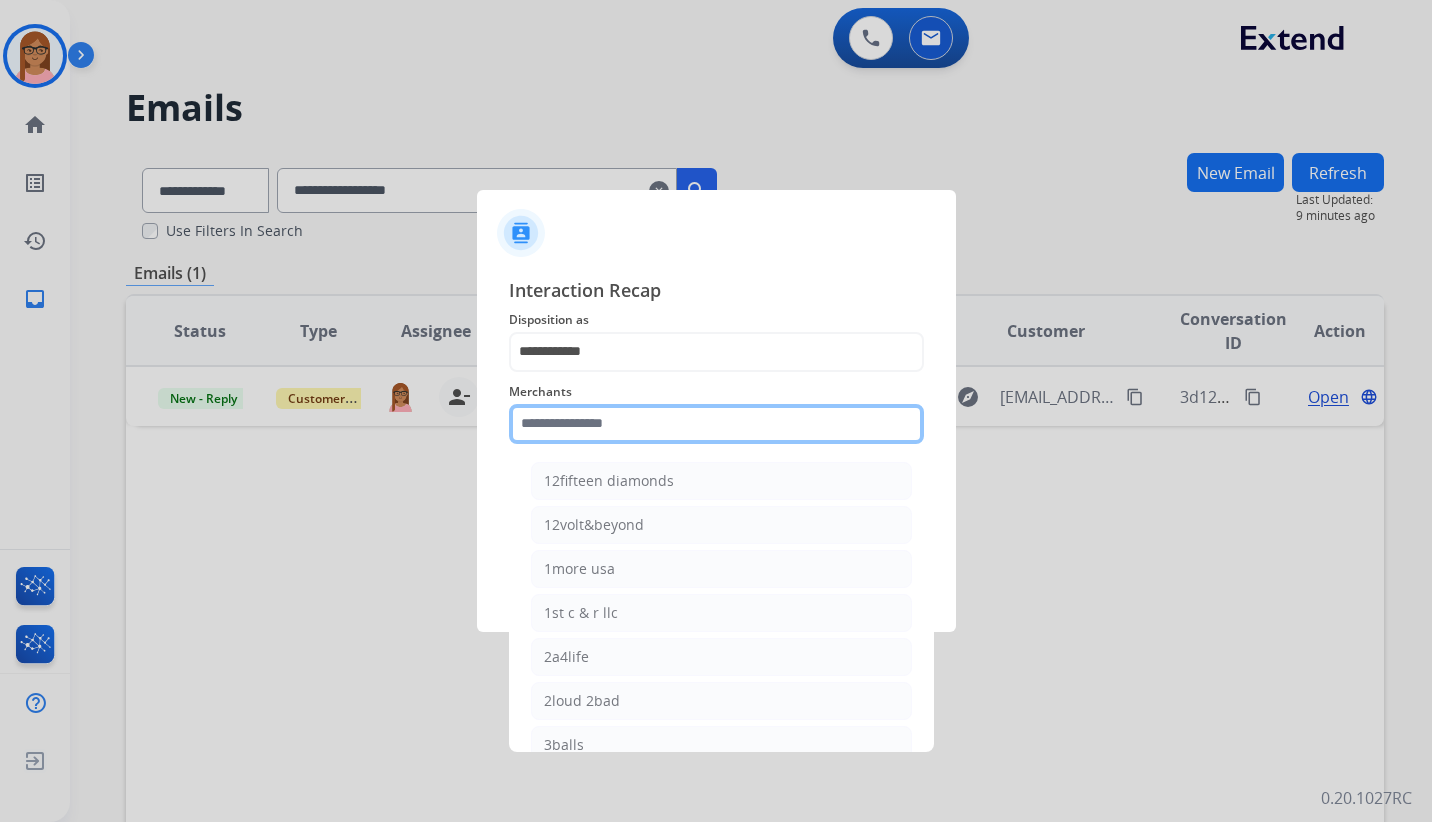 click 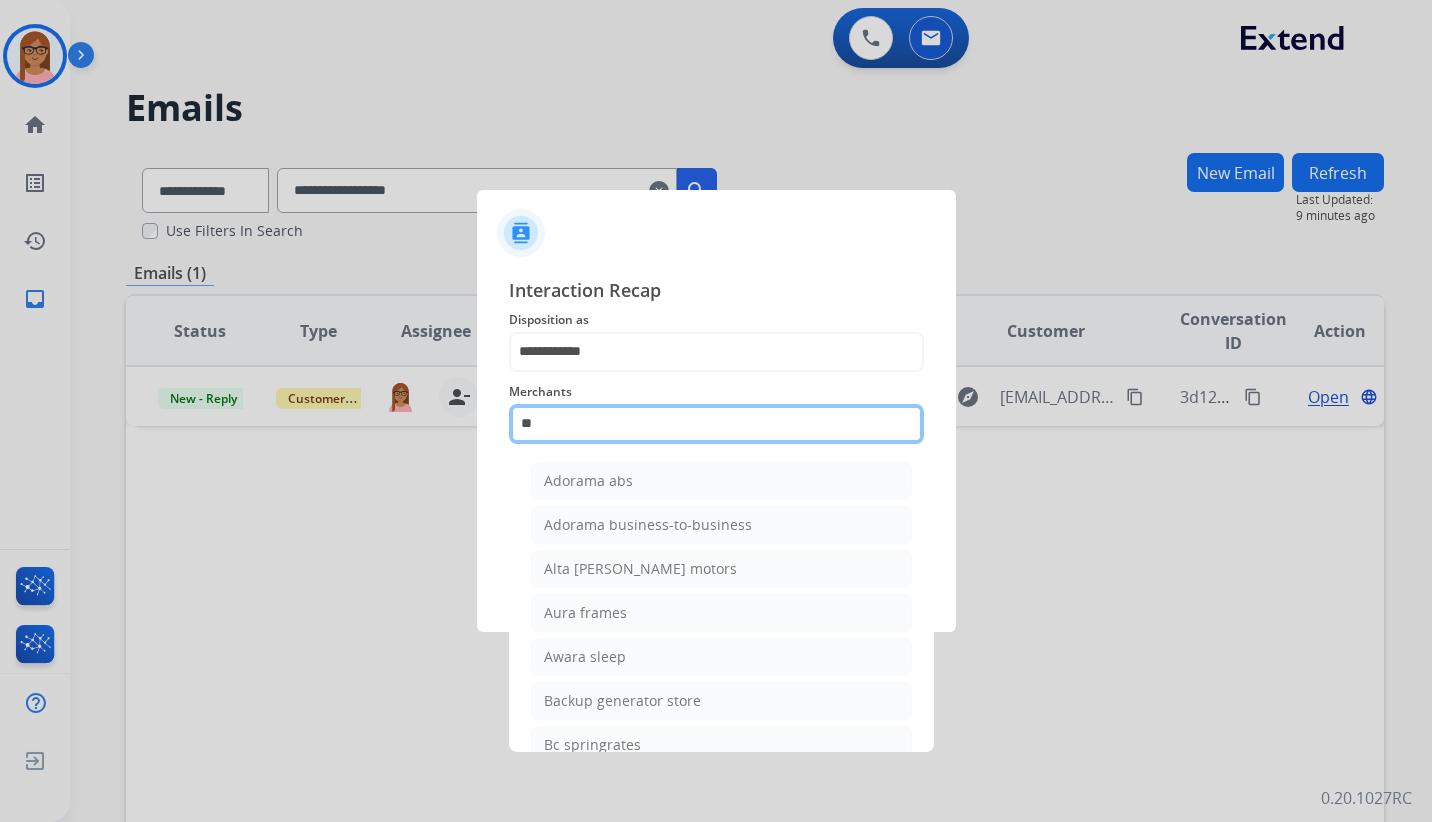 type on "*" 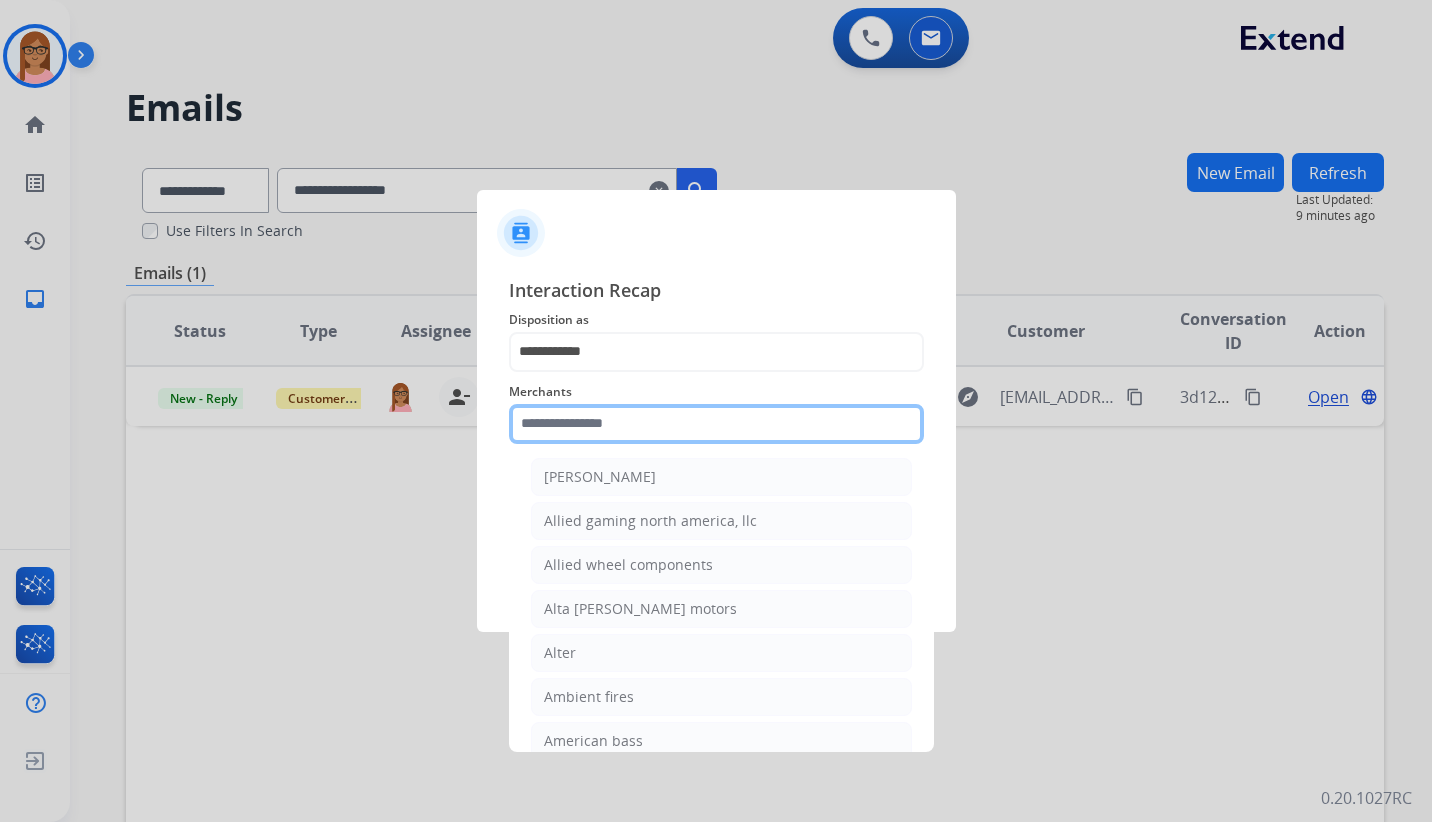 scroll, scrollTop: 1800, scrollLeft: 0, axis: vertical 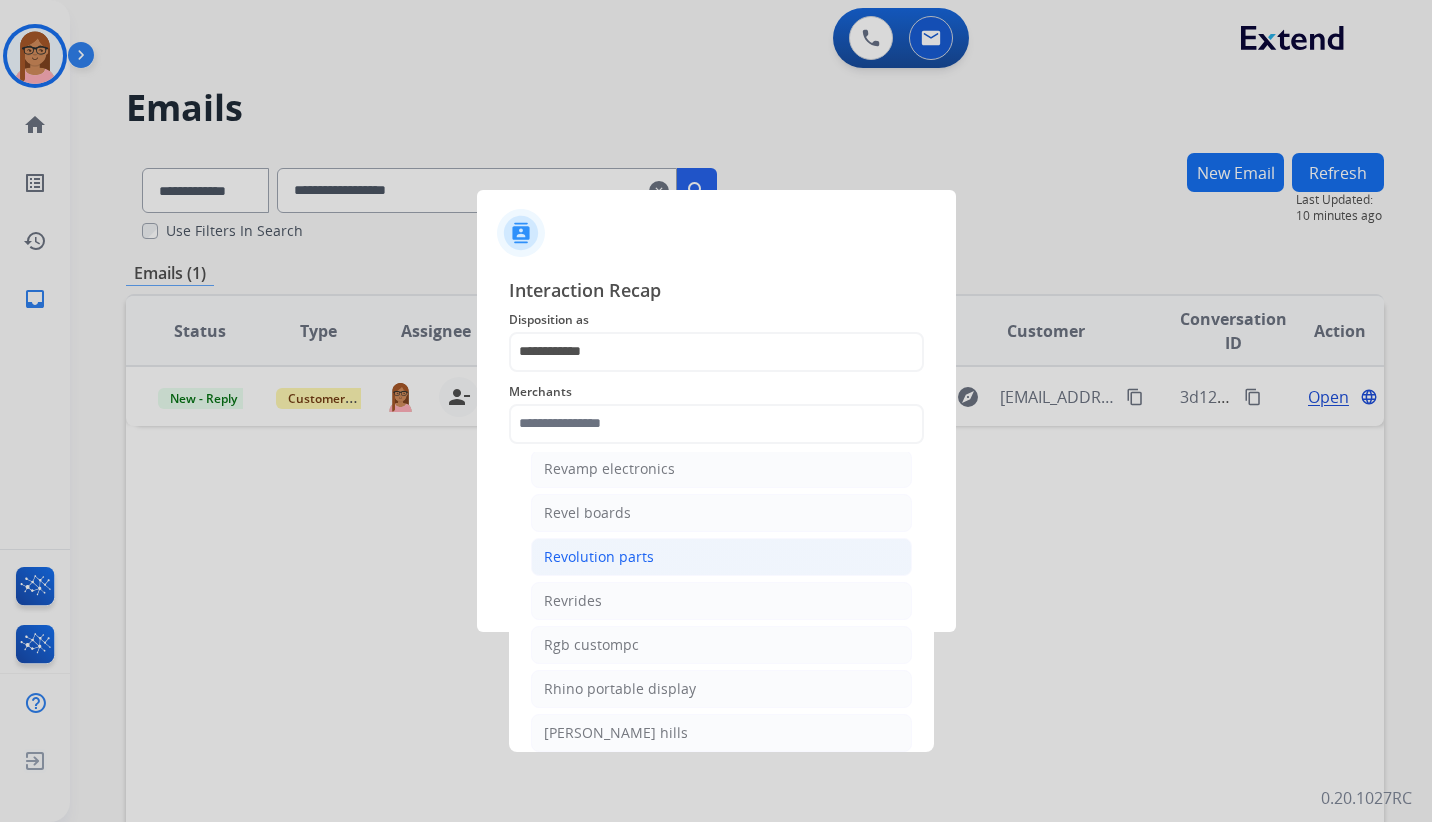 click on "Revolution parts" 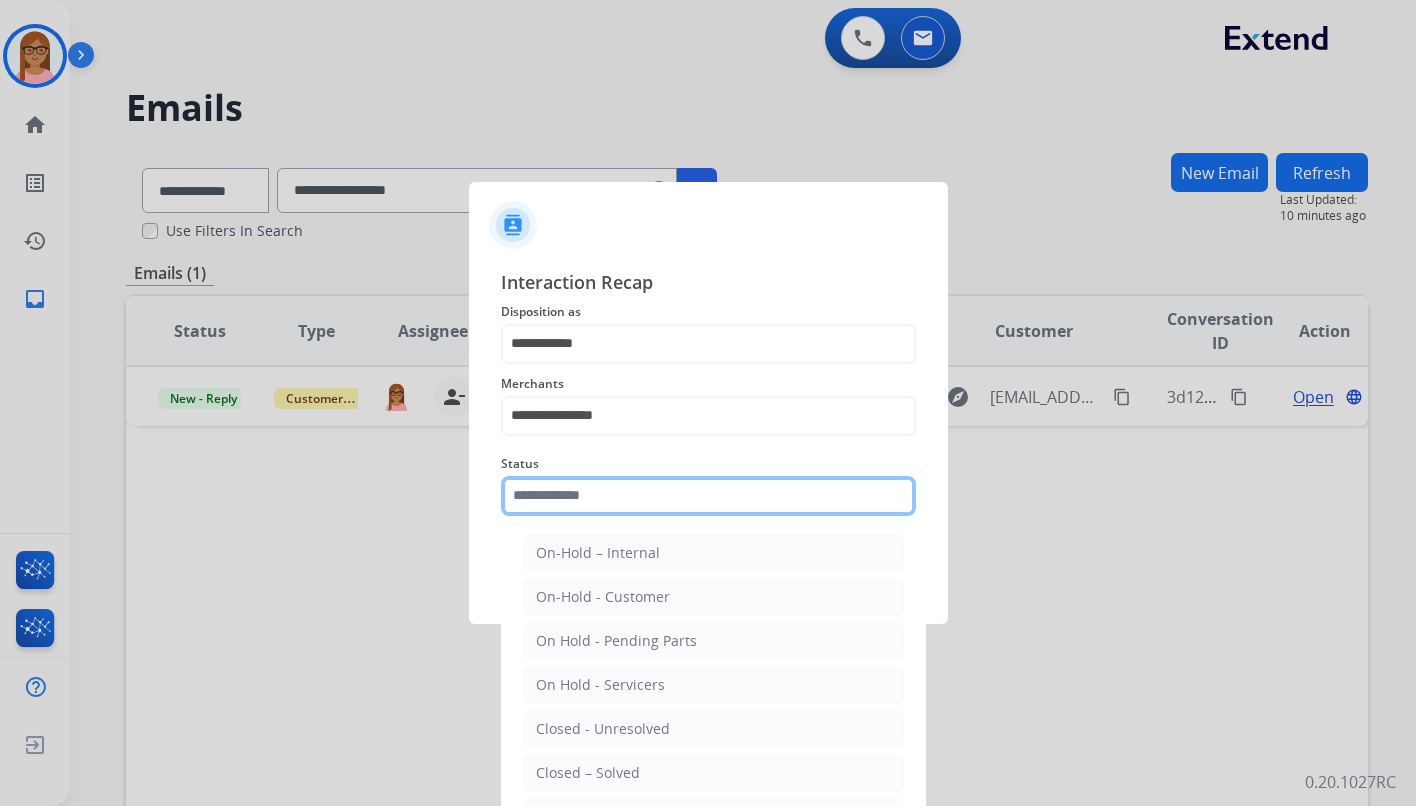 click 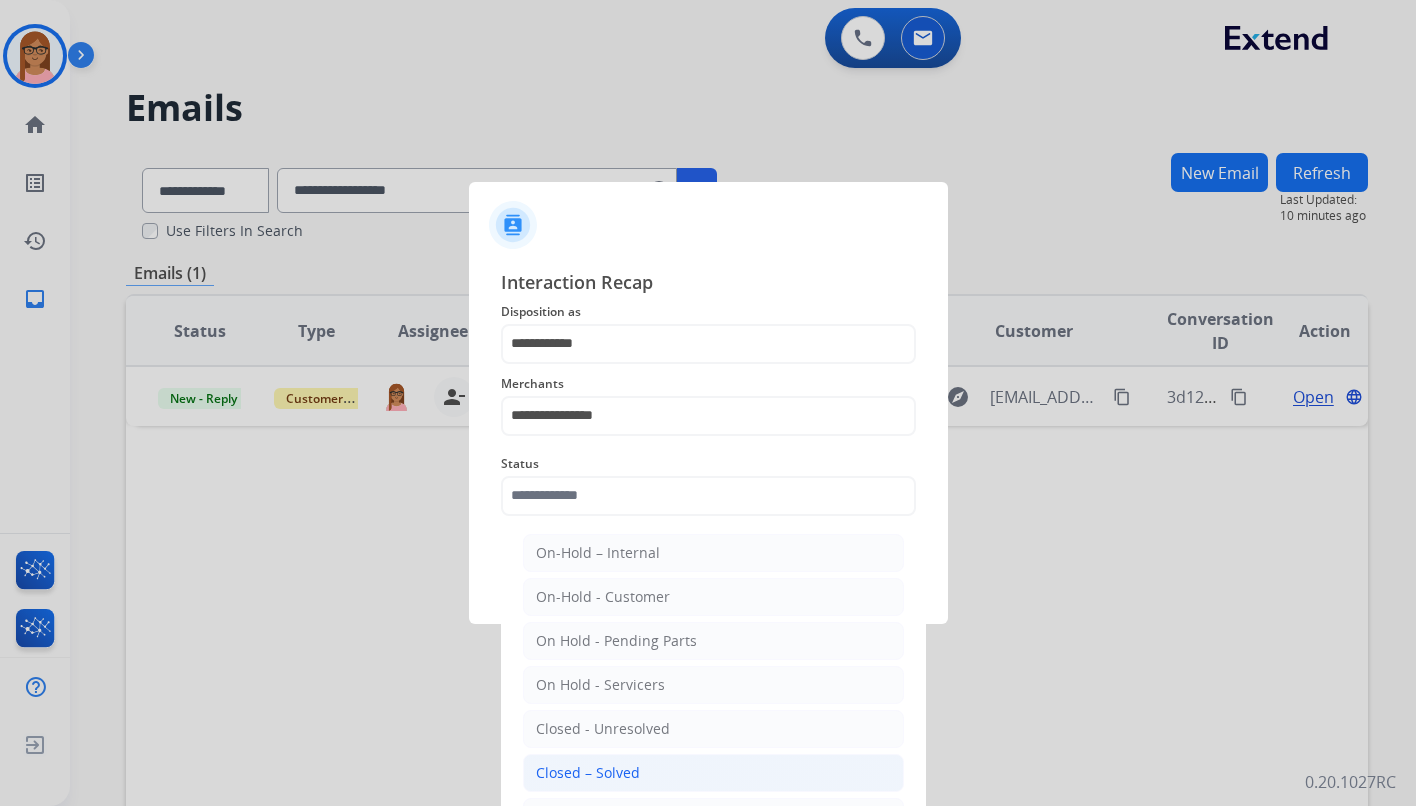 click on "Closed – Solved" 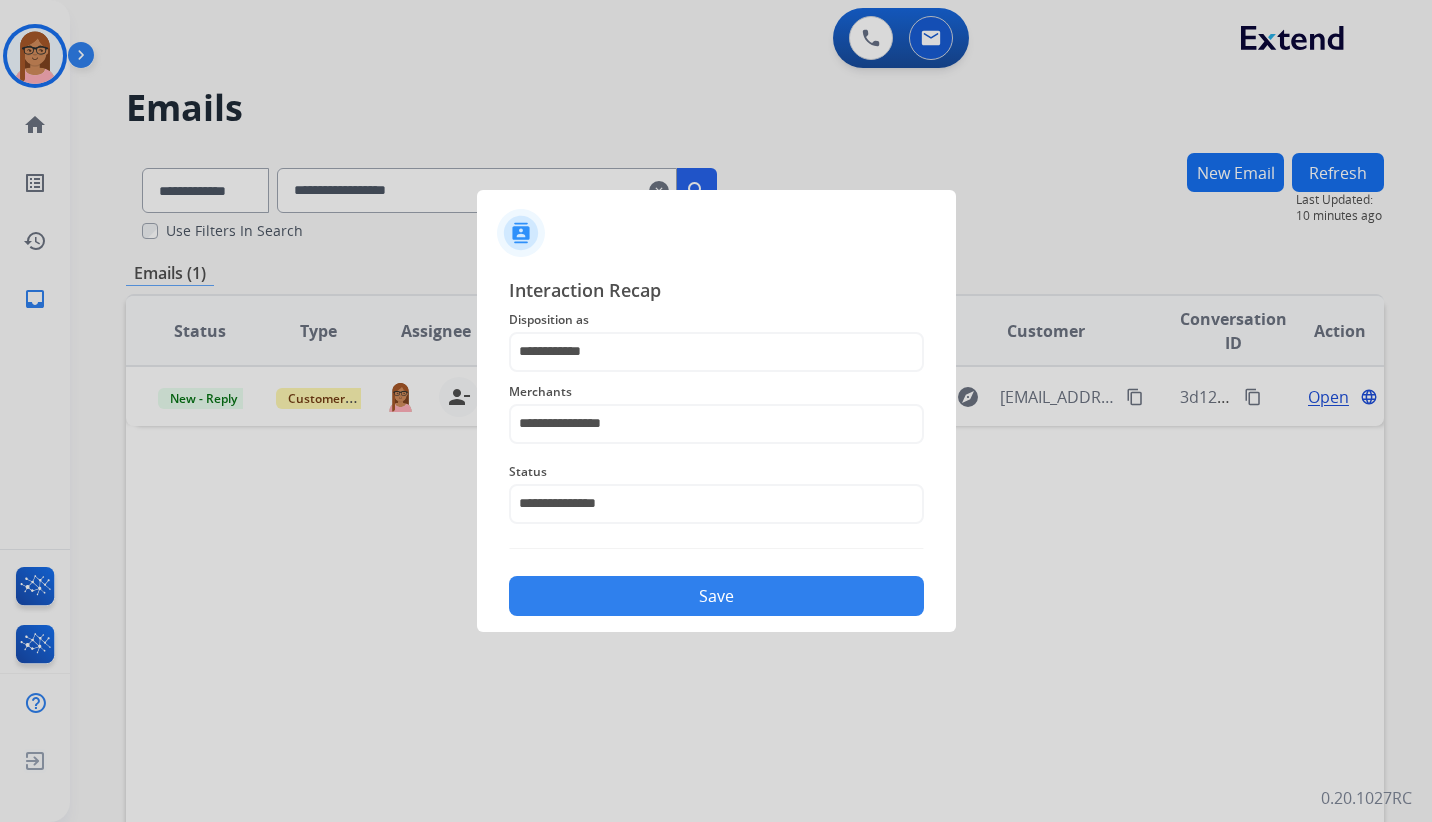 click on "Save" 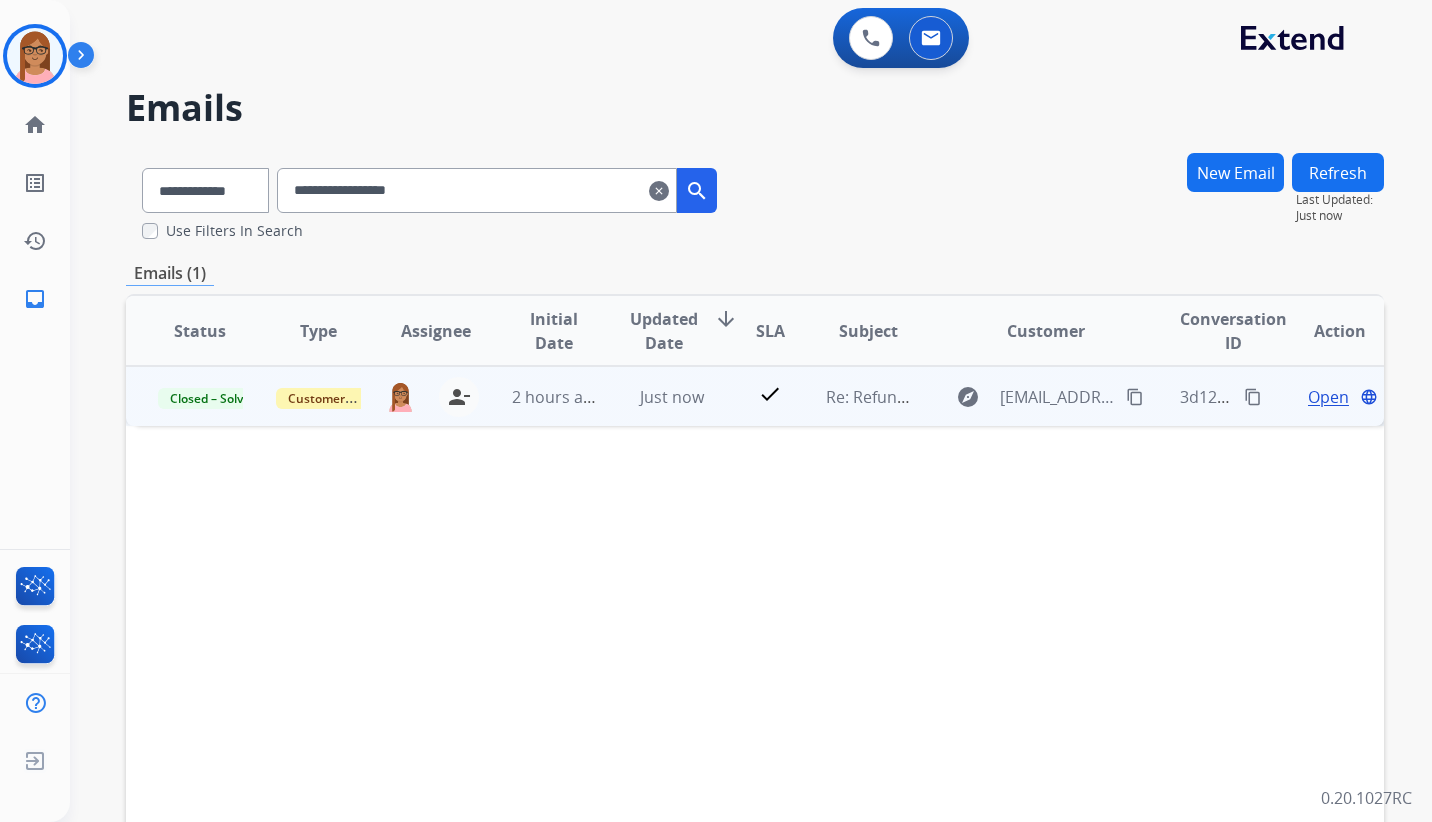click on "content_copy" at bounding box center [1253, 397] 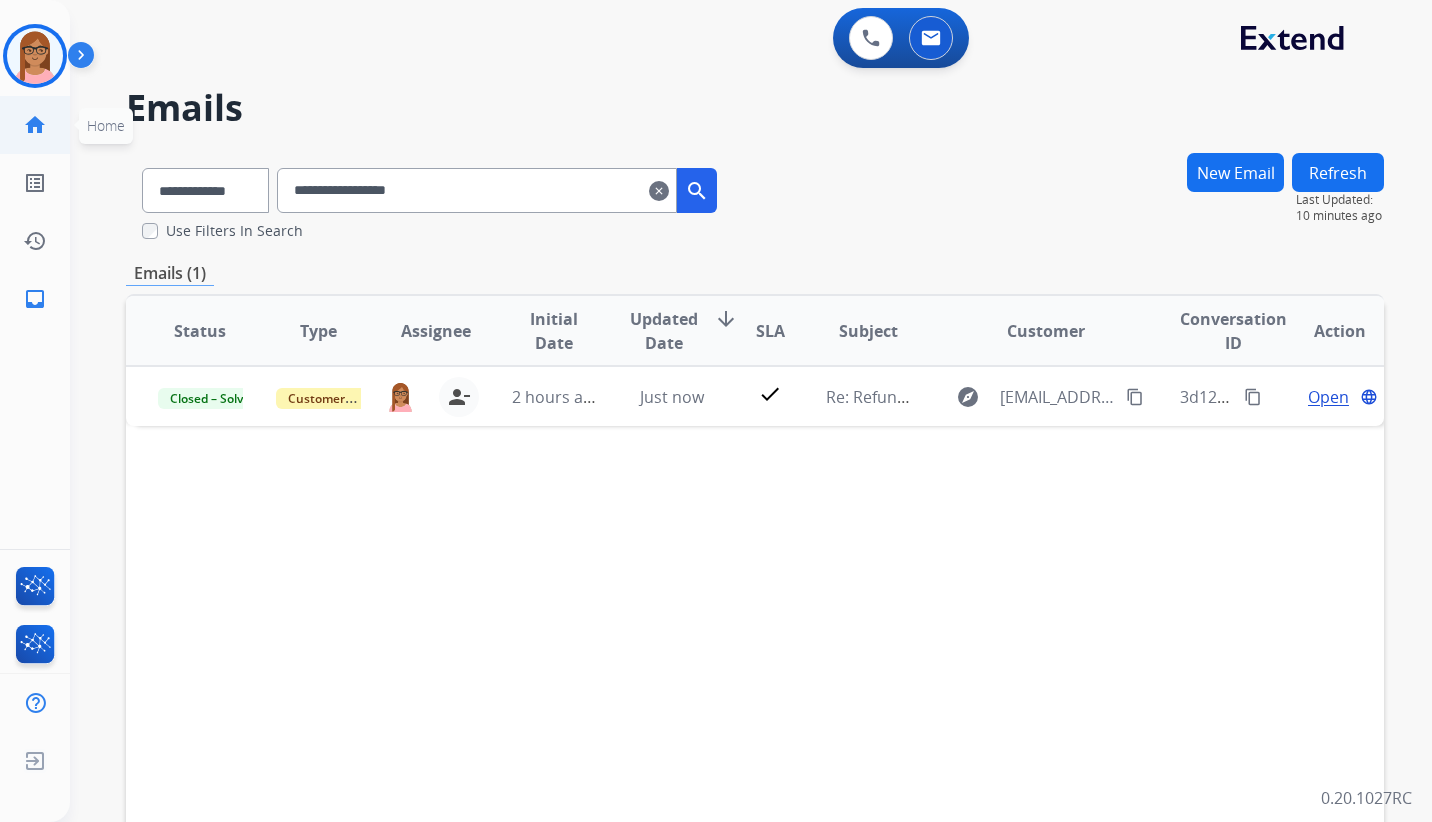 click on "home" 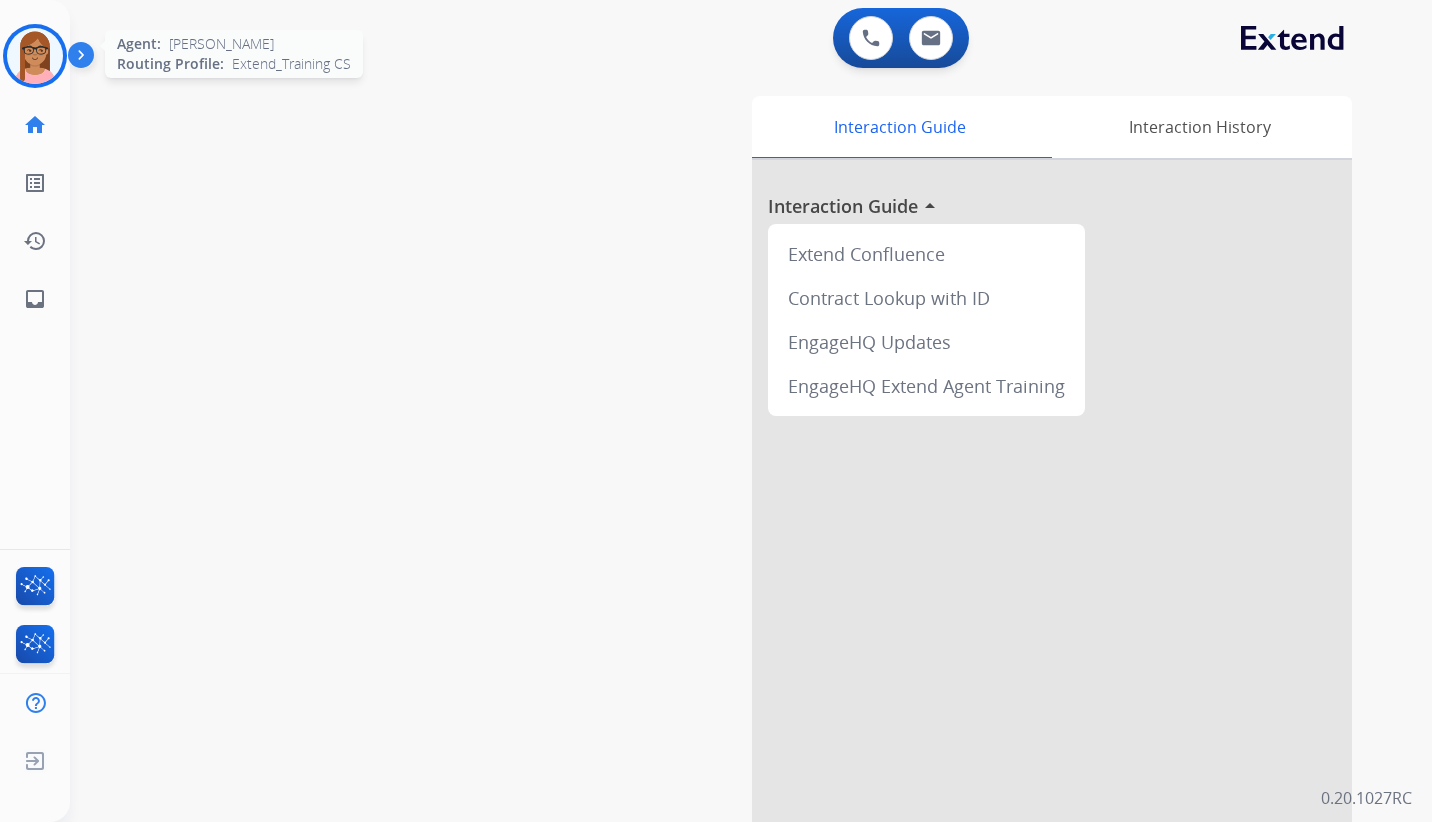 click at bounding box center [35, 56] 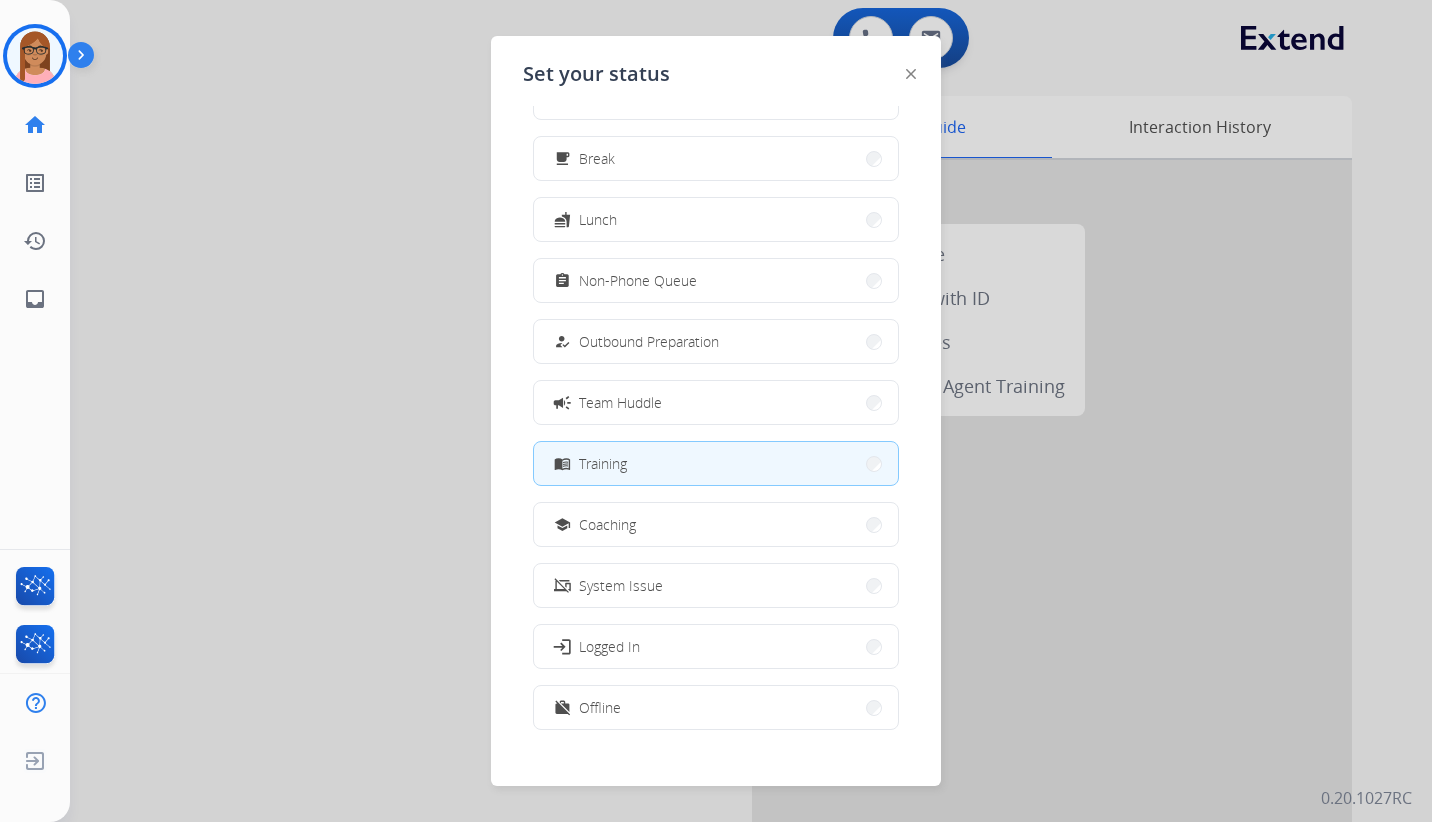 scroll, scrollTop: 67, scrollLeft: 0, axis: vertical 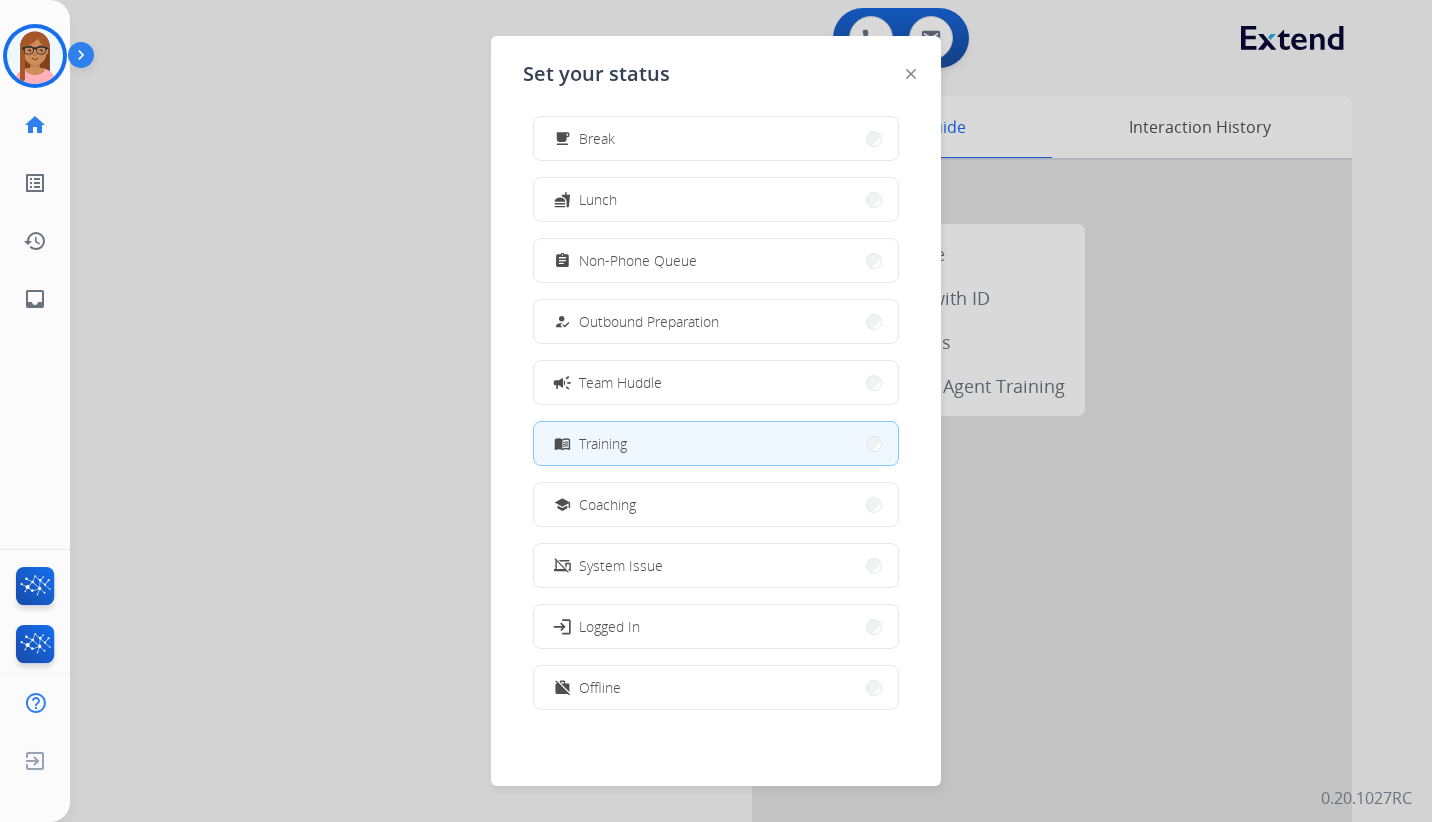 click on "work_off Offline" at bounding box center (716, 687) 